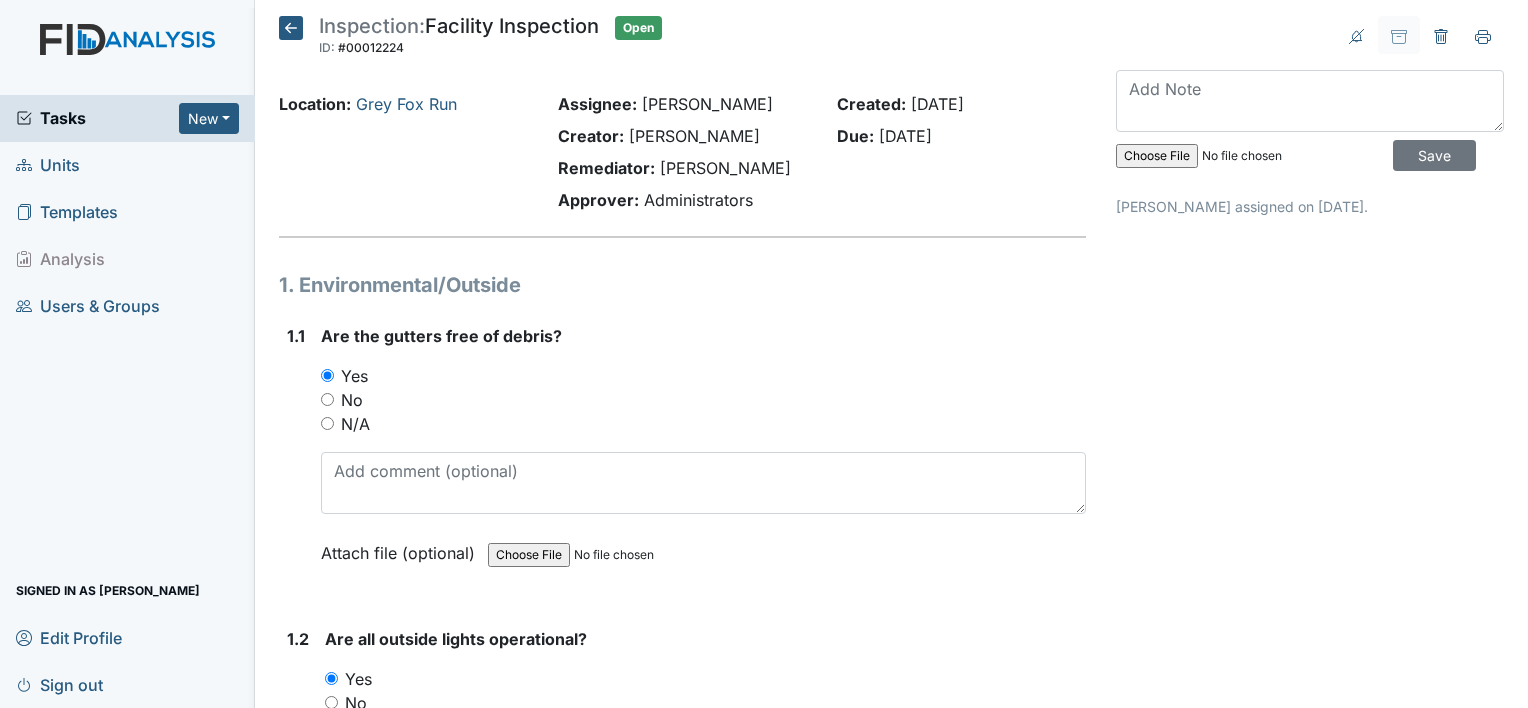 scroll, scrollTop: 0, scrollLeft: 0, axis: both 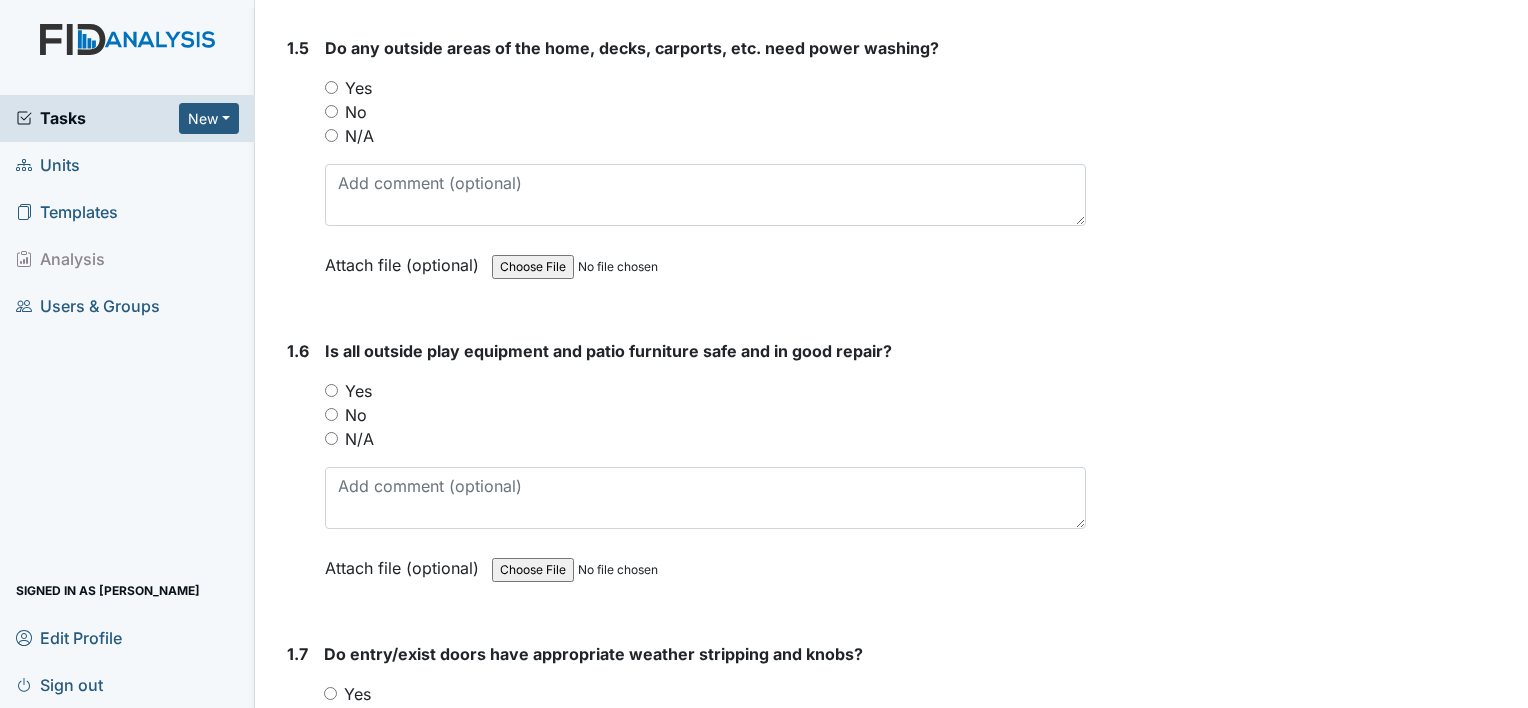 click on "Yes" at bounding box center (331, 390) 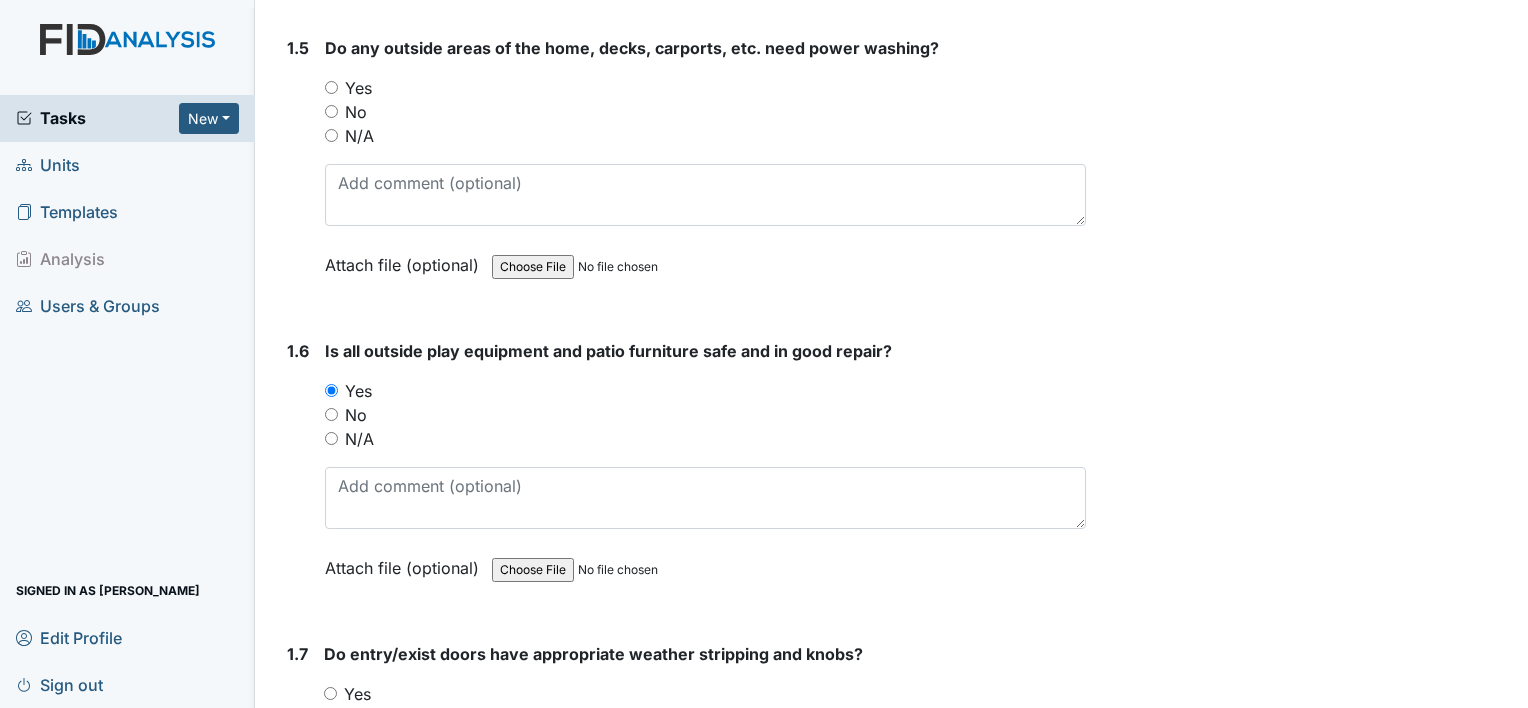 scroll, scrollTop: 1400, scrollLeft: 0, axis: vertical 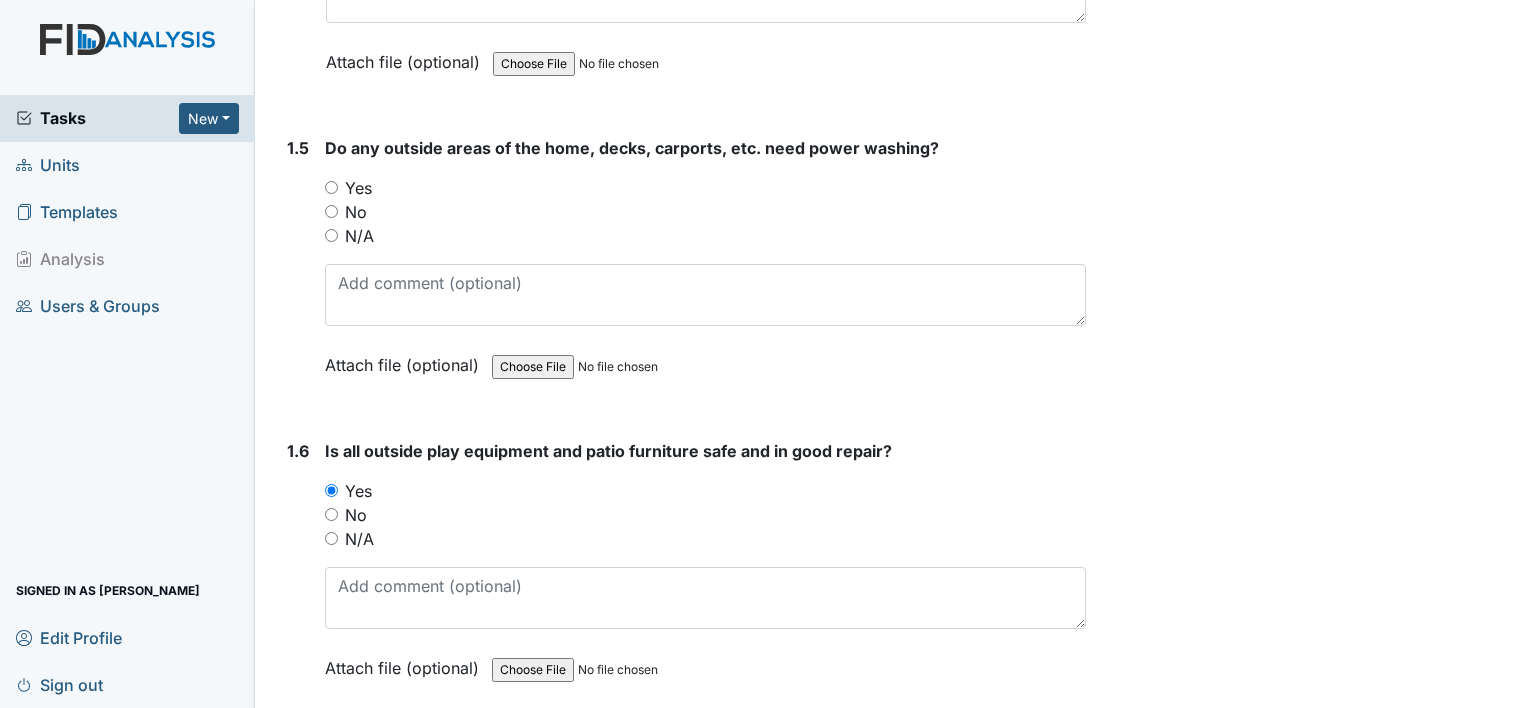 click on "No" at bounding box center [356, 212] 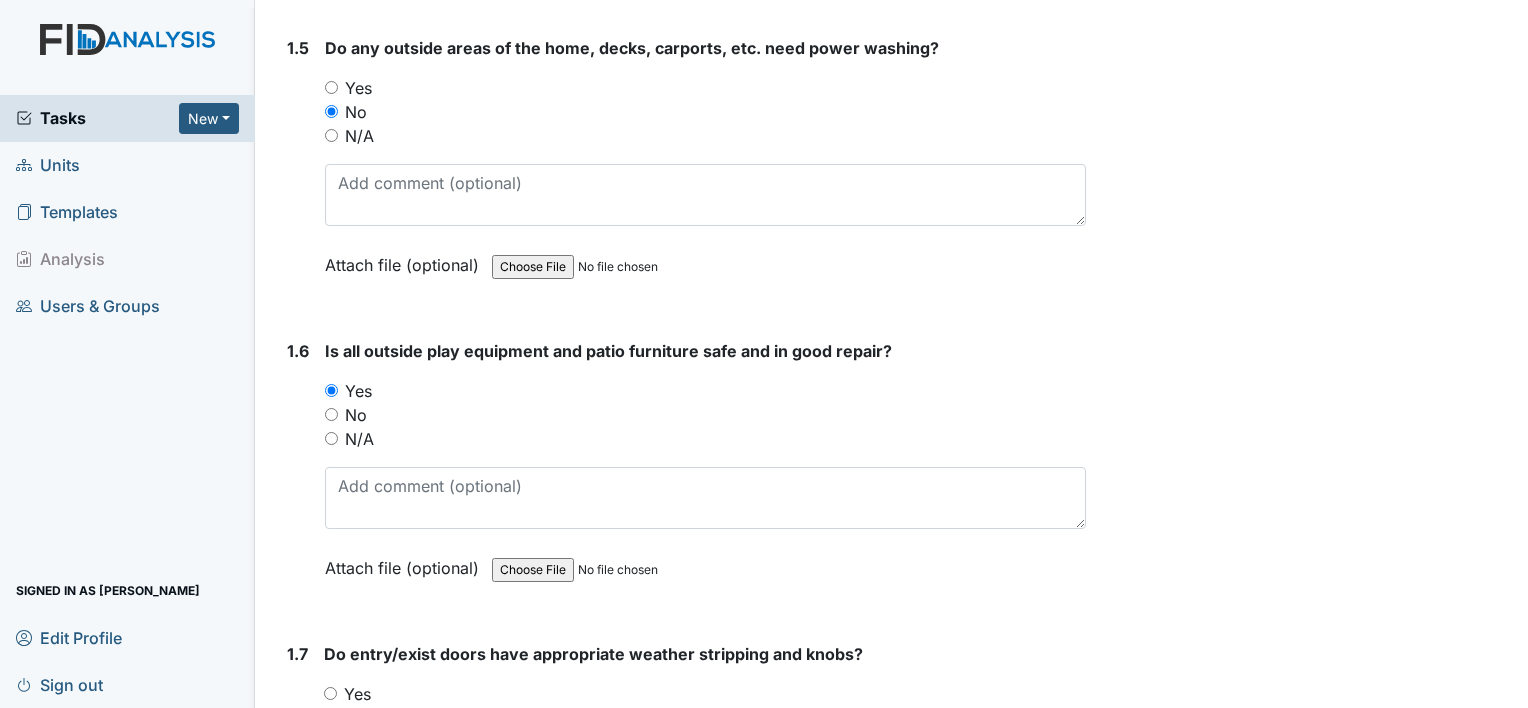 scroll, scrollTop: 1600, scrollLeft: 0, axis: vertical 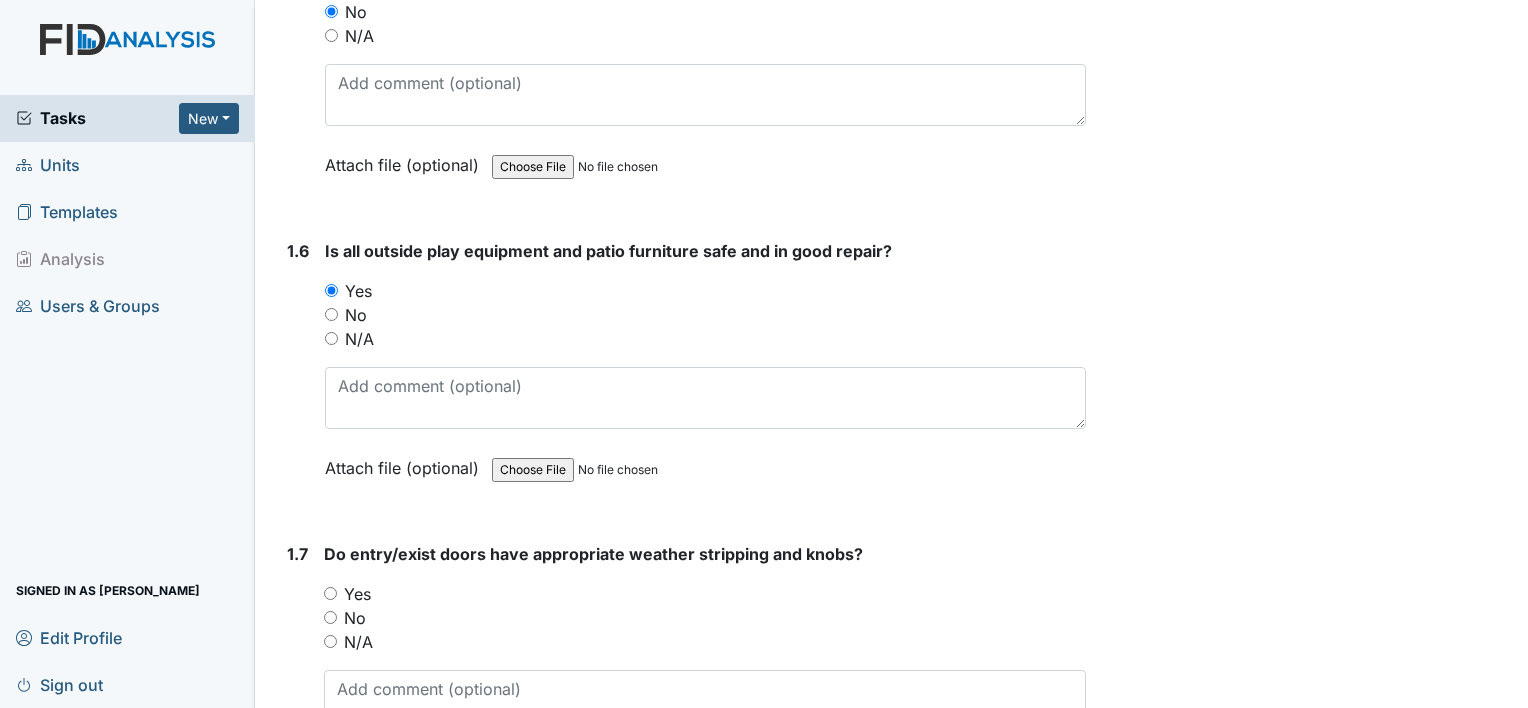 click on "Yes" at bounding box center (705, 594) 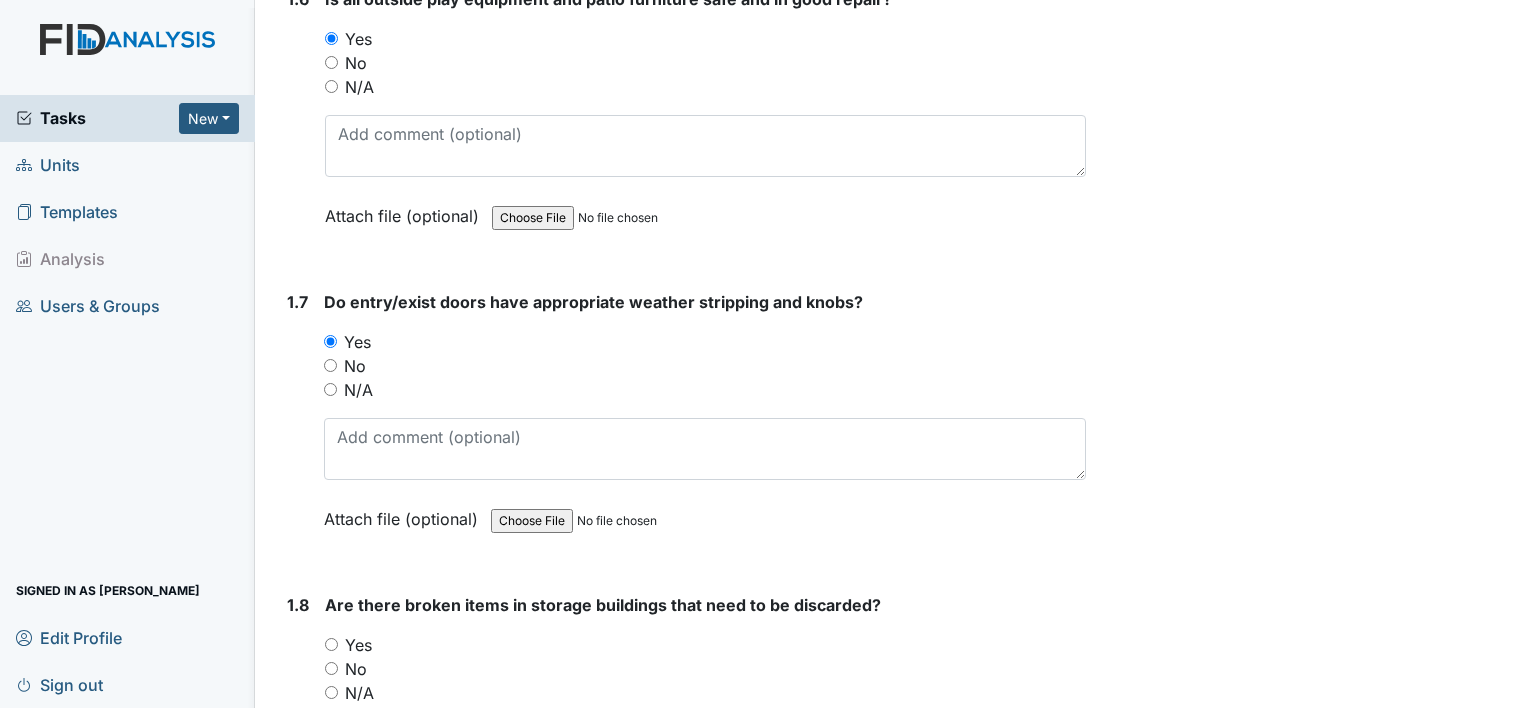 scroll, scrollTop: 1900, scrollLeft: 0, axis: vertical 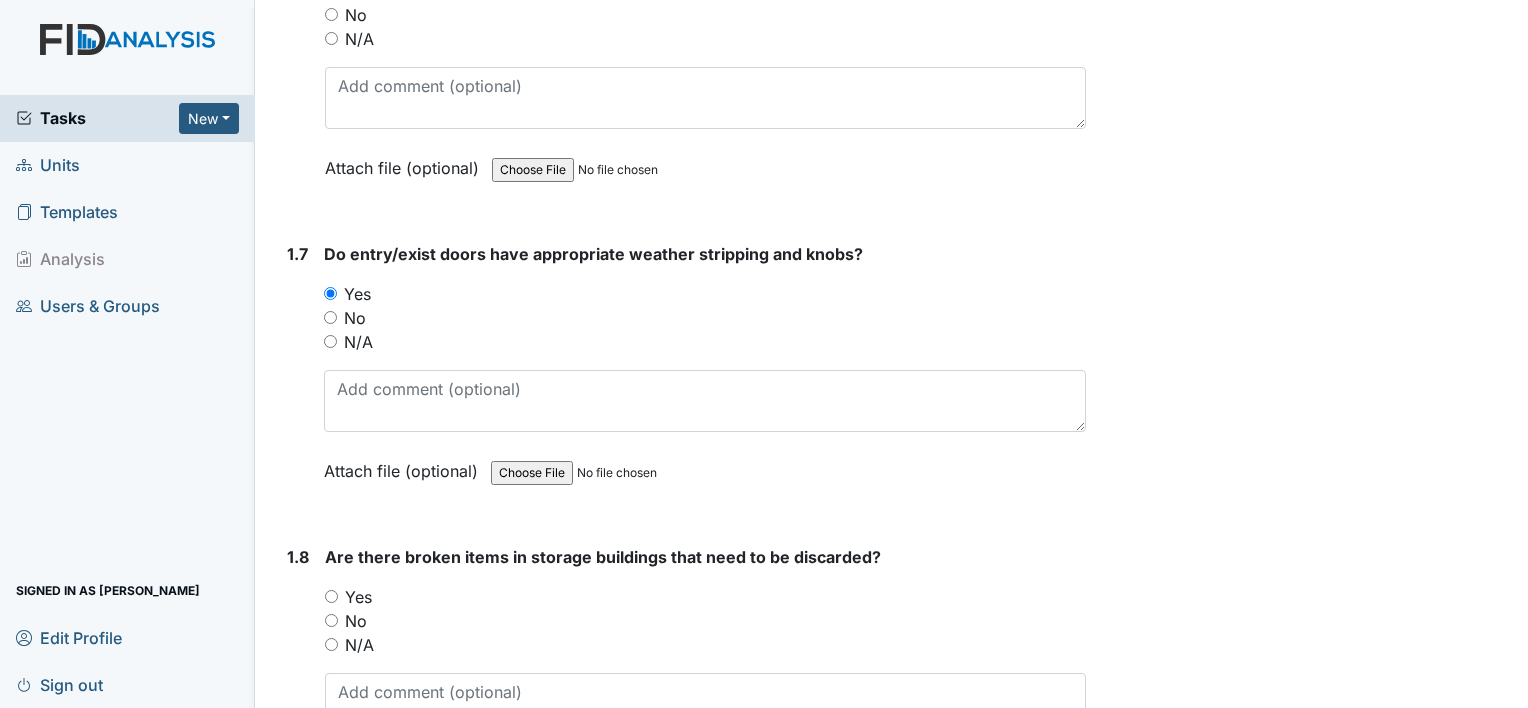 click on "No" at bounding box center [356, 621] 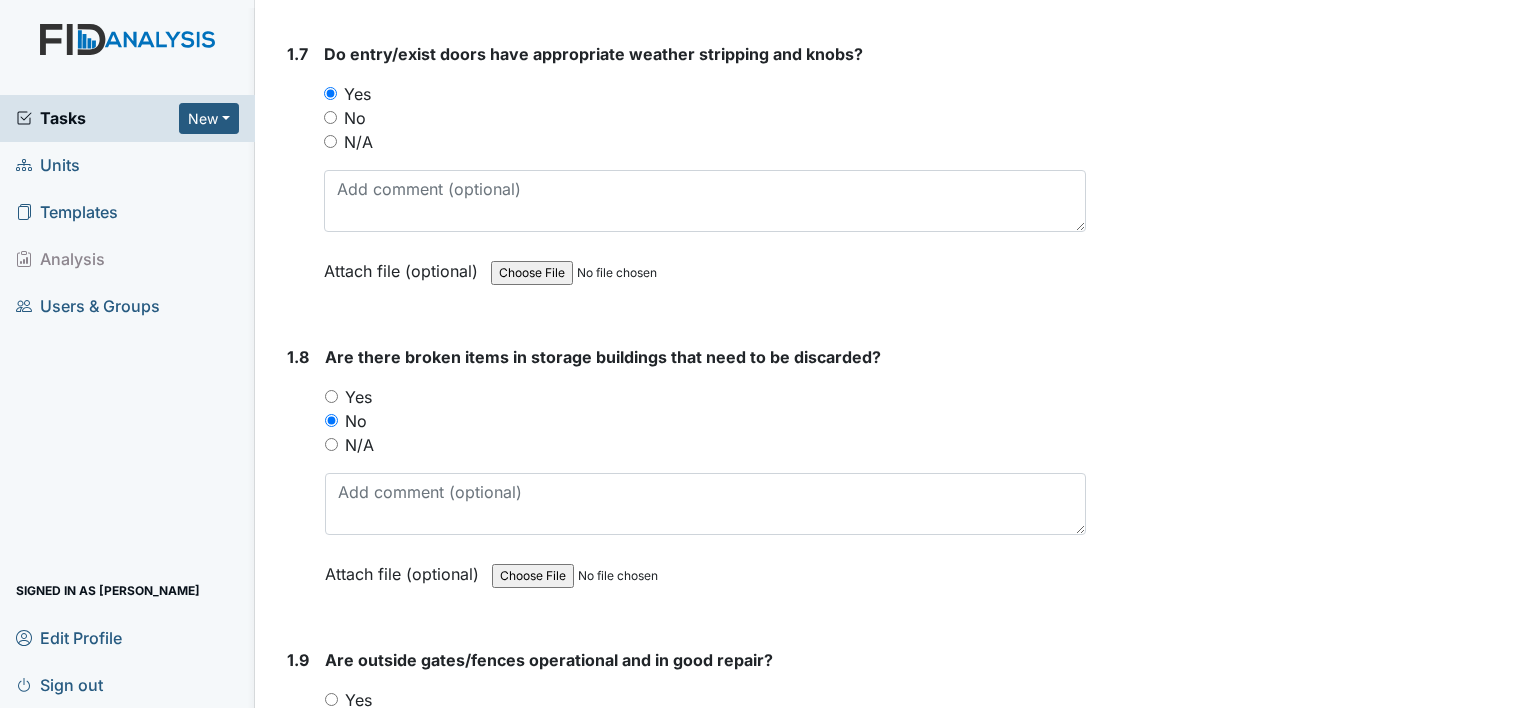 scroll, scrollTop: 2200, scrollLeft: 0, axis: vertical 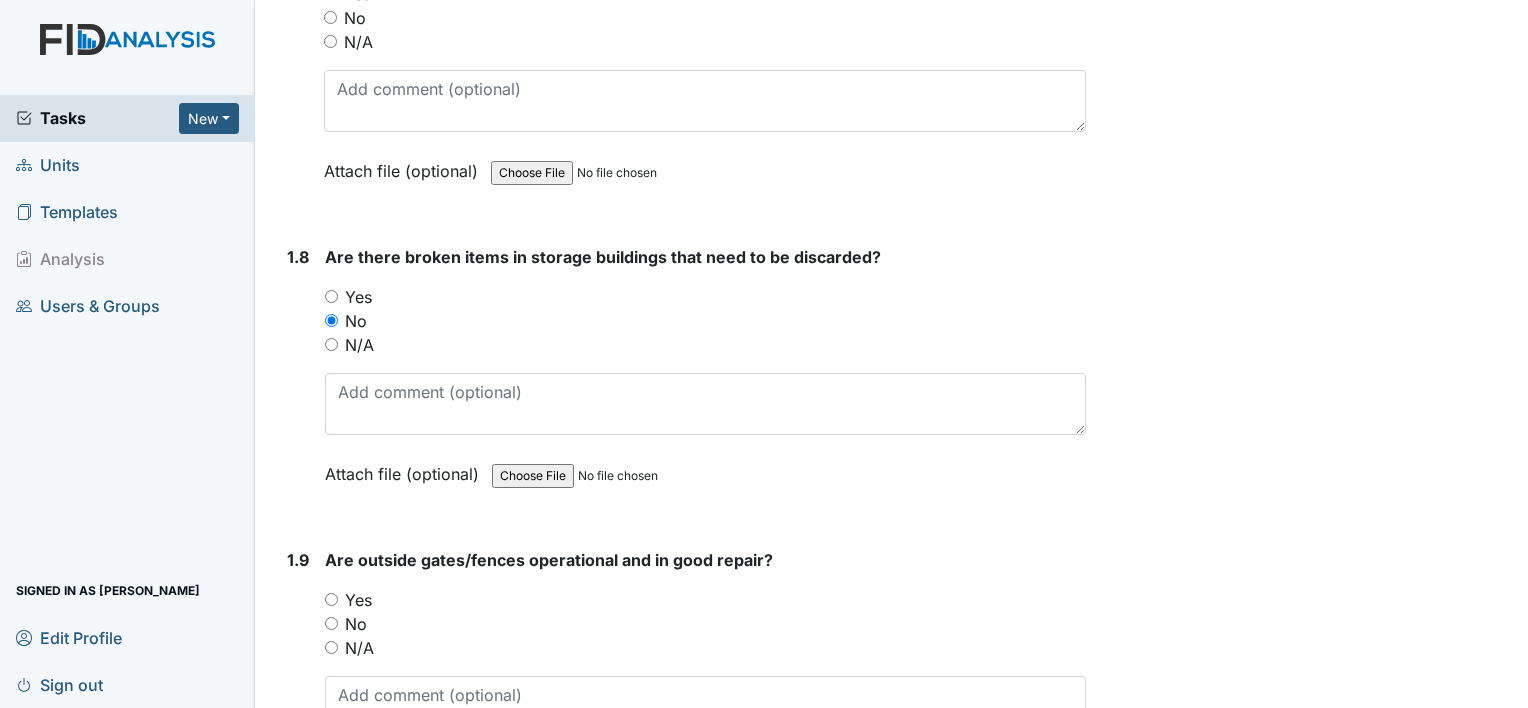 click on "No" at bounding box center [356, 624] 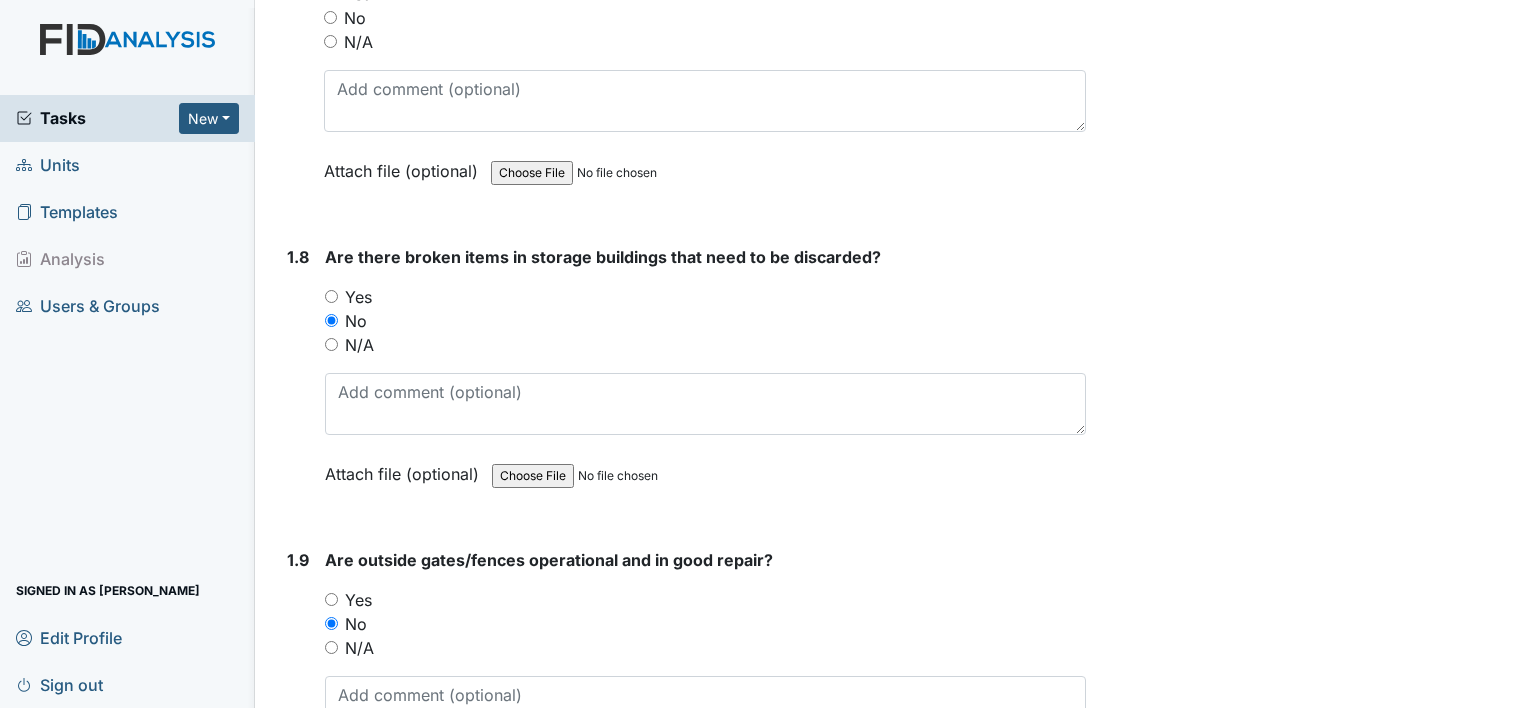 click on "Yes" at bounding box center [358, 600] 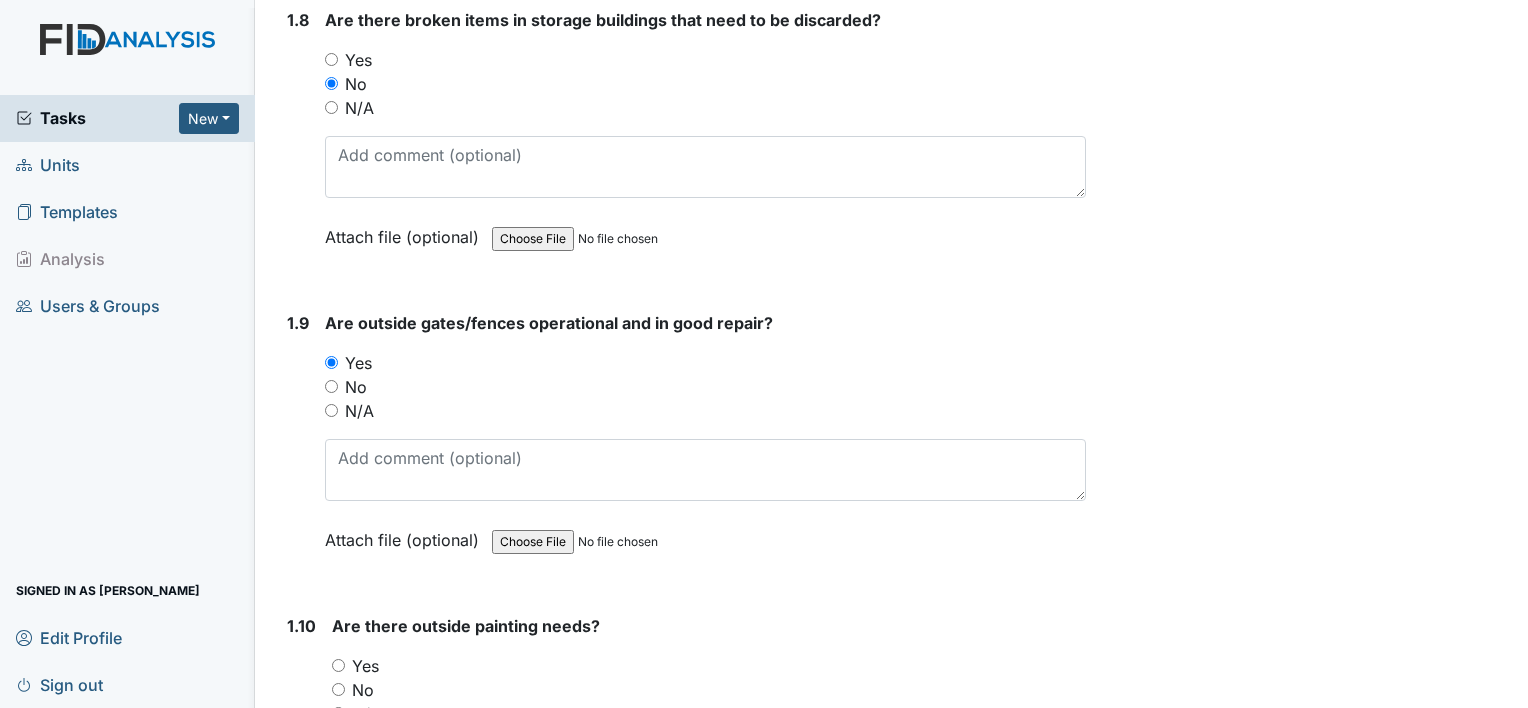 scroll, scrollTop: 2500, scrollLeft: 0, axis: vertical 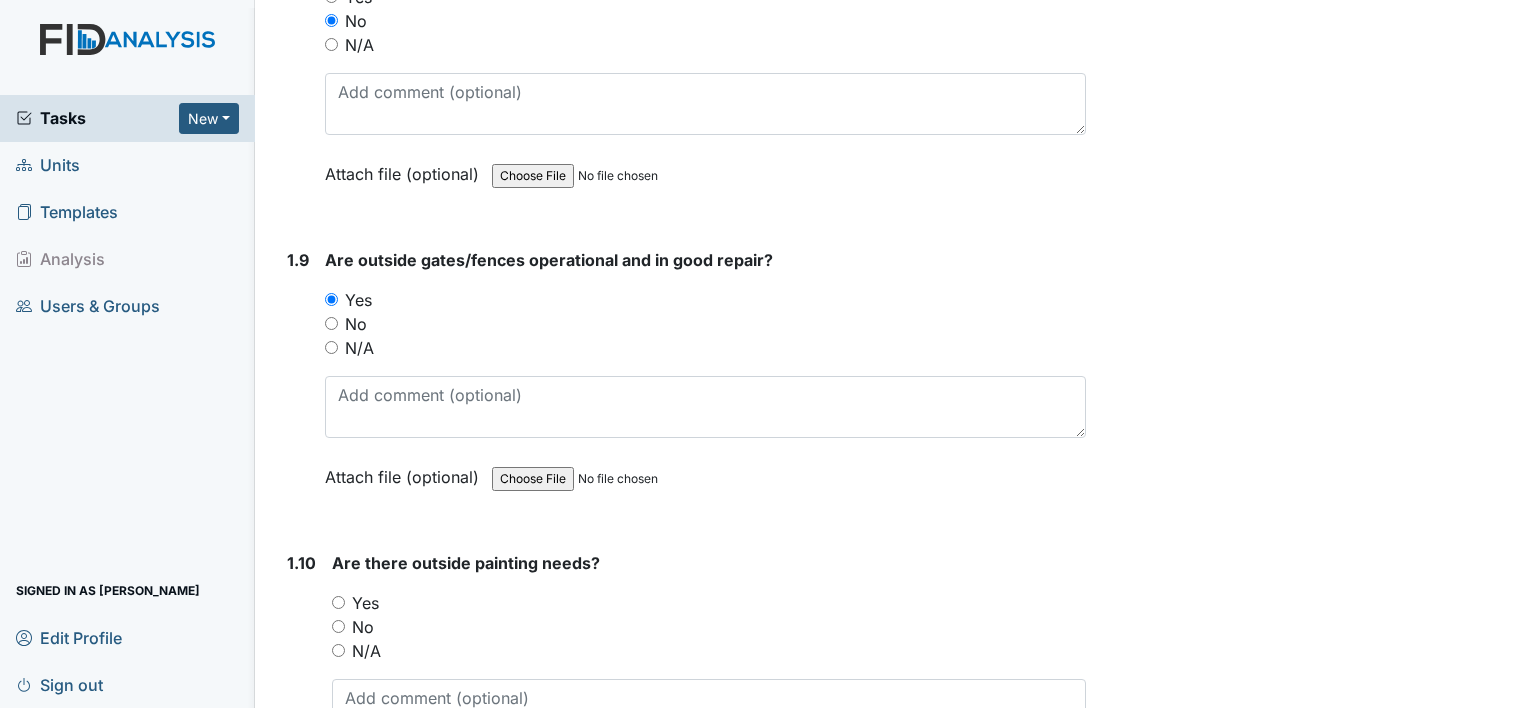 click on "Yes" at bounding box center [365, 603] 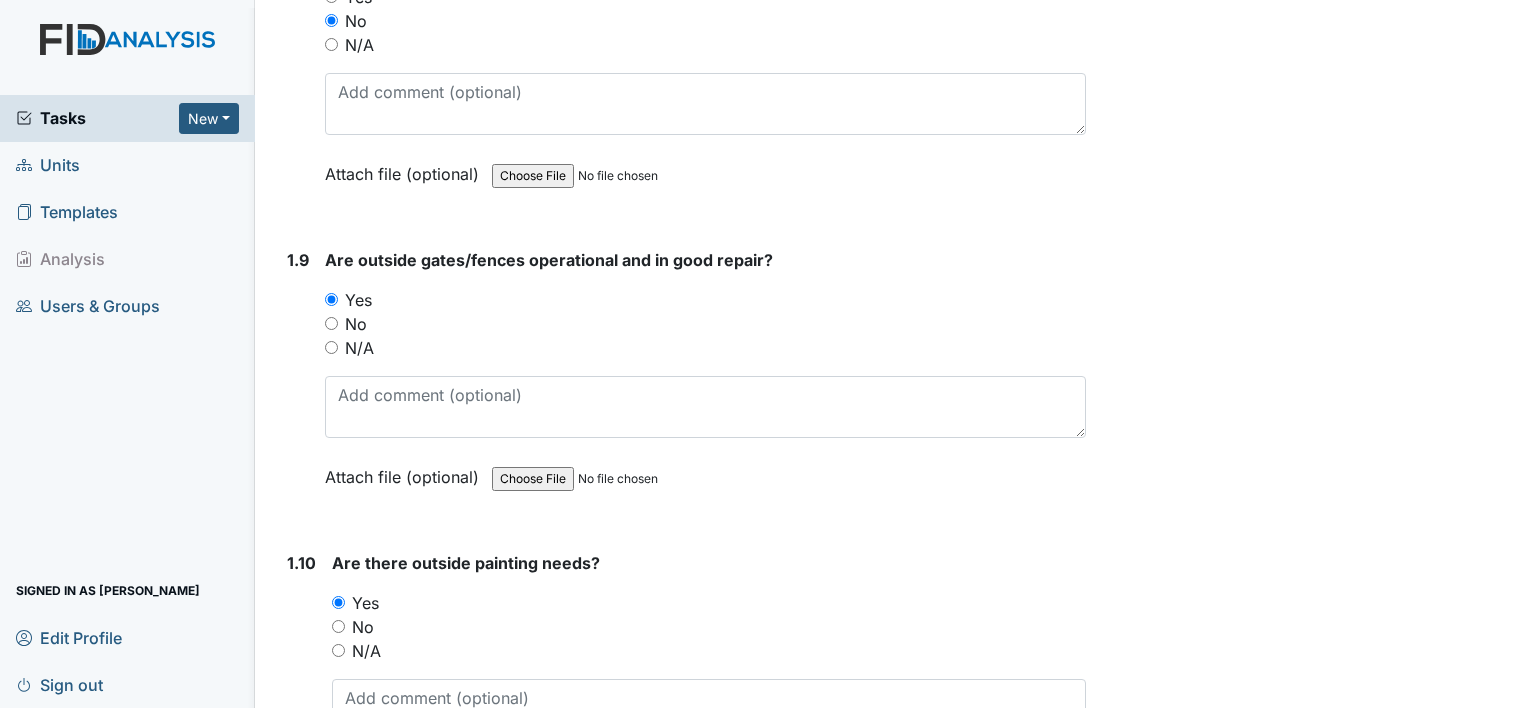 scroll, scrollTop: 2600, scrollLeft: 0, axis: vertical 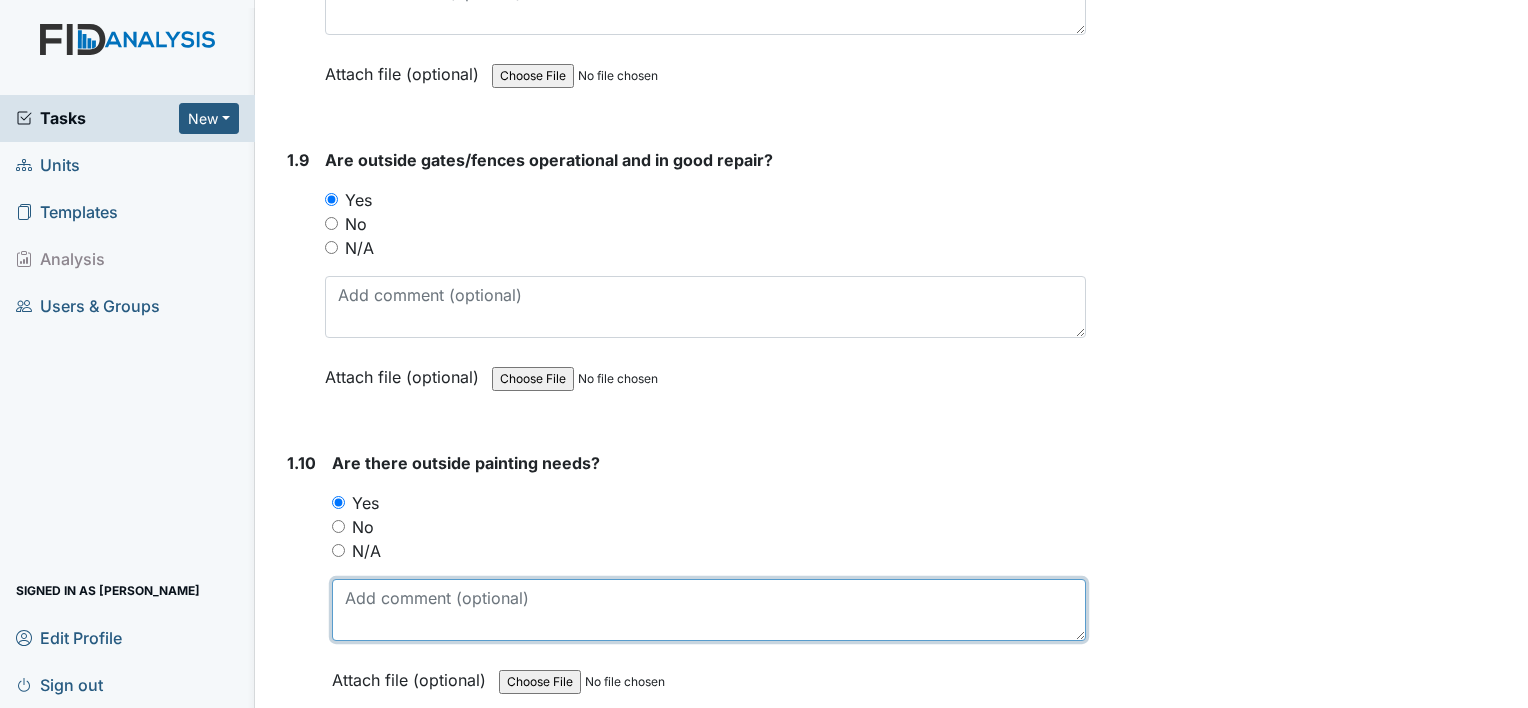 click at bounding box center (709, 610) 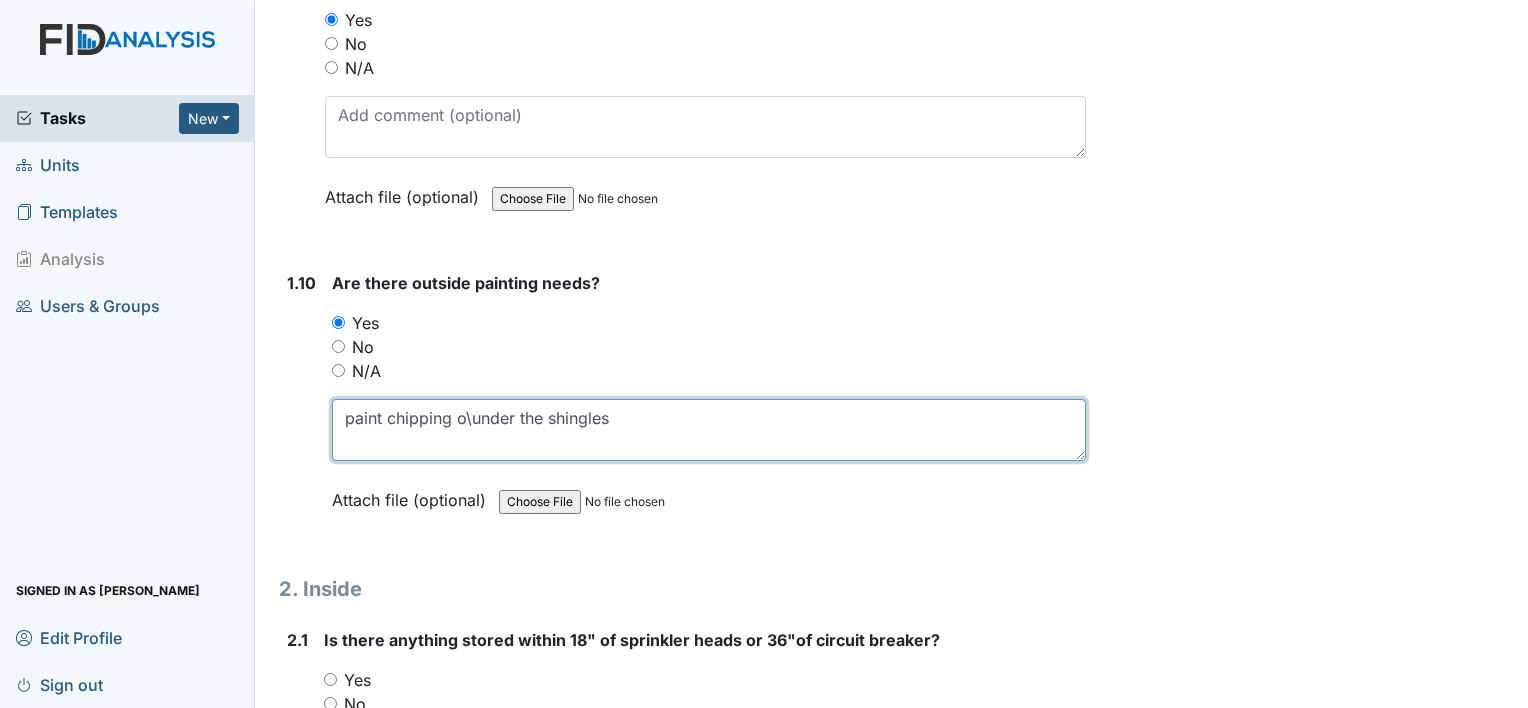 scroll, scrollTop: 2900, scrollLeft: 0, axis: vertical 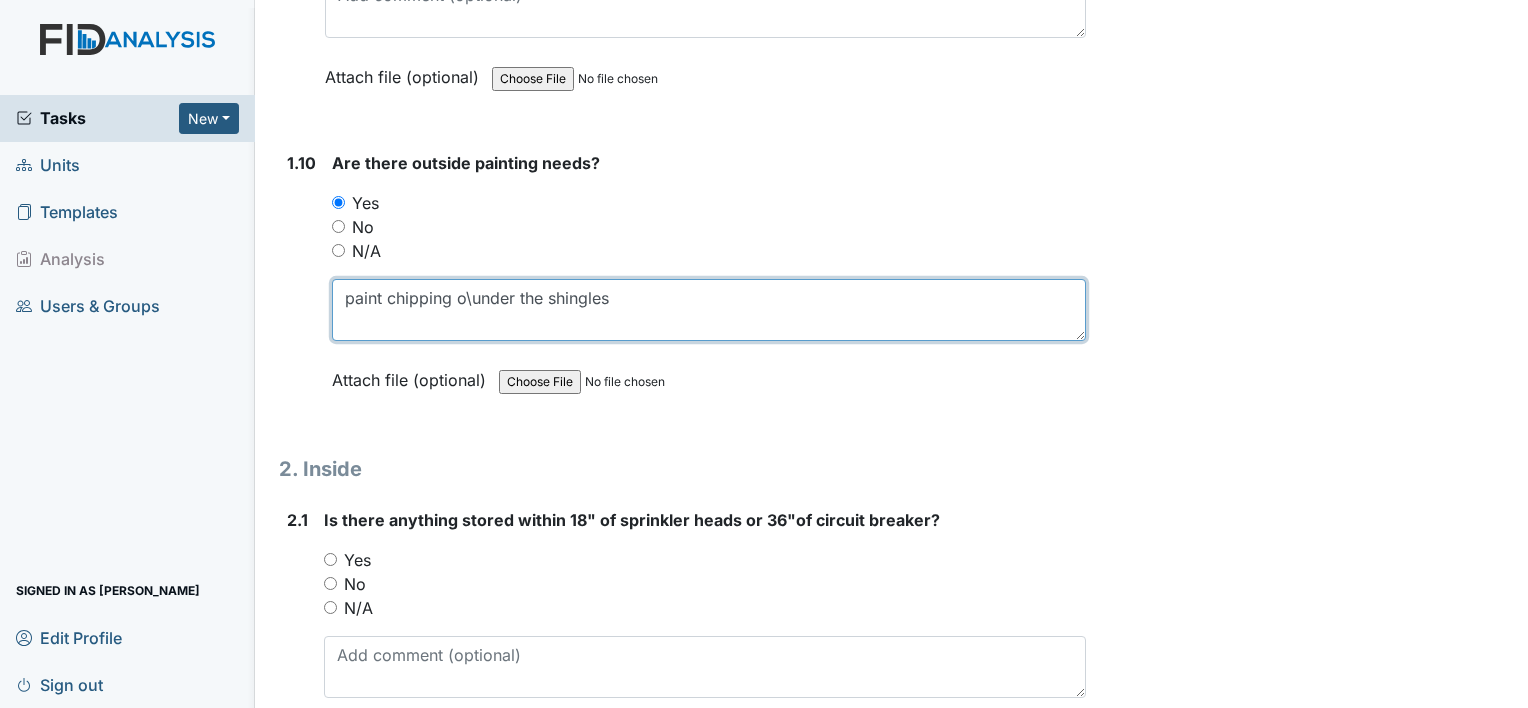 click on "paint chipping o\under the shingles" at bounding box center (709, 310) 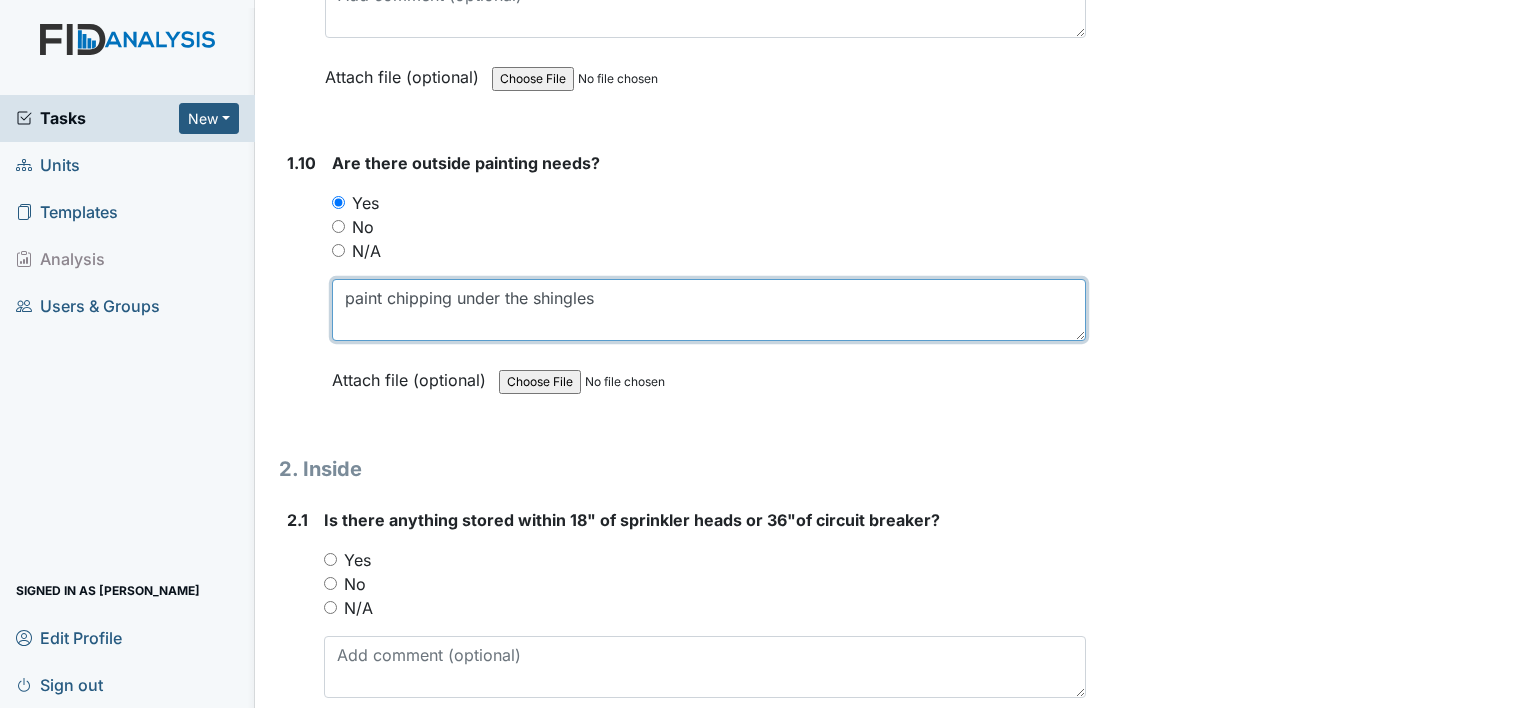 type on "paint chipping under the shingles" 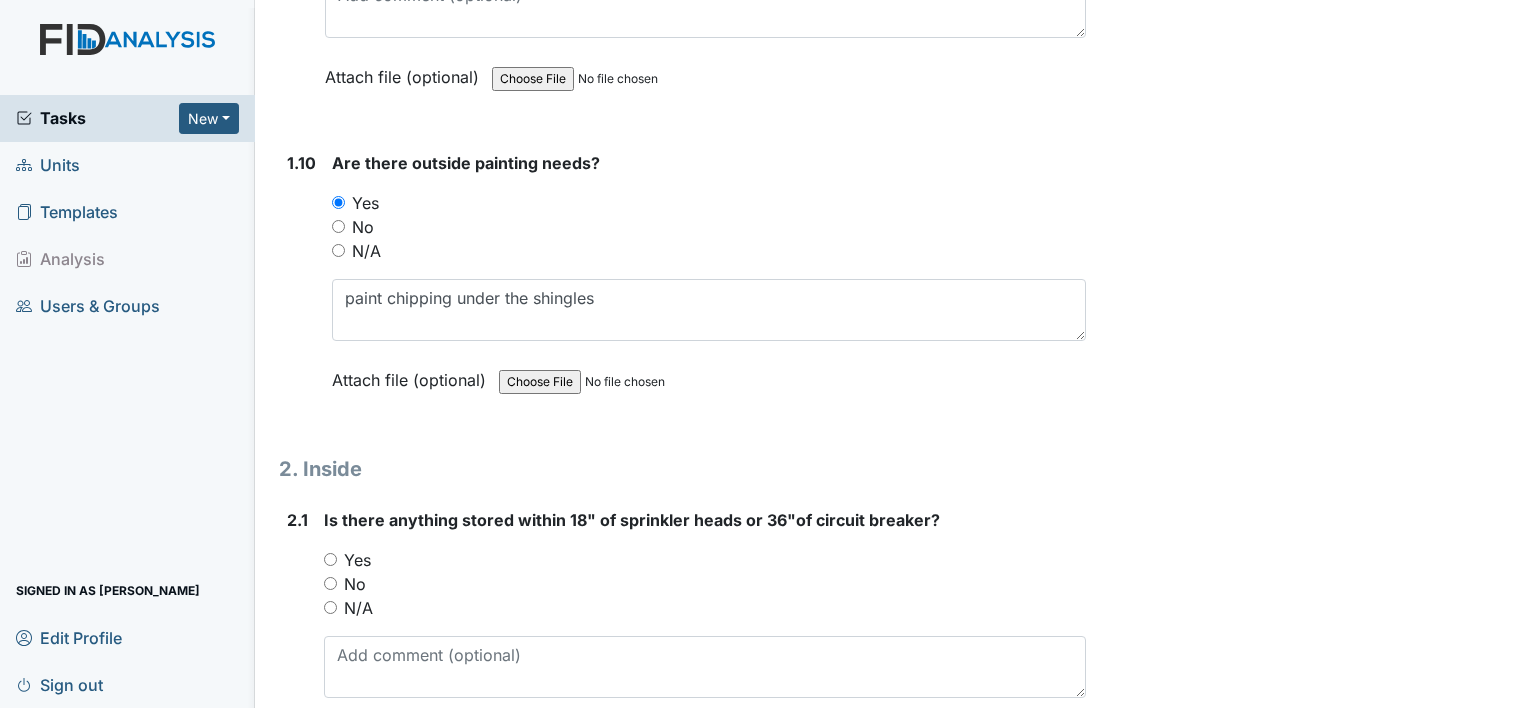 click on "No" at bounding box center [355, 584] 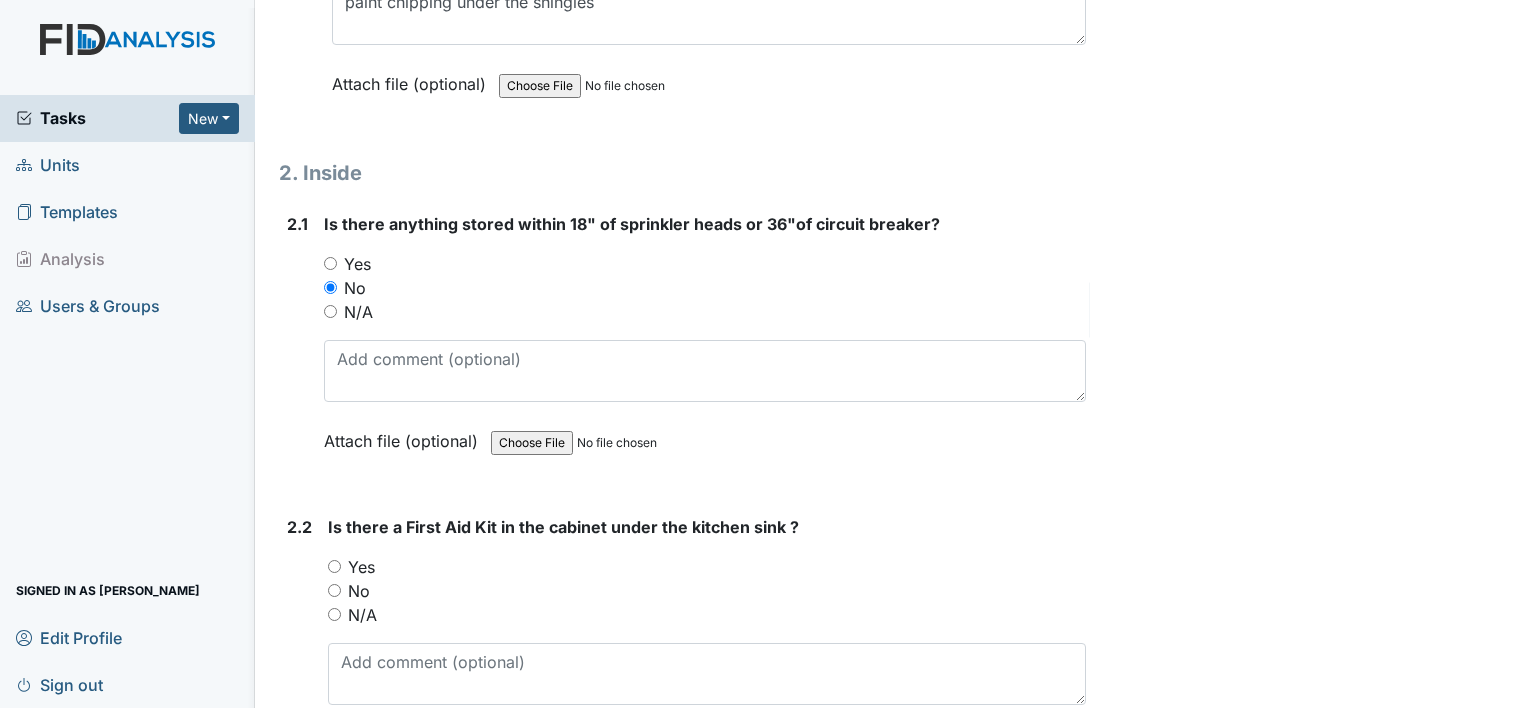 scroll, scrollTop: 3200, scrollLeft: 0, axis: vertical 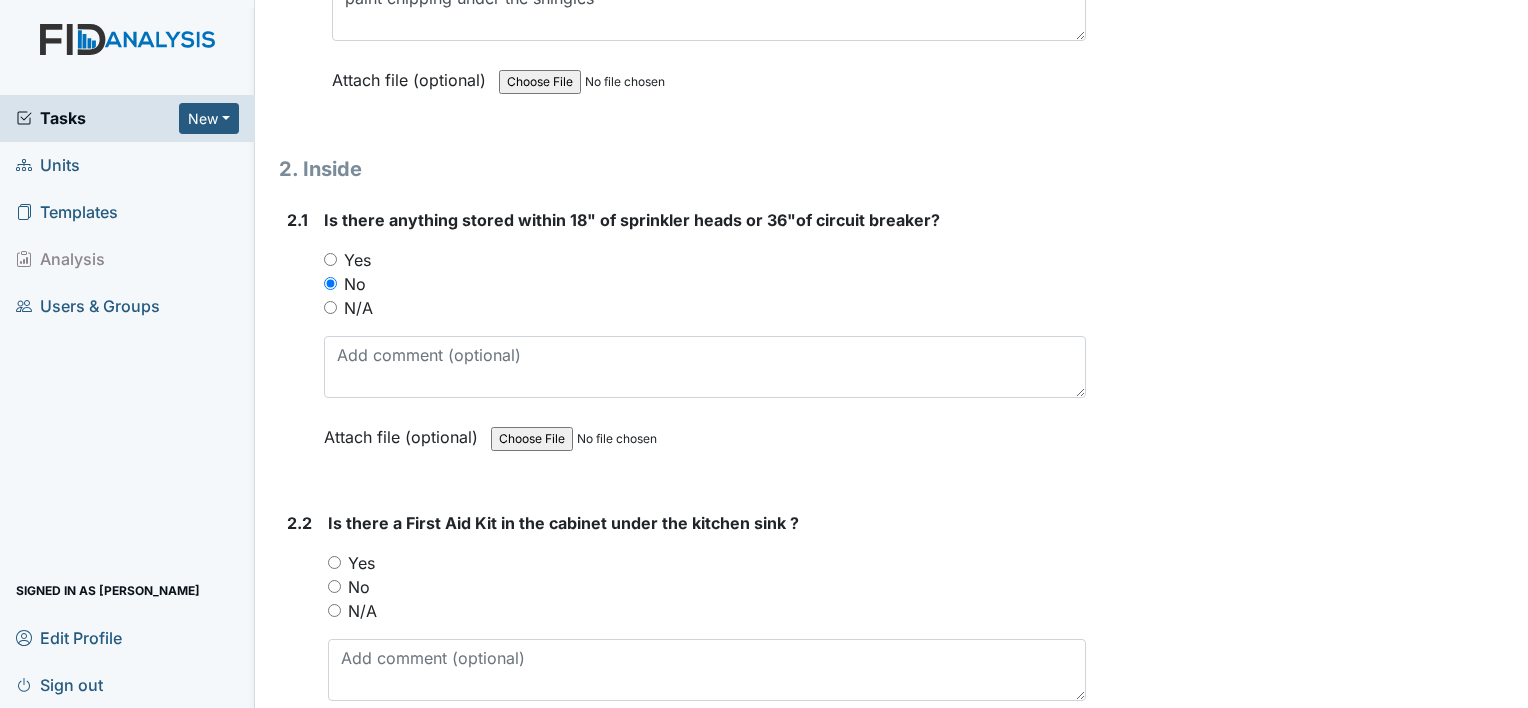 click on "Yes" at bounding box center (707, 563) 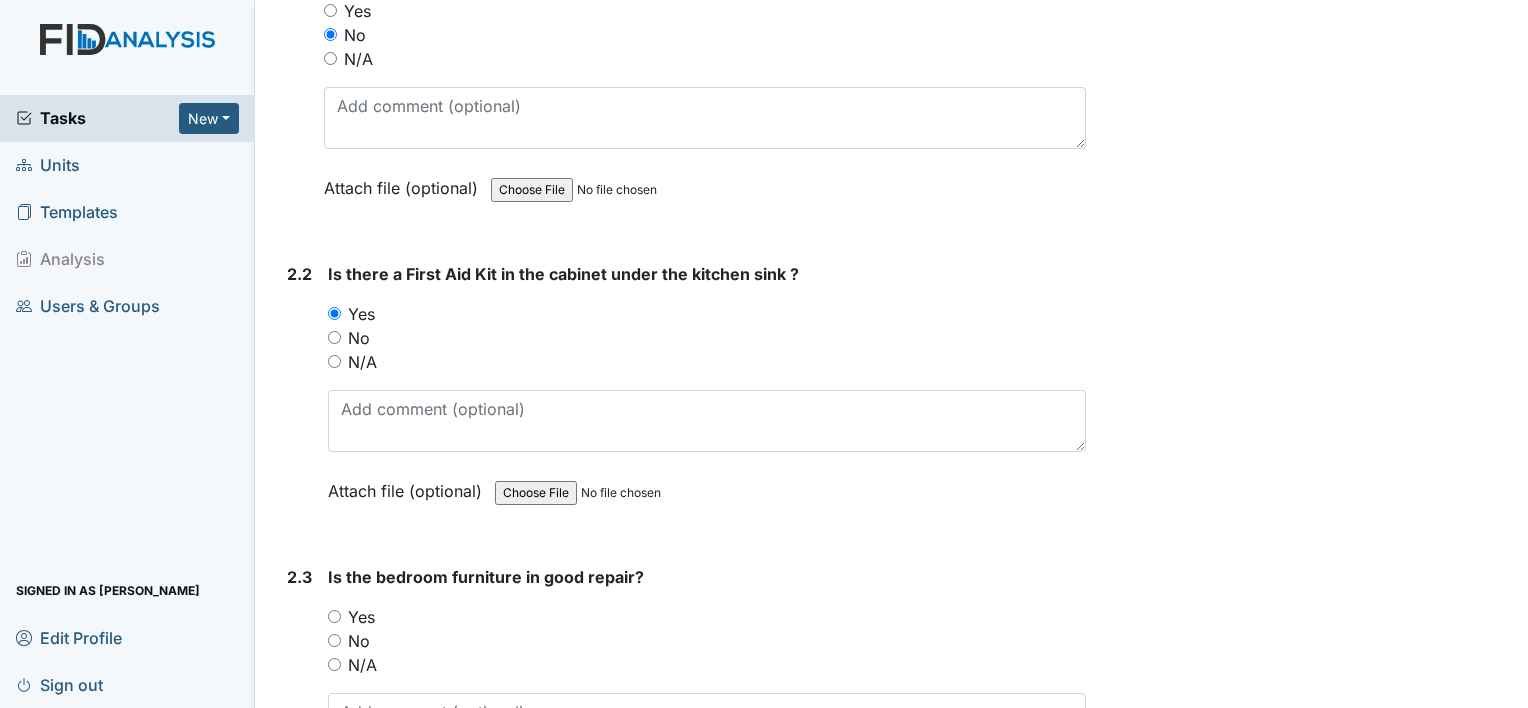 scroll, scrollTop: 3500, scrollLeft: 0, axis: vertical 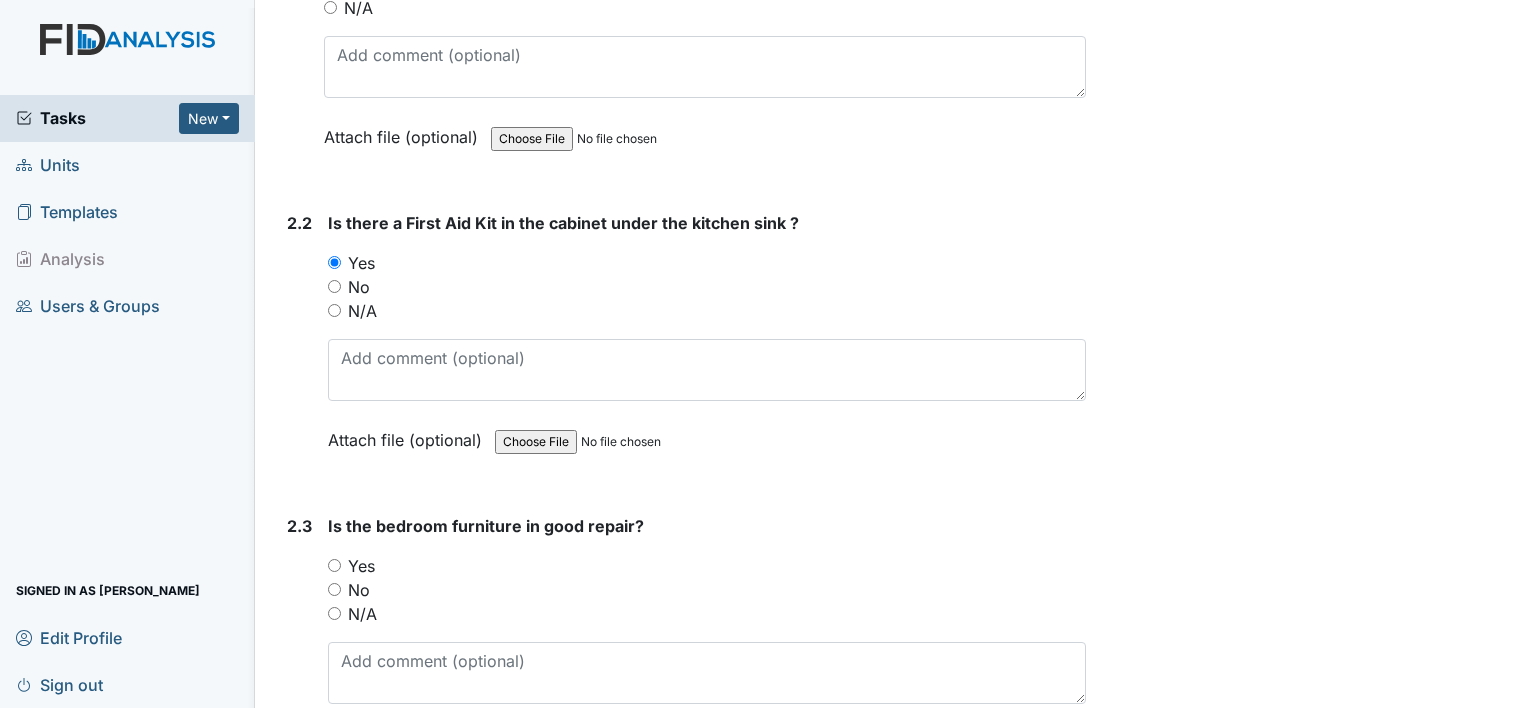 click on "Yes" at bounding box center [334, 565] 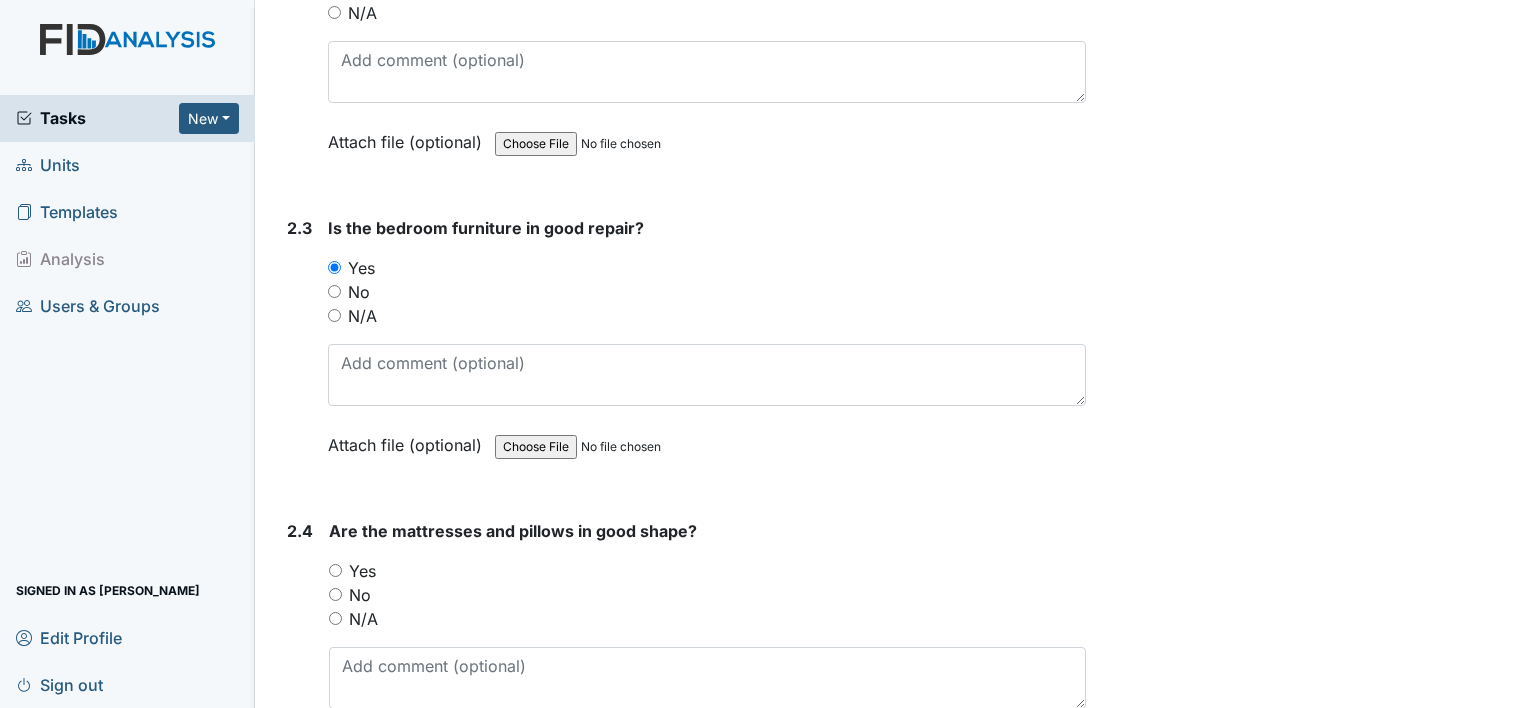 scroll, scrollTop: 3800, scrollLeft: 0, axis: vertical 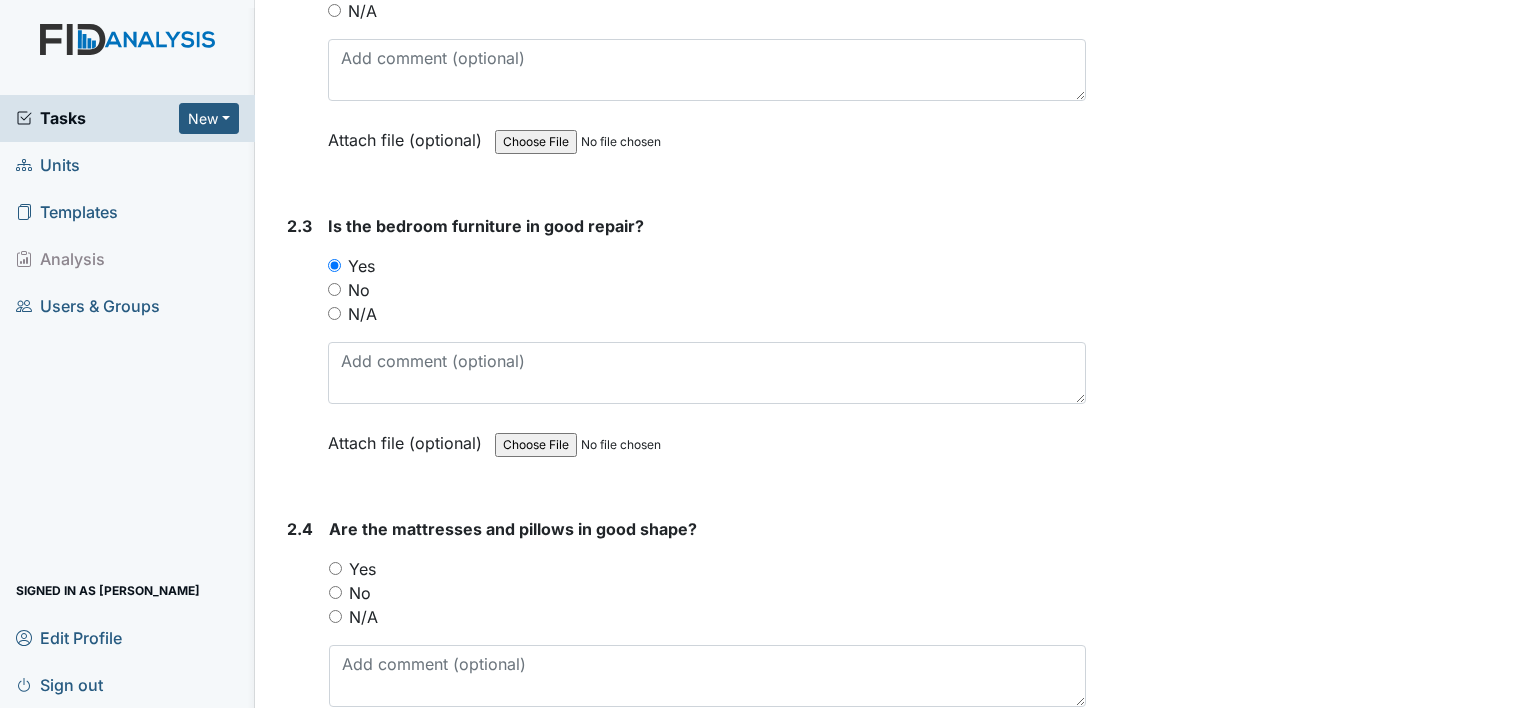 click on "Yes" at bounding box center (335, 568) 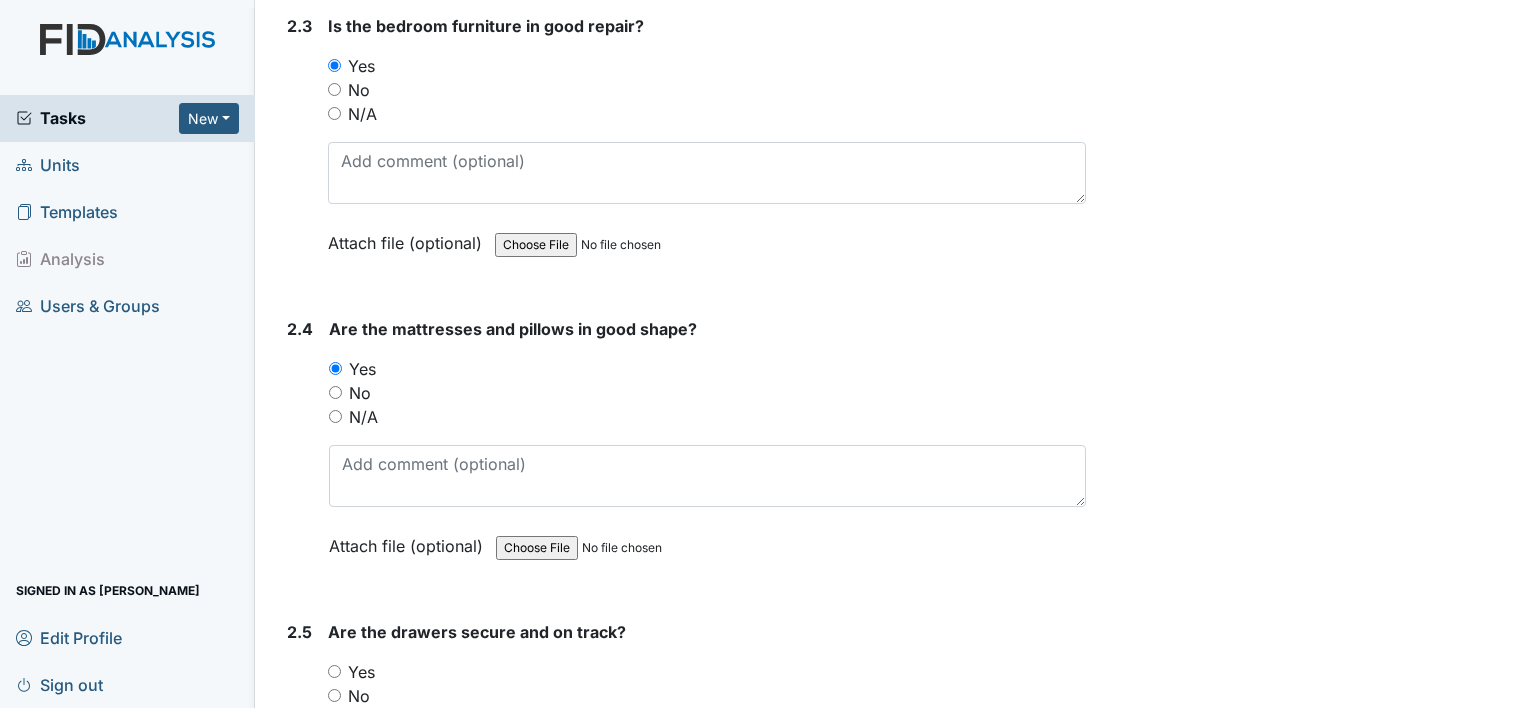 scroll, scrollTop: 4100, scrollLeft: 0, axis: vertical 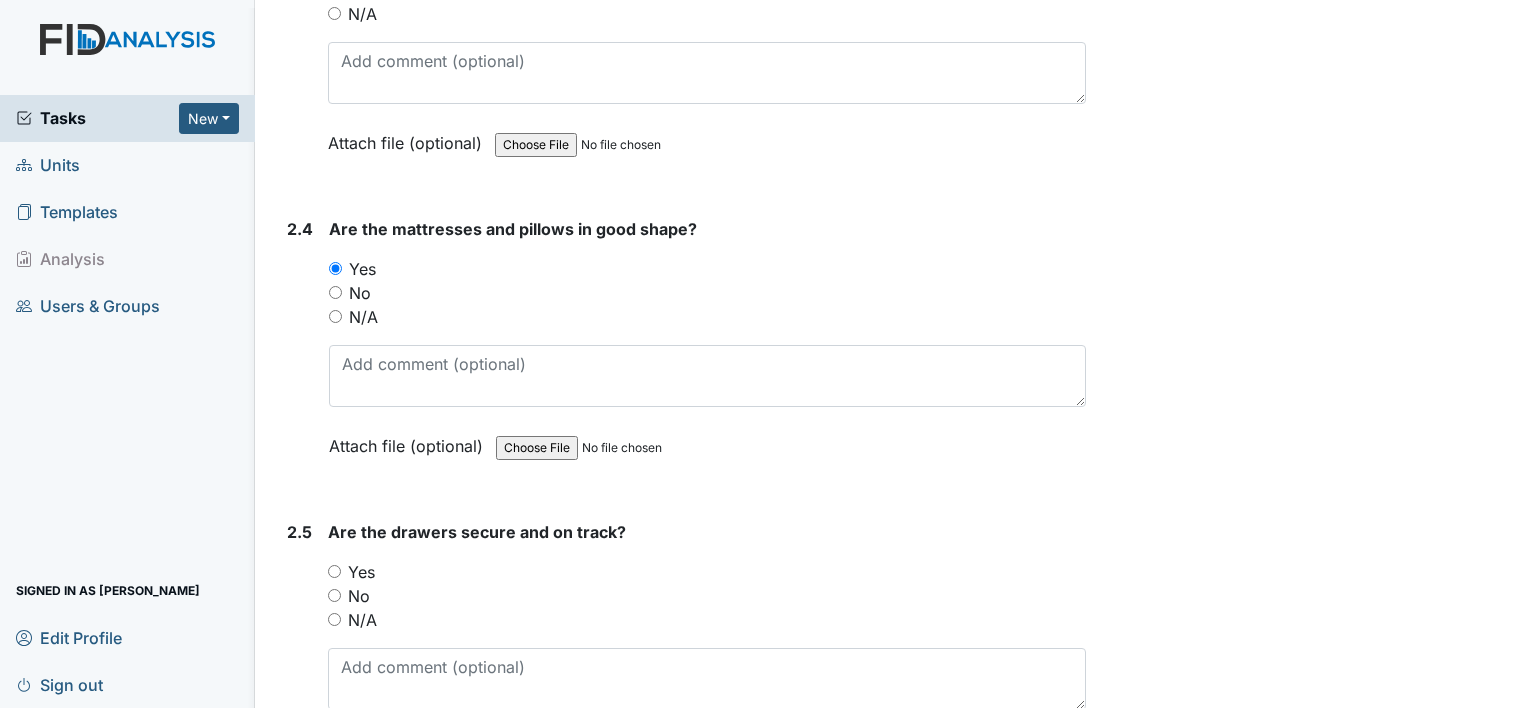 click on "Yes" at bounding box center [334, 571] 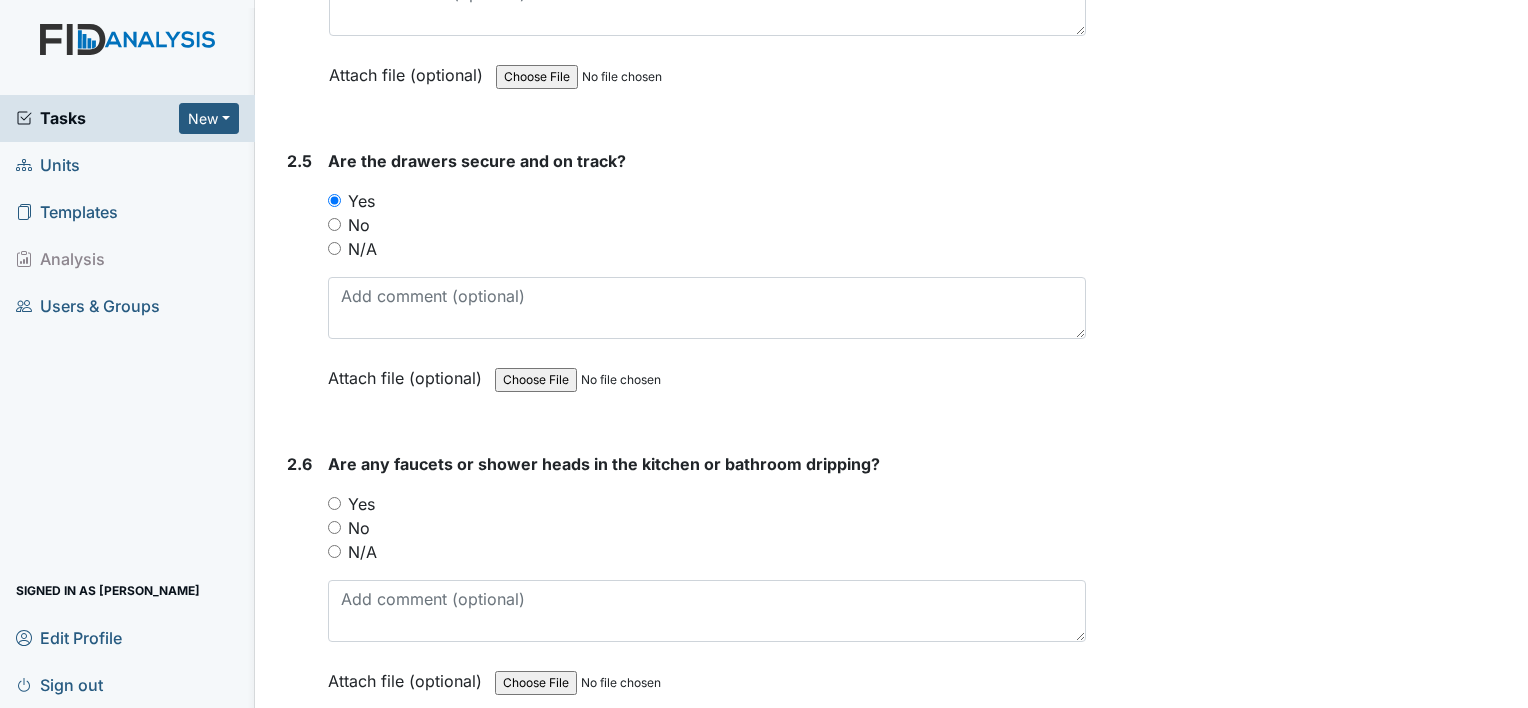 scroll, scrollTop: 4500, scrollLeft: 0, axis: vertical 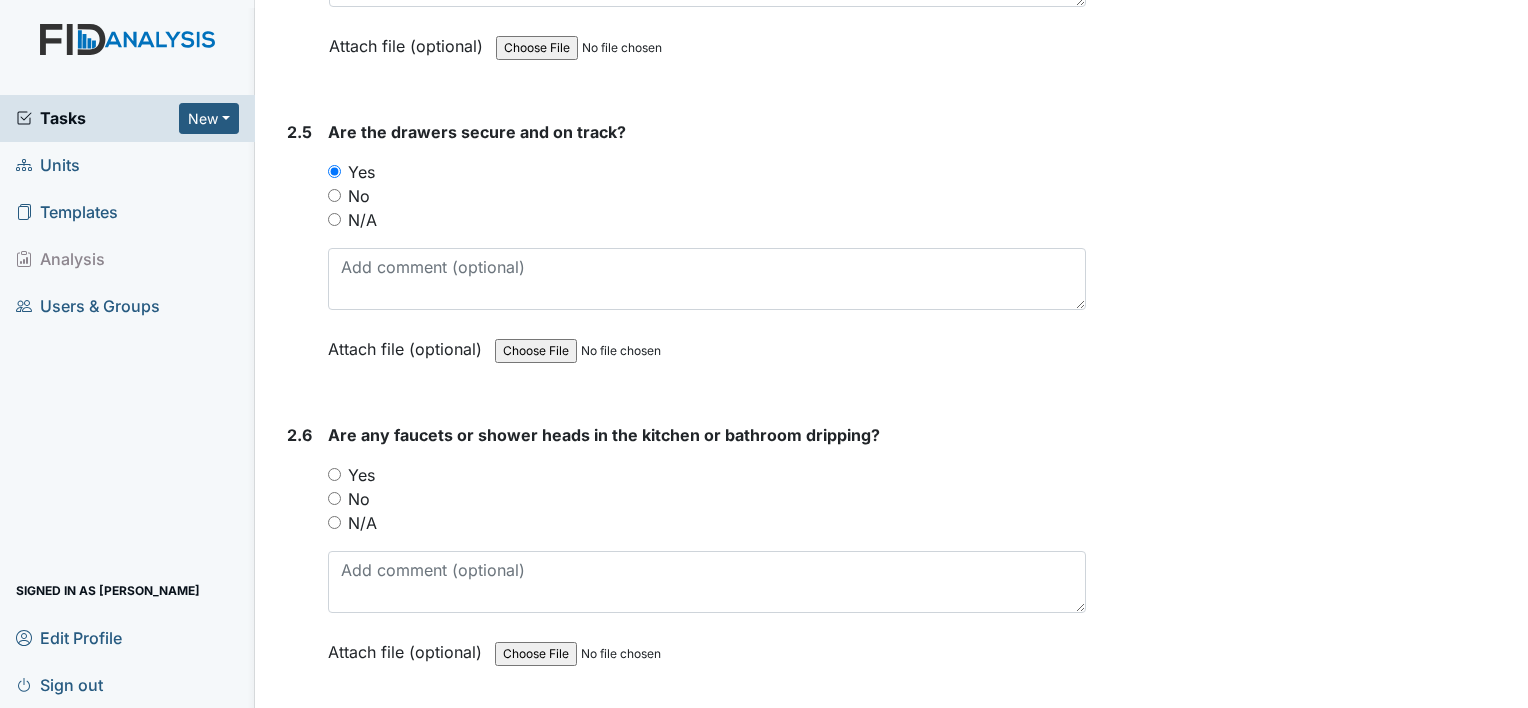 click on "No" at bounding box center [359, 499] 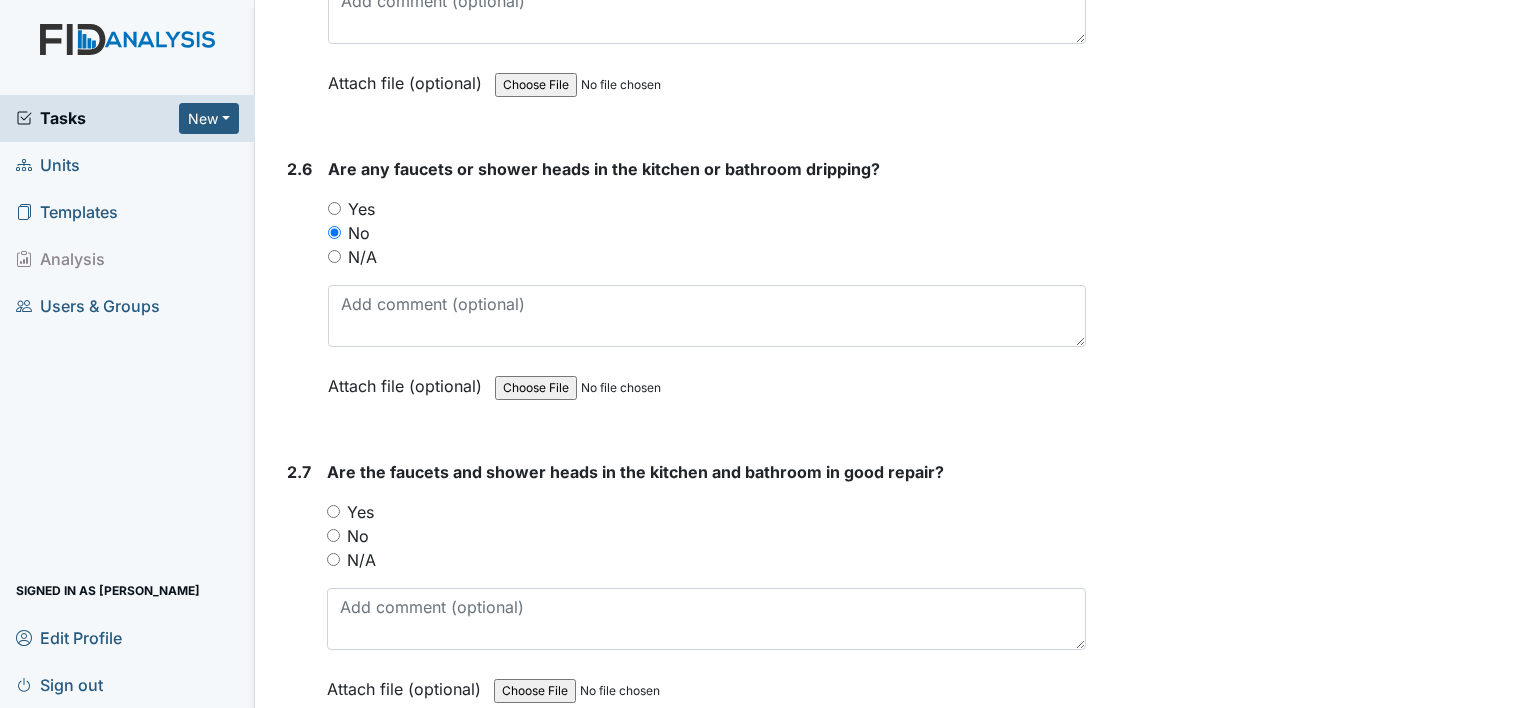 scroll, scrollTop: 4800, scrollLeft: 0, axis: vertical 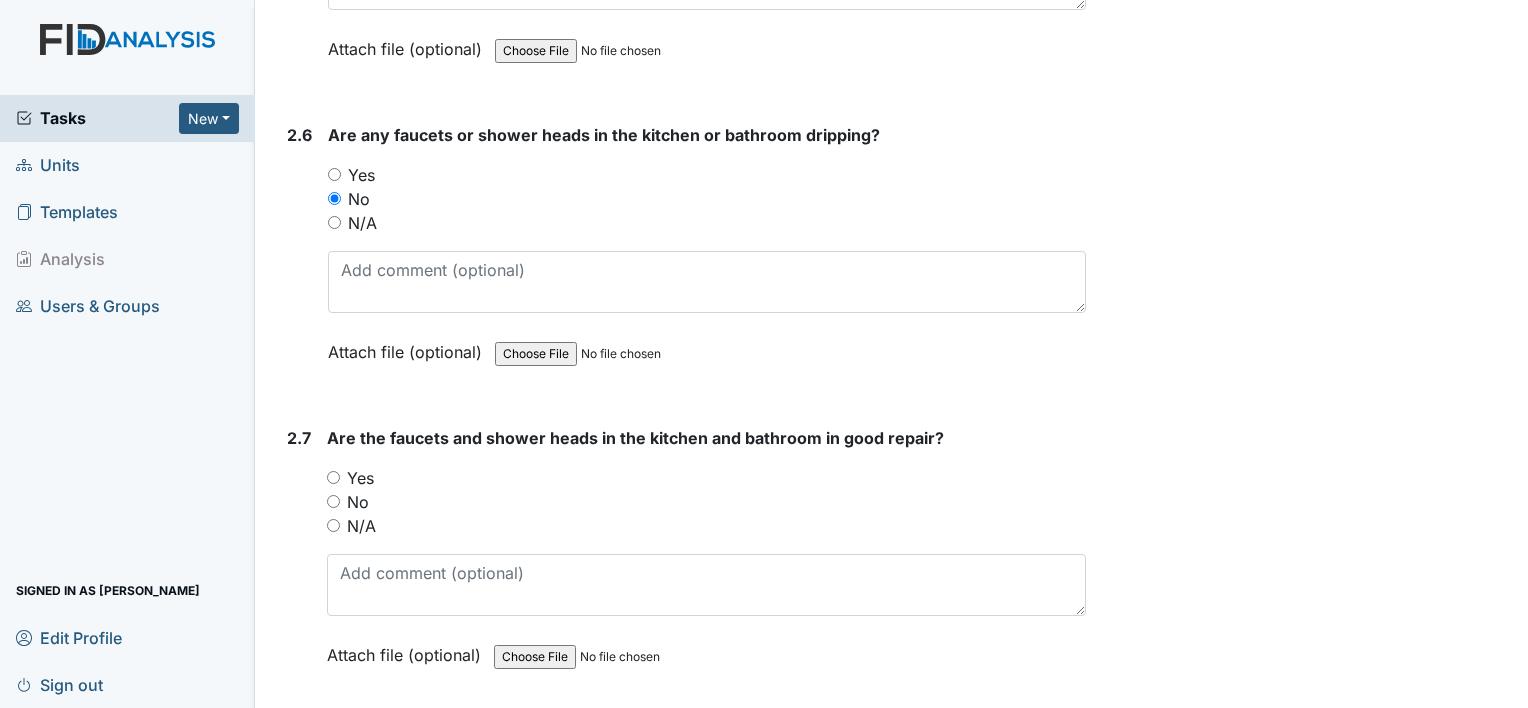 click on "Yes" at bounding box center [360, 478] 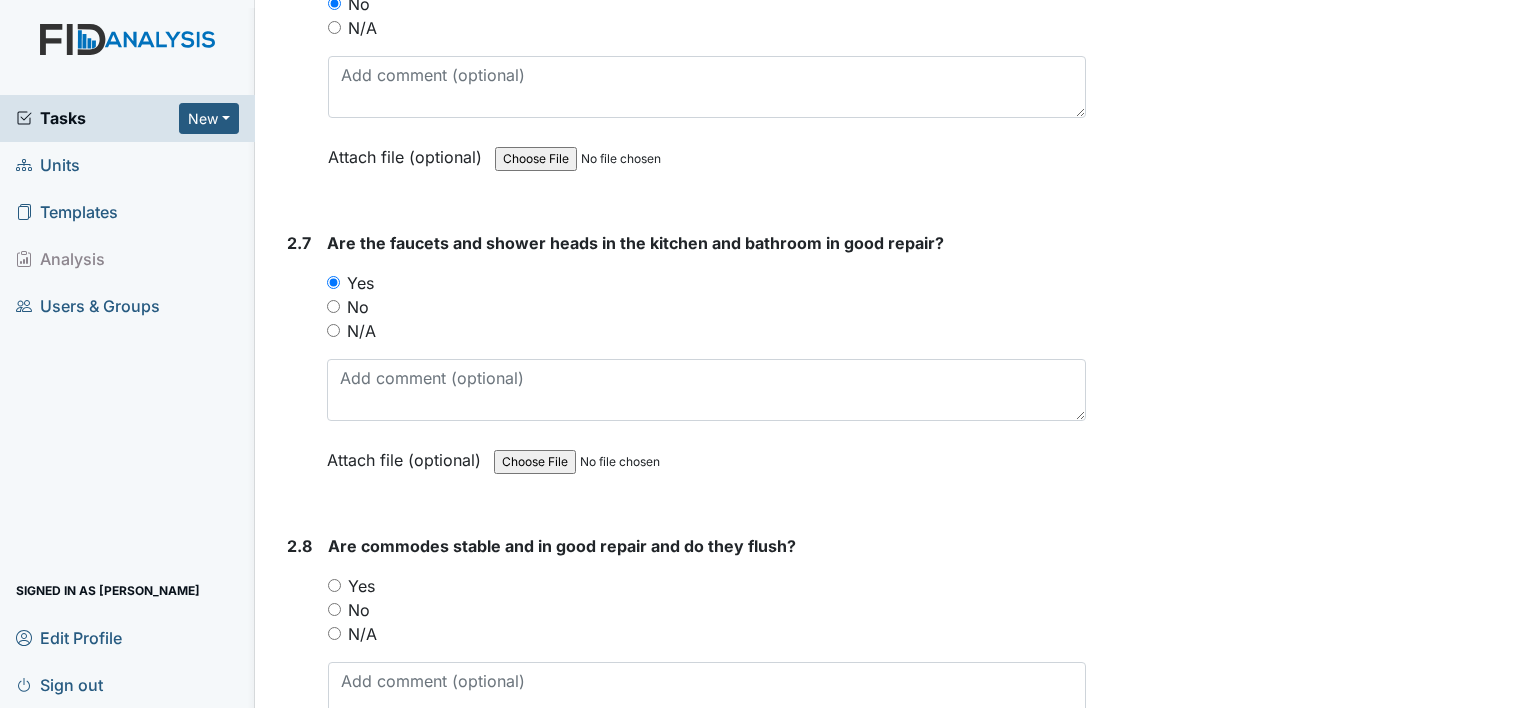 scroll, scrollTop: 5000, scrollLeft: 0, axis: vertical 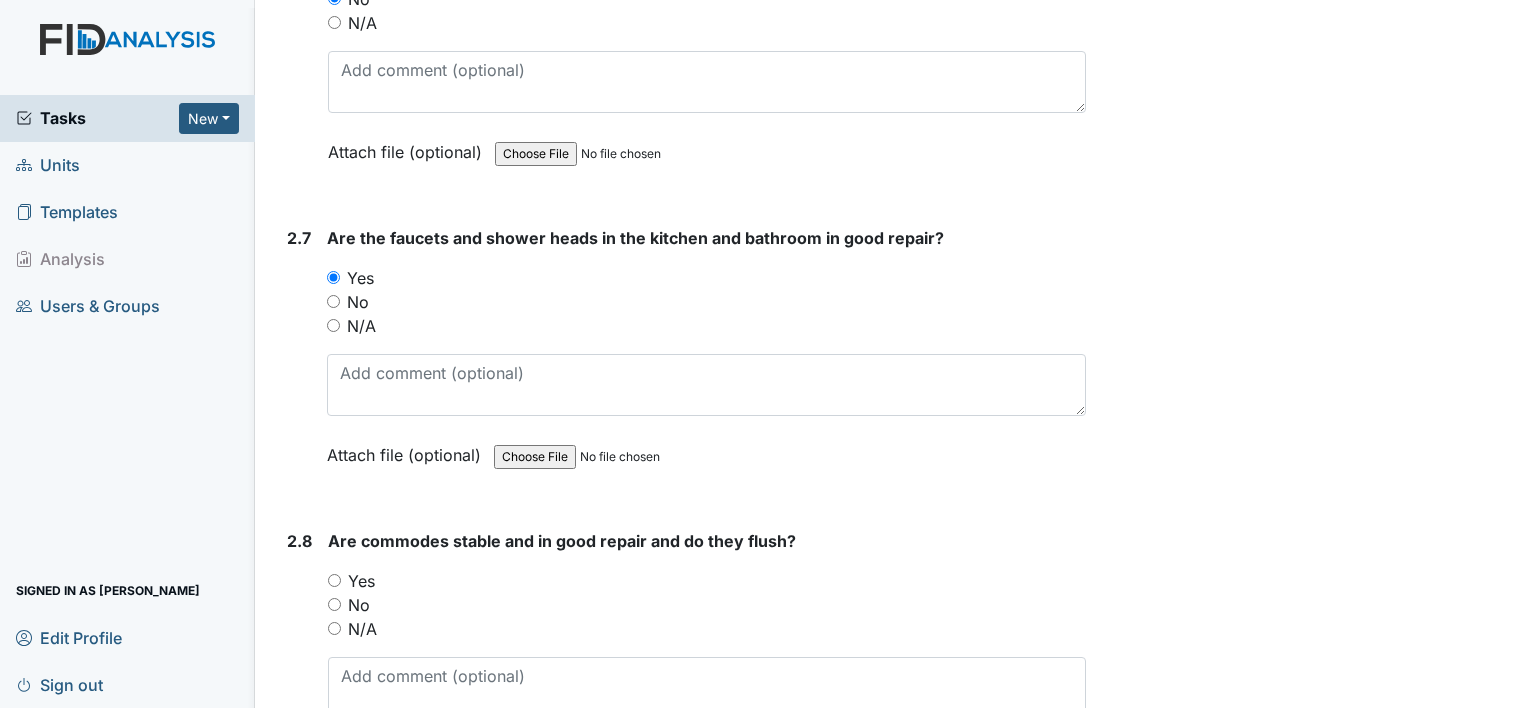 click on "Yes" at bounding box center [361, 581] 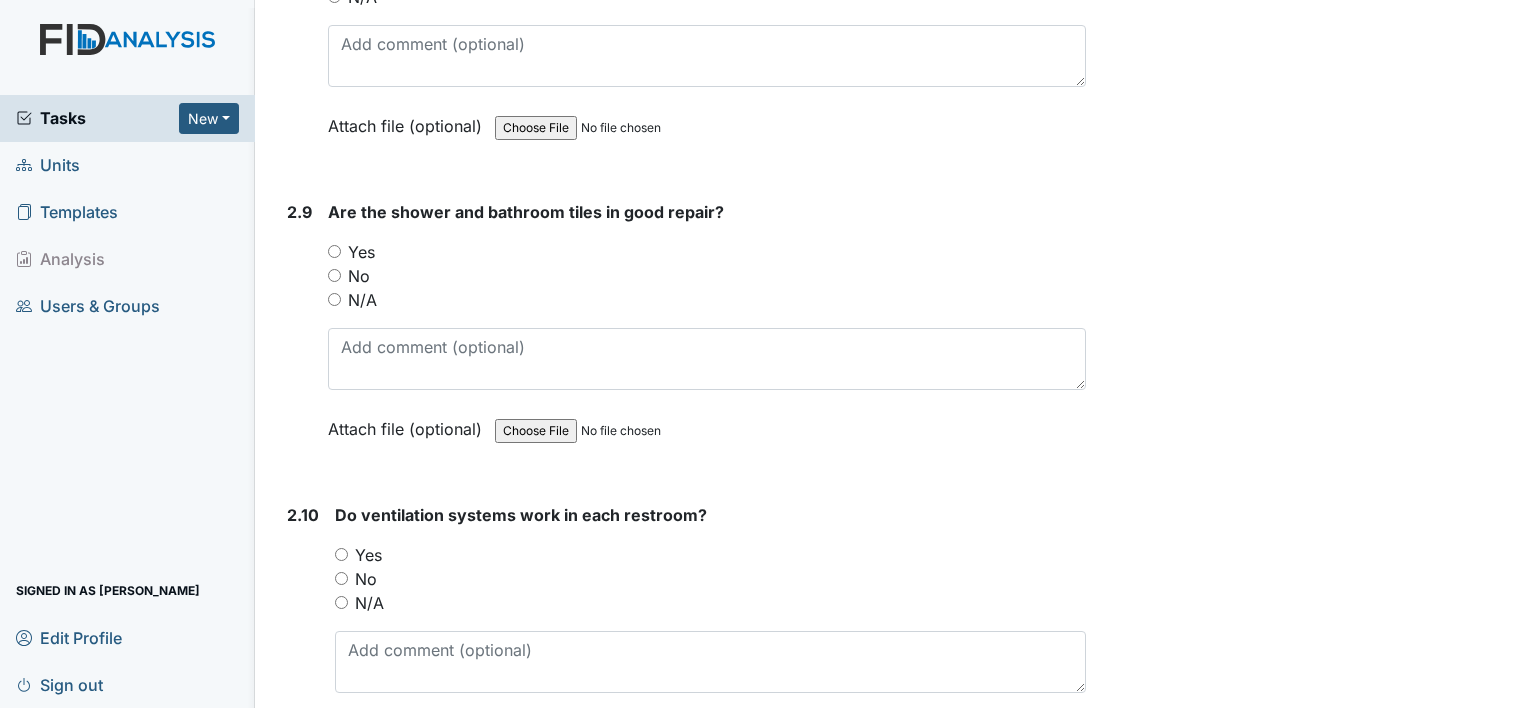 scroll, scrollTop: 5600, scrollLeft: 0, axis: vertical 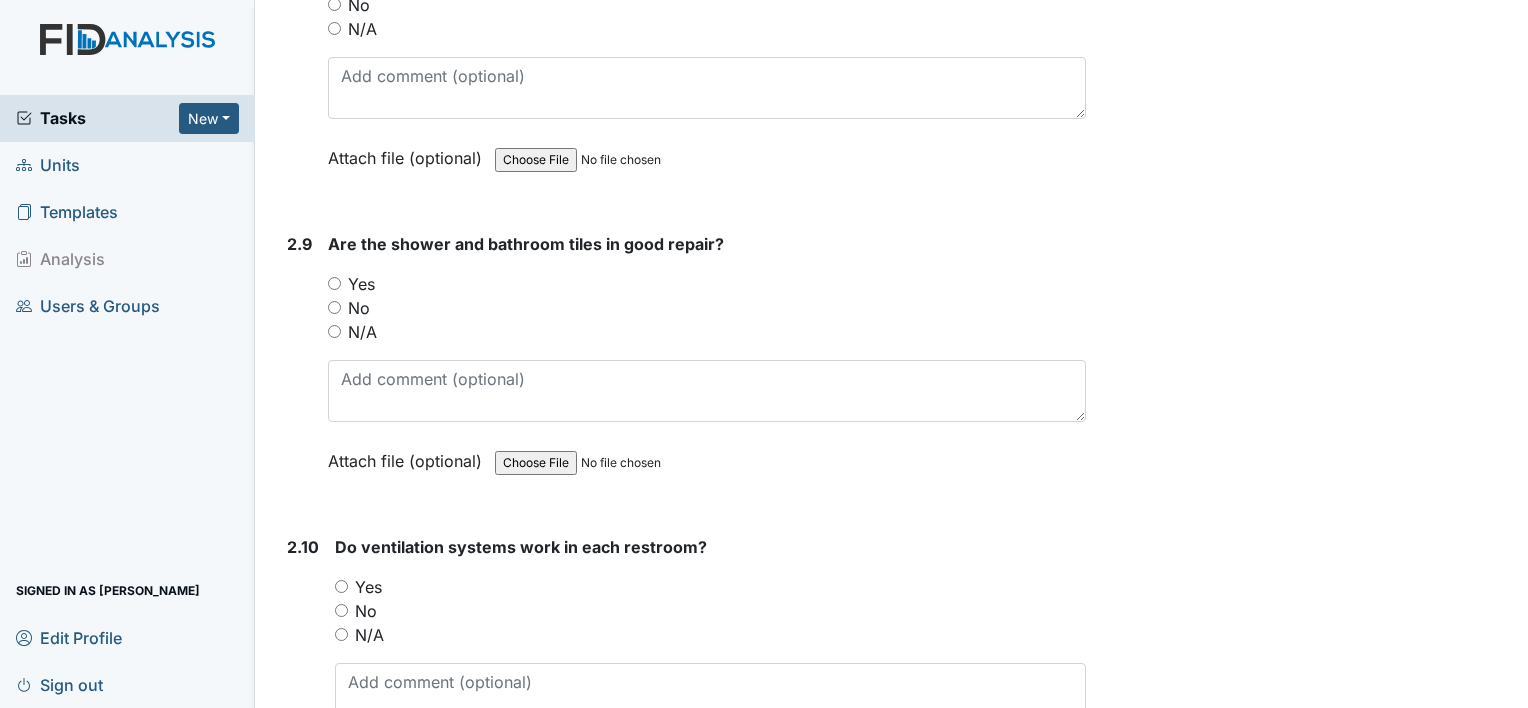 click on "Yes" at bounding box center [361, 284] 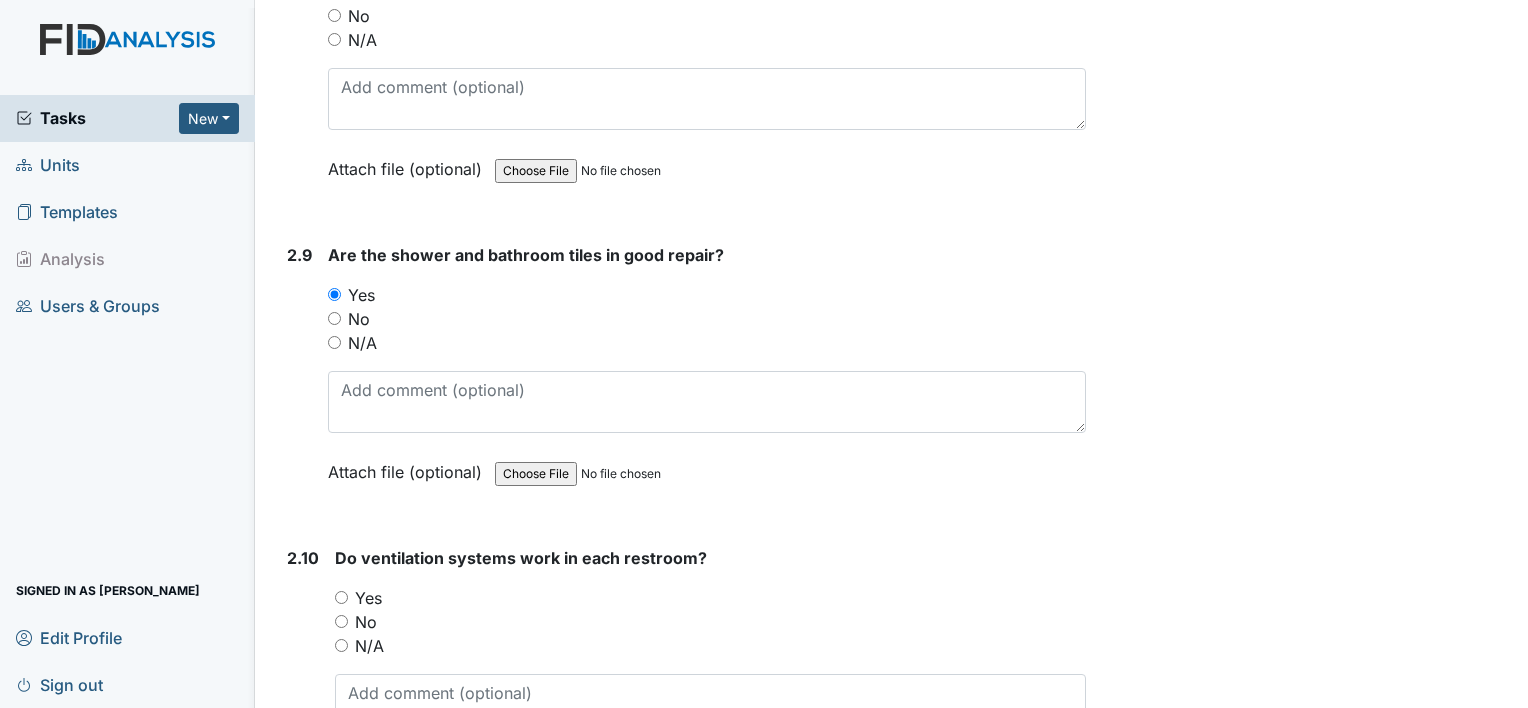 scroll, scrollTop: 5600, scrollLeft: 0, axis: vertical 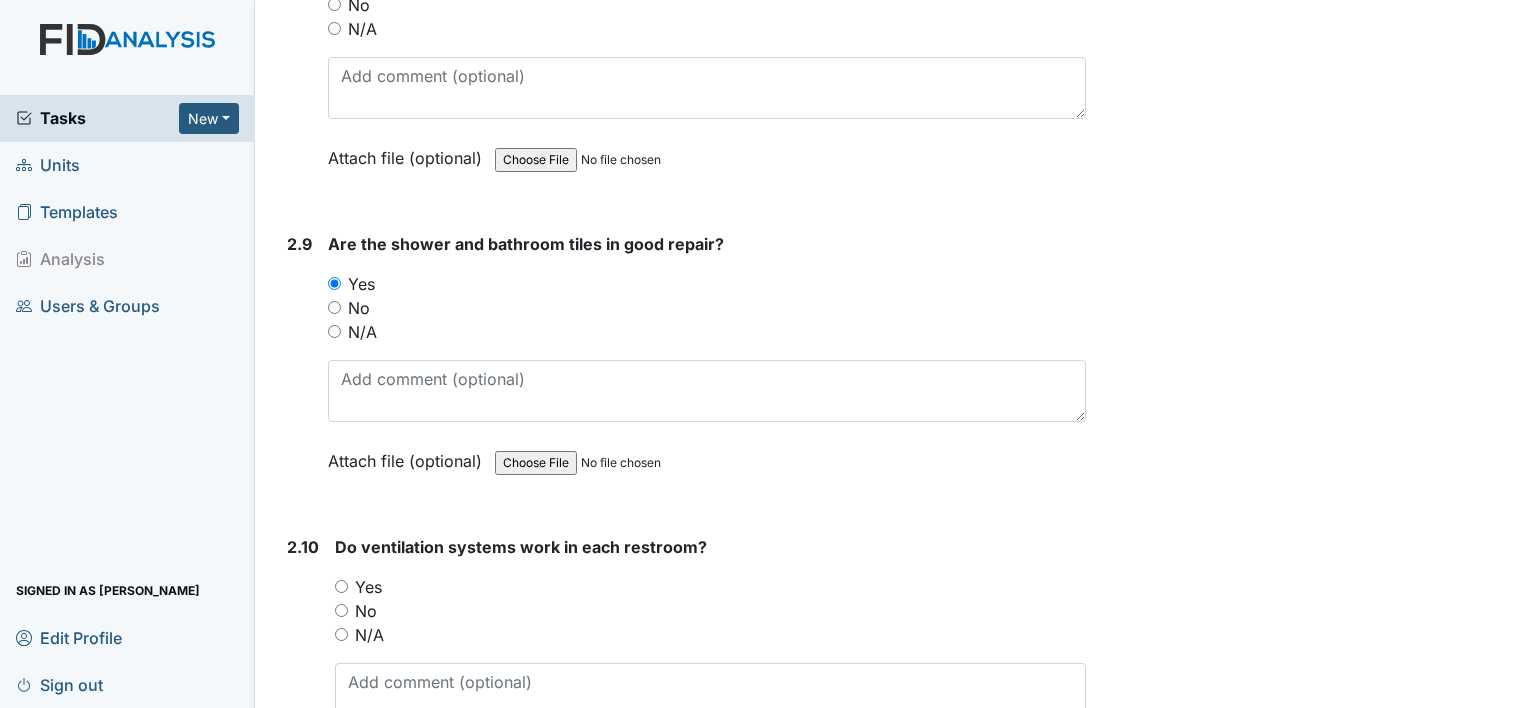 click on "Yes" at bounding box center (368, 587) 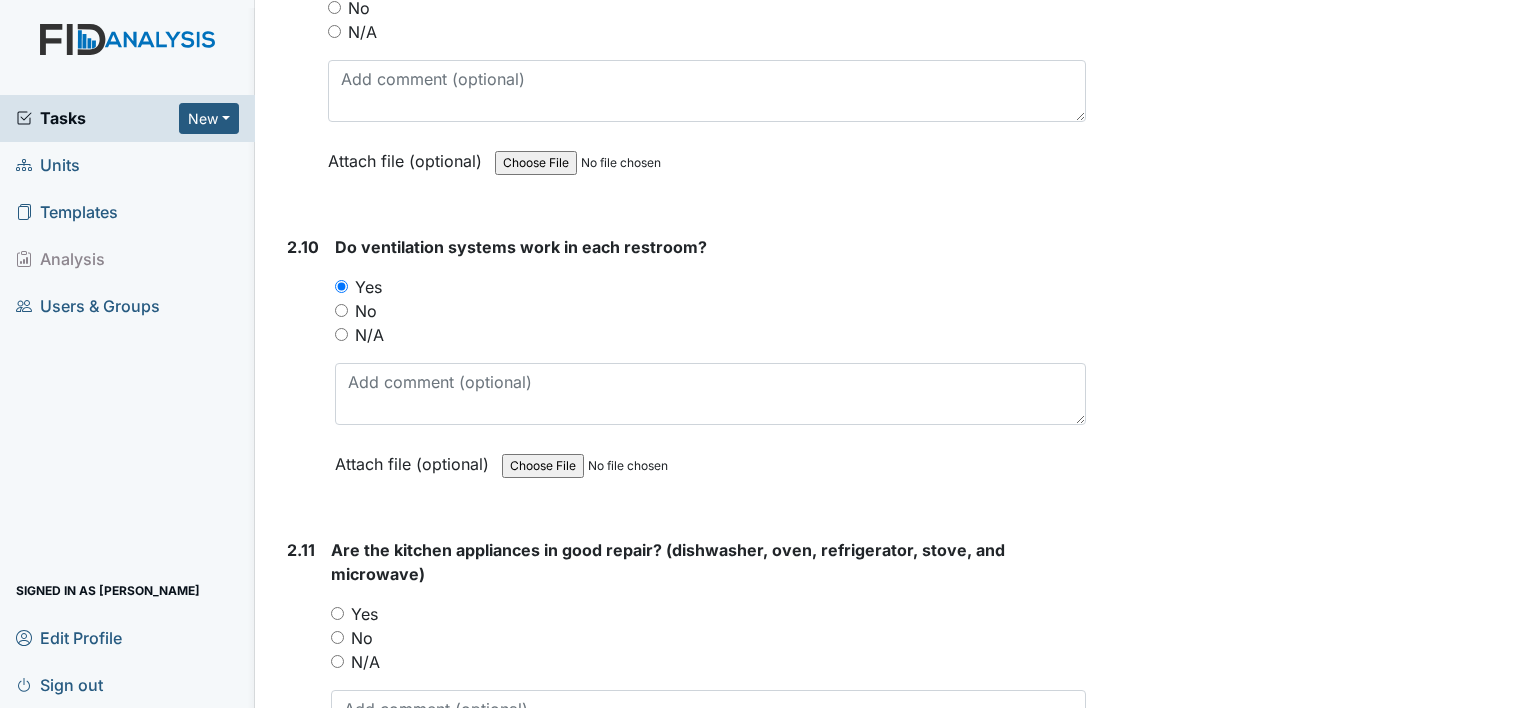 click on "Yes" at bounding box center (364, 614) 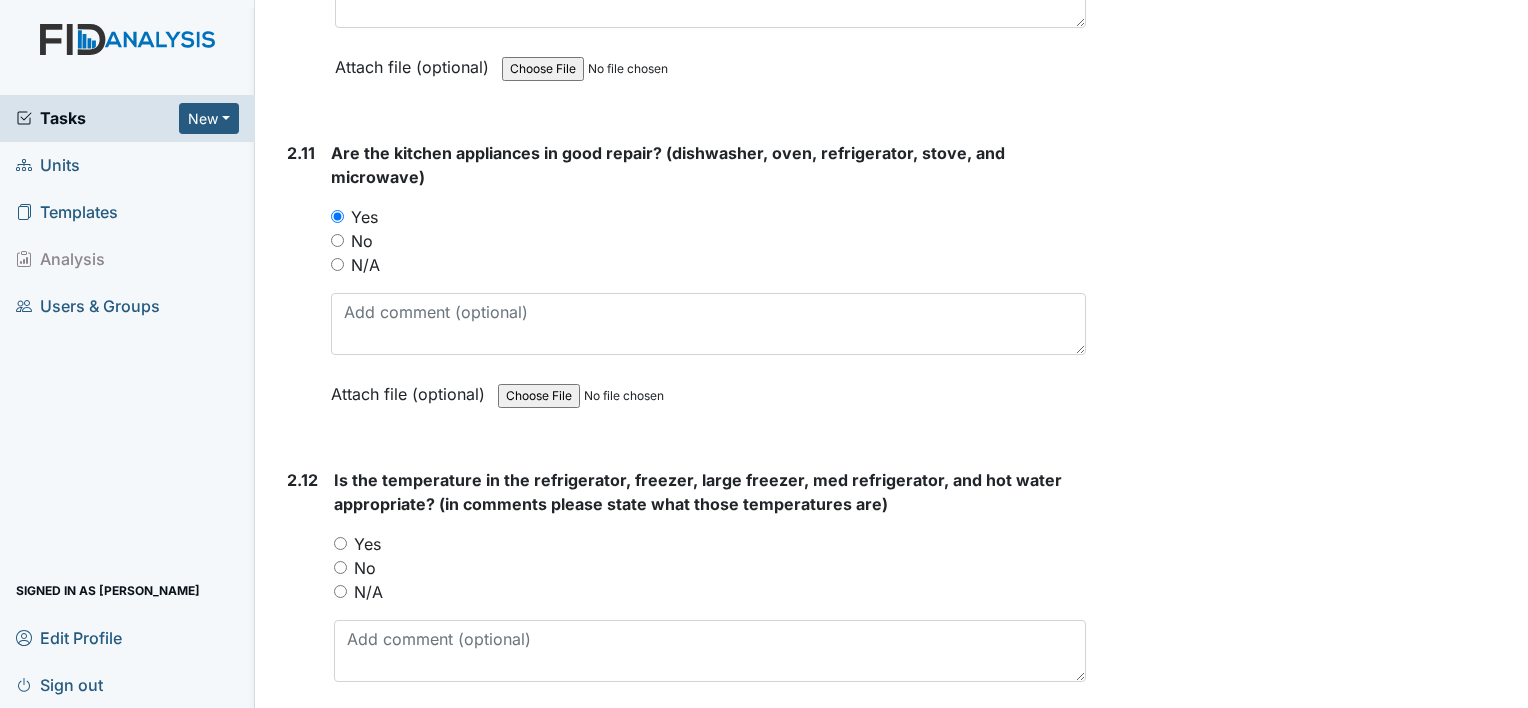 scroll, scrollTop: 6300, scrollLeft: 0, axis: vertical 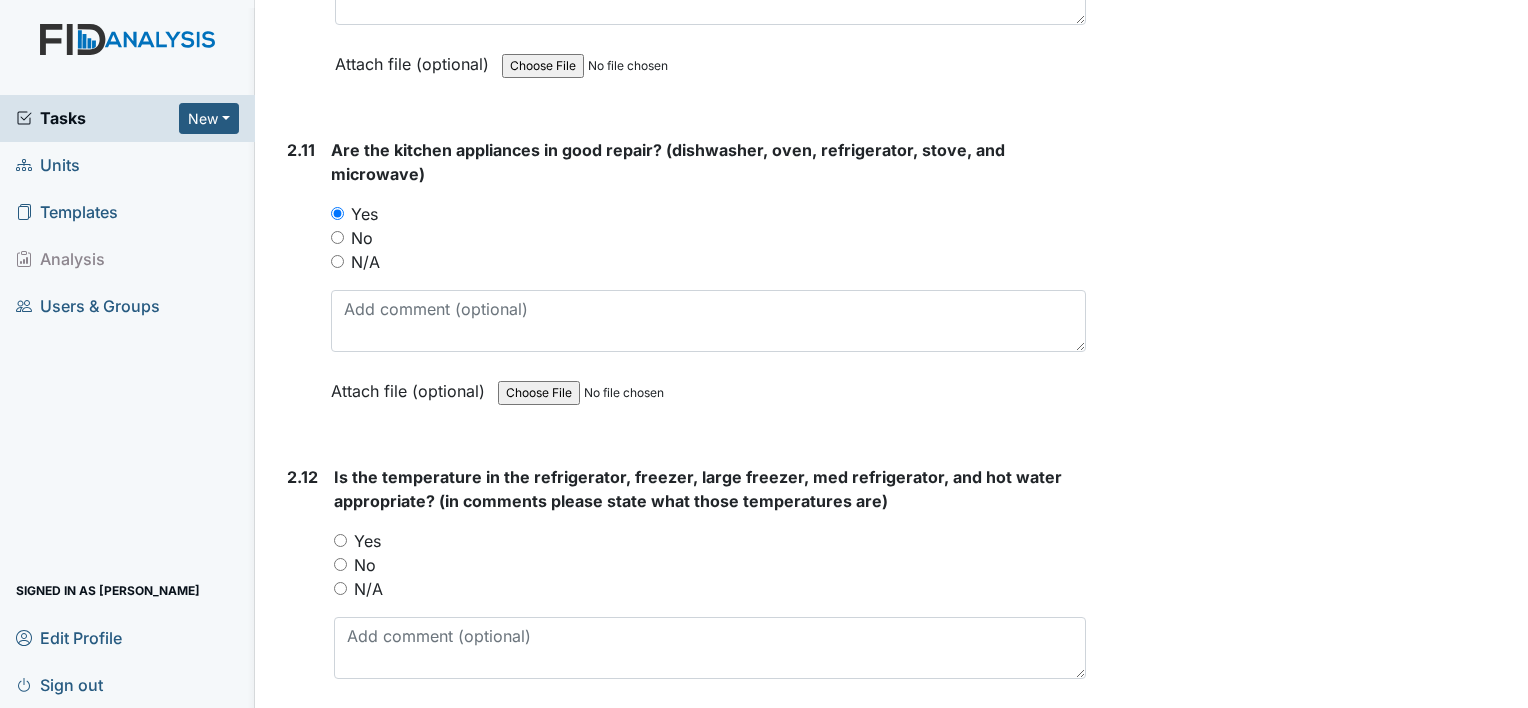 click on "Yes" at bounding box center (367, 541) 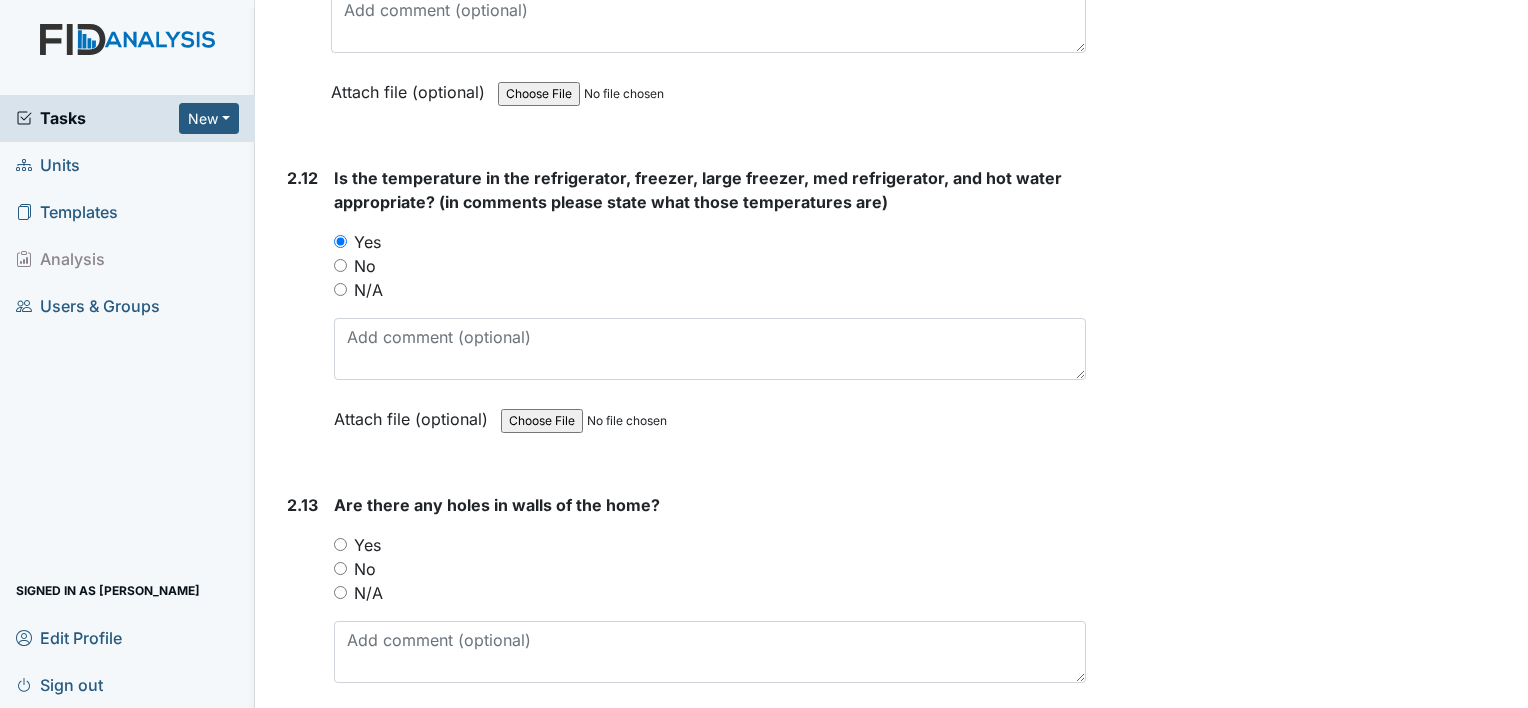 scroll, scrollTop: 6600, scrollLeft: 0, axis: vertical 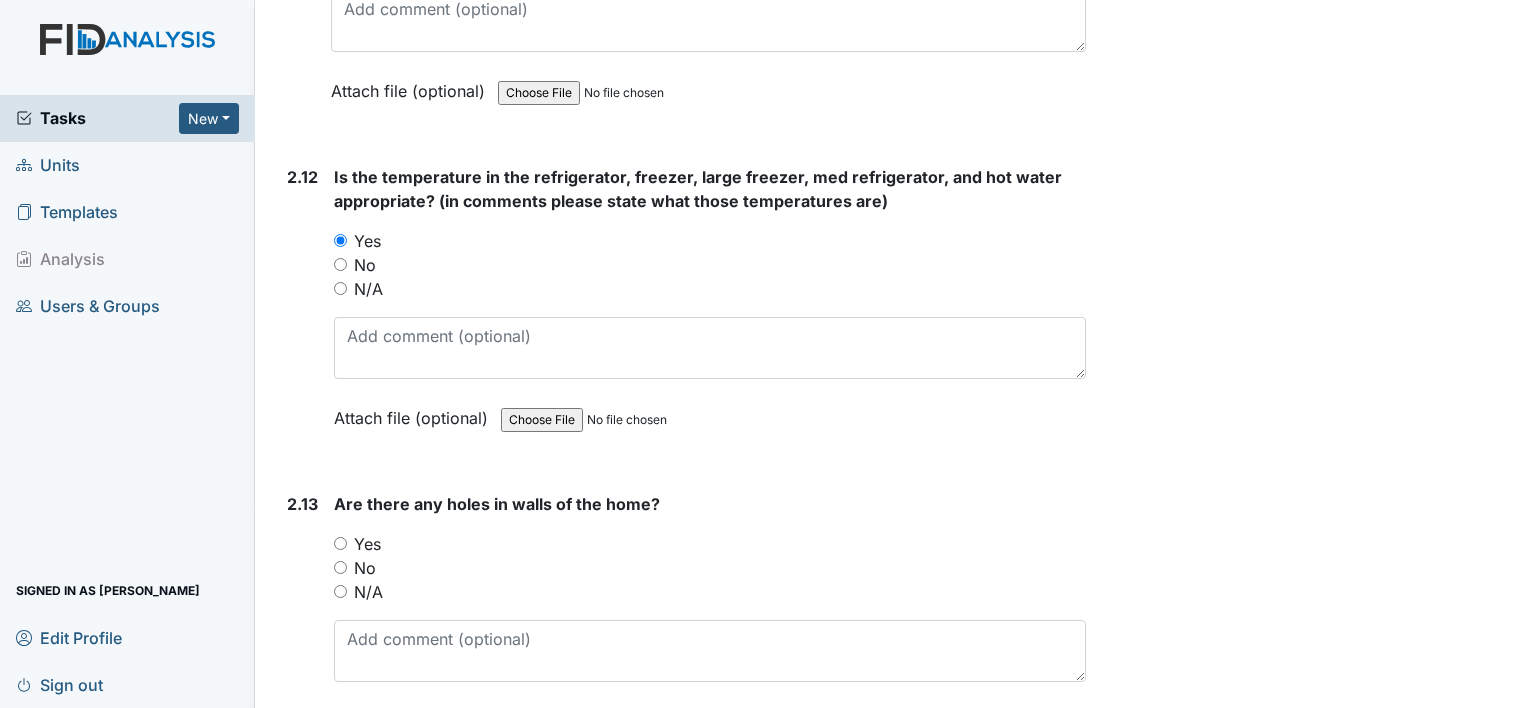 click on "N/A" at bounding box center (368, 592) 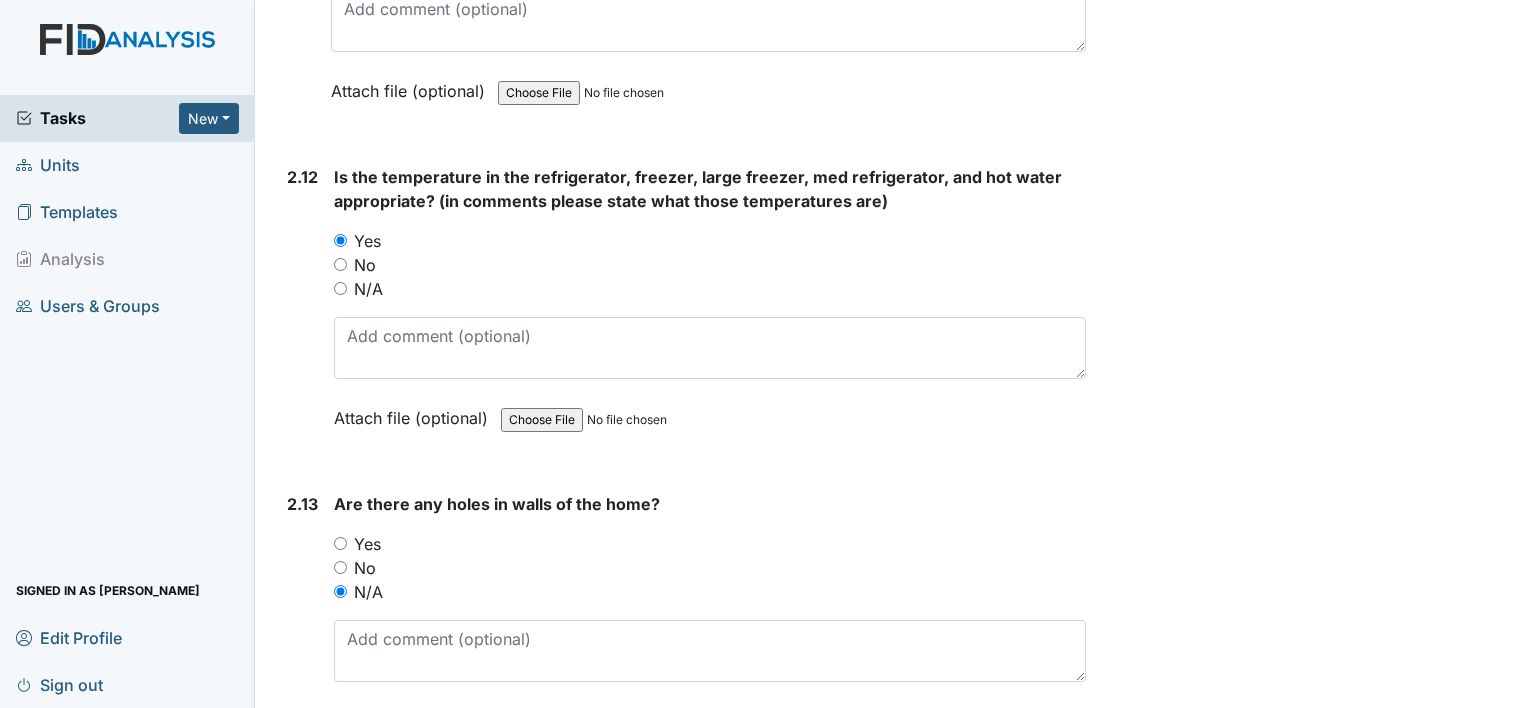 click on "No" at bounding box center (365, 568) 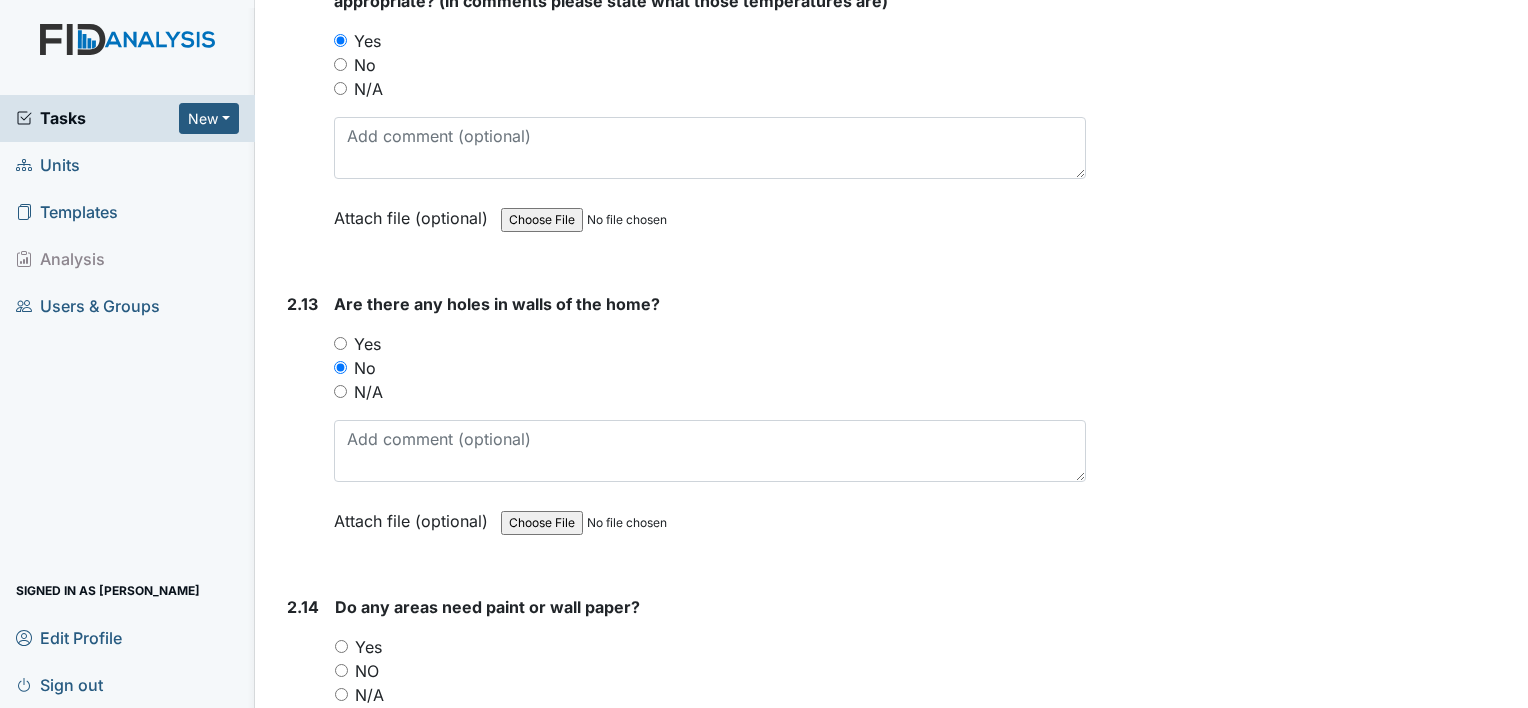 scroll, scrollTop: 6900, scrollLeft: 0, axis: vertical 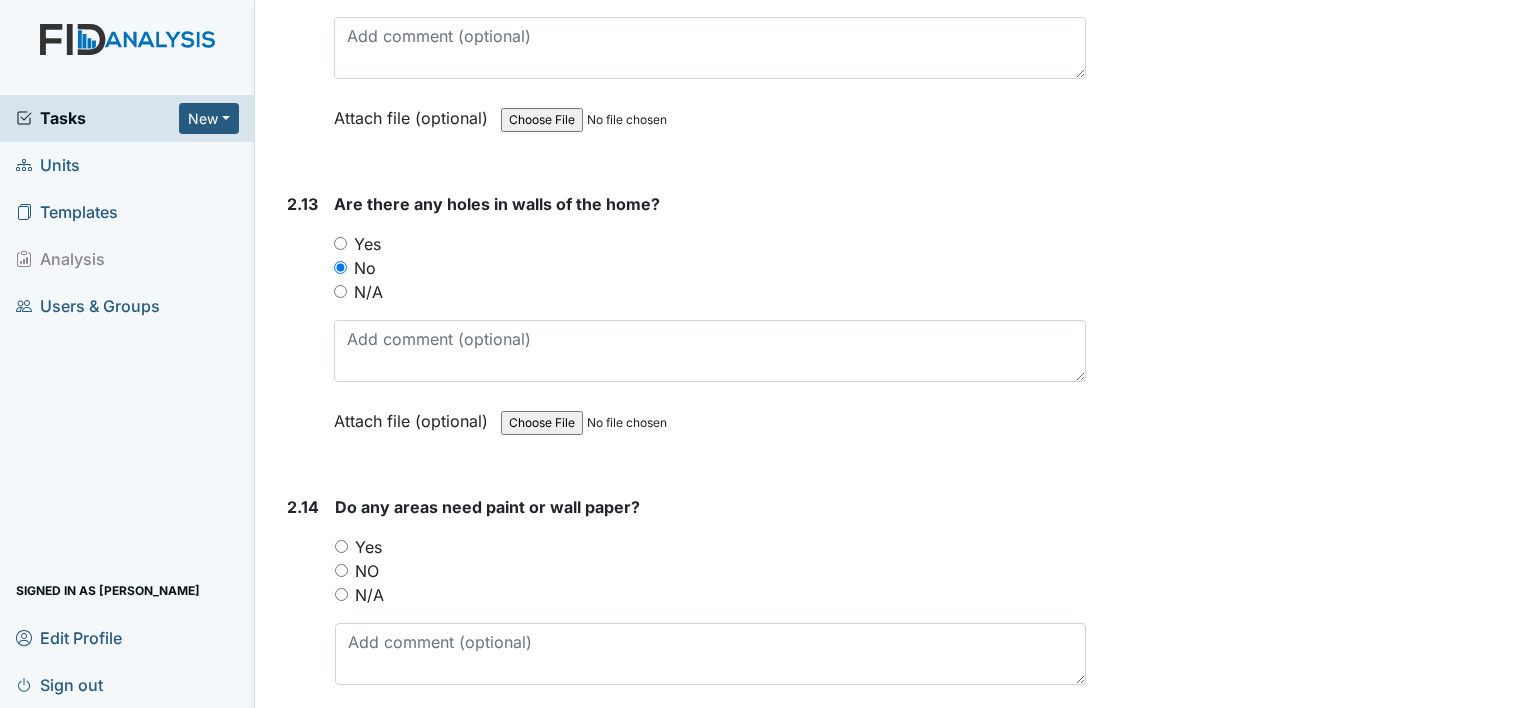 click on "NO" at bounding box center (367, 571) 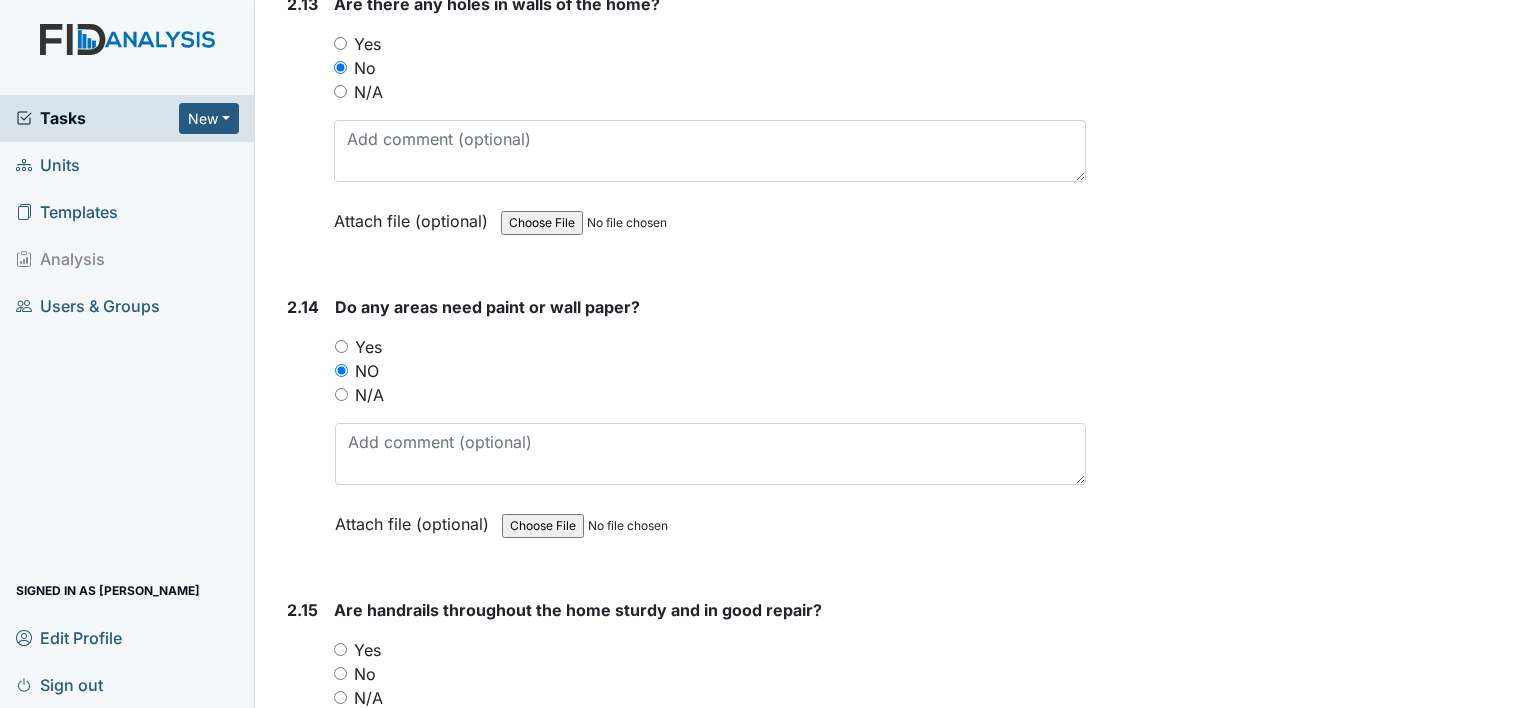 scroll, scrollTop: 7200, scrollLeft: 0, axis: vertical 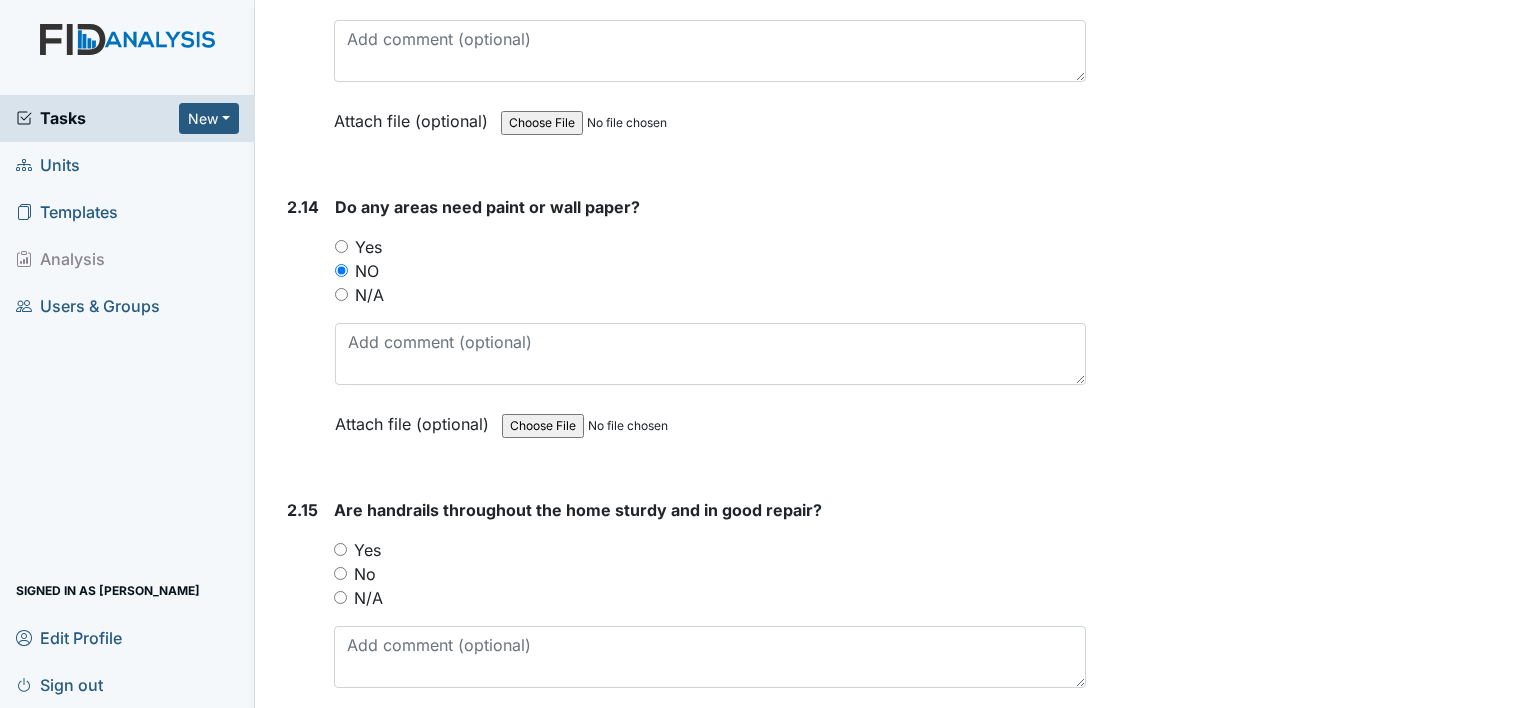 click on "Yes" at bounding box center (367, 550) 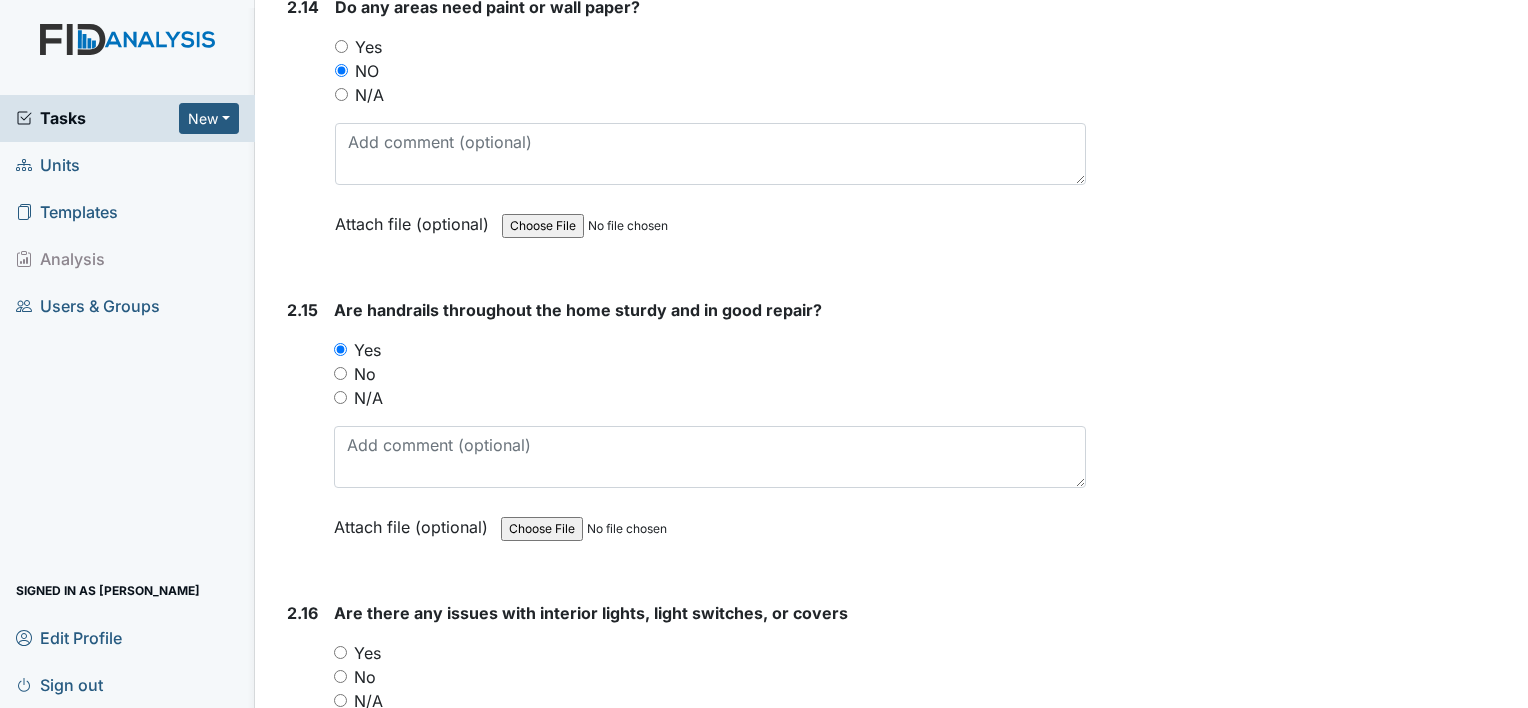 scroll, scrollTop: 7500, scrollLeft: 0, axis: vertical 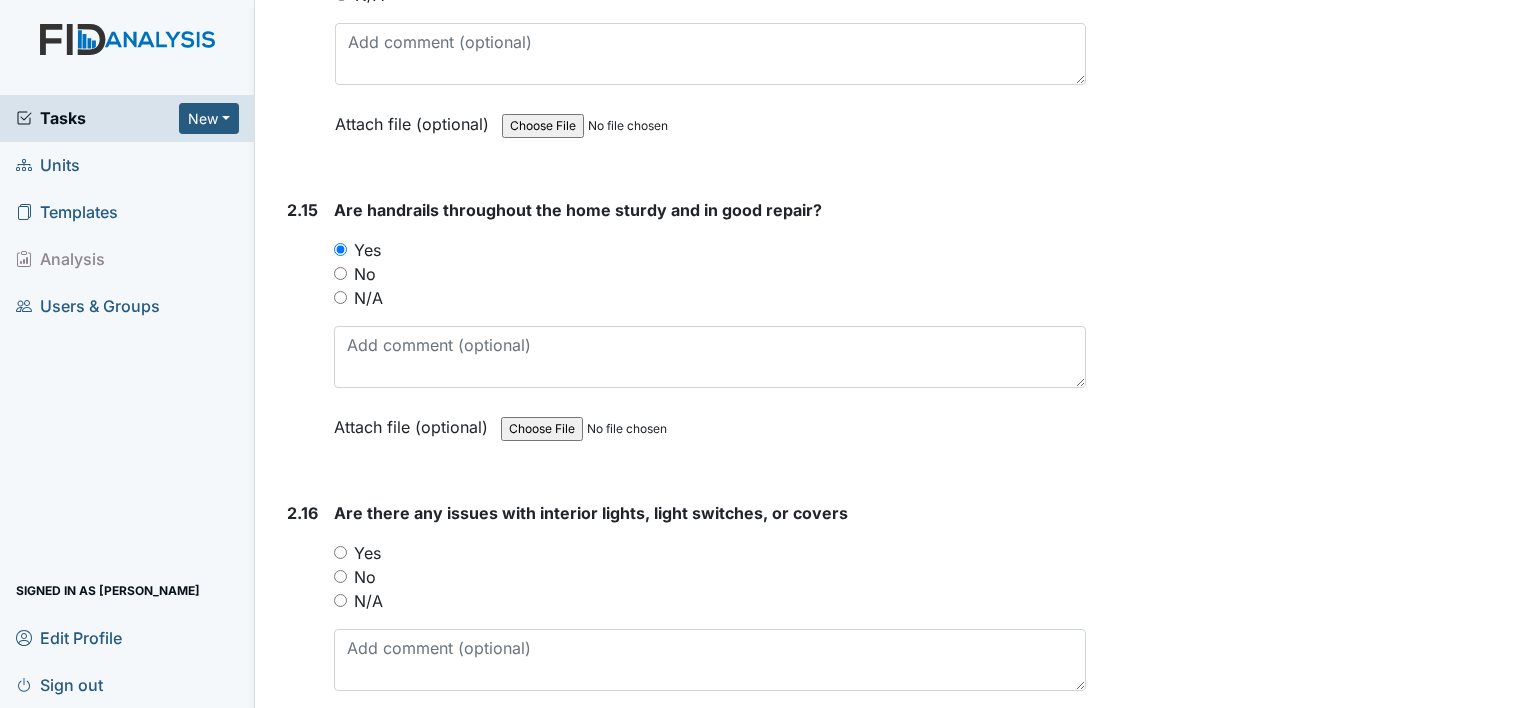 click on "Yes" at bounding box center (367, 553) 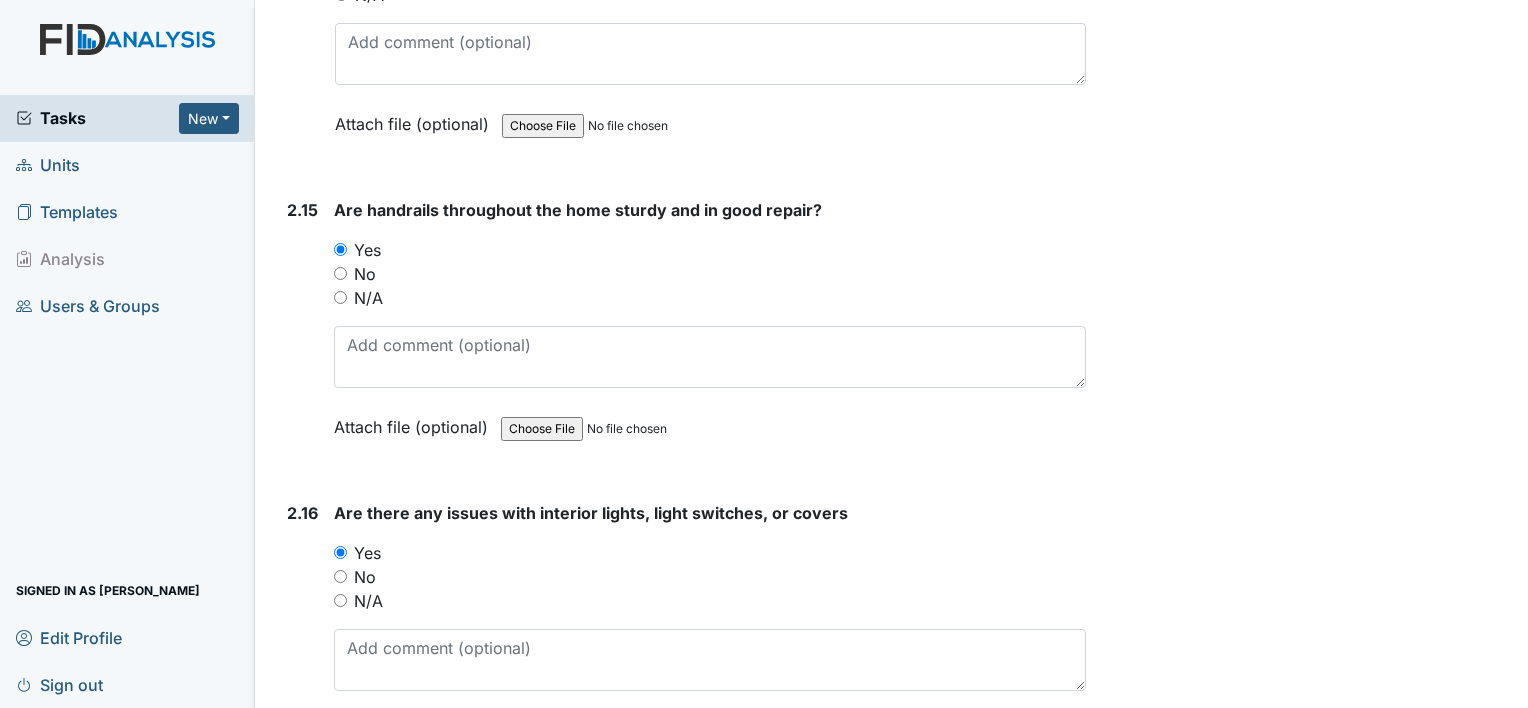click on "No" at bounding box center [365, 577] 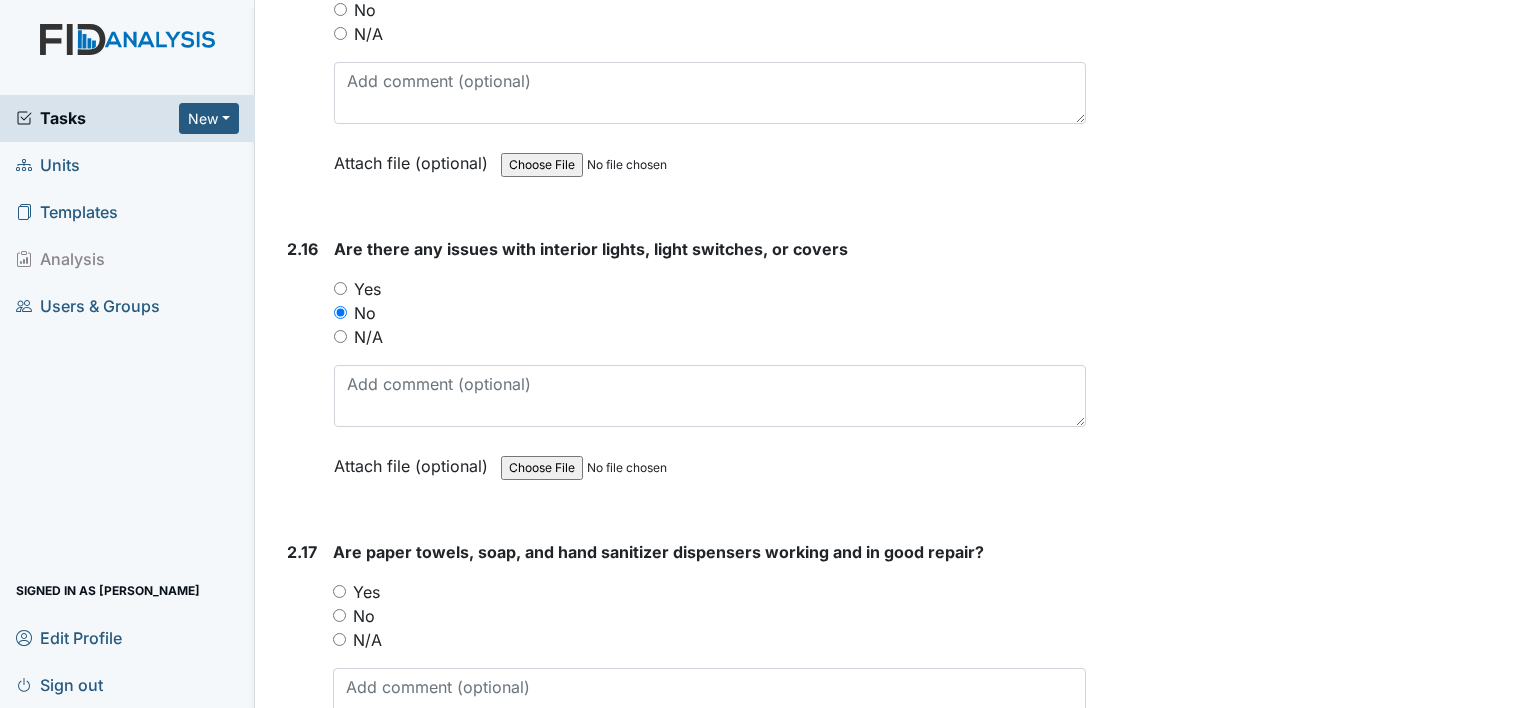 scroll, scrollTop: 7800, scrollLeft: 0, axis: vertical 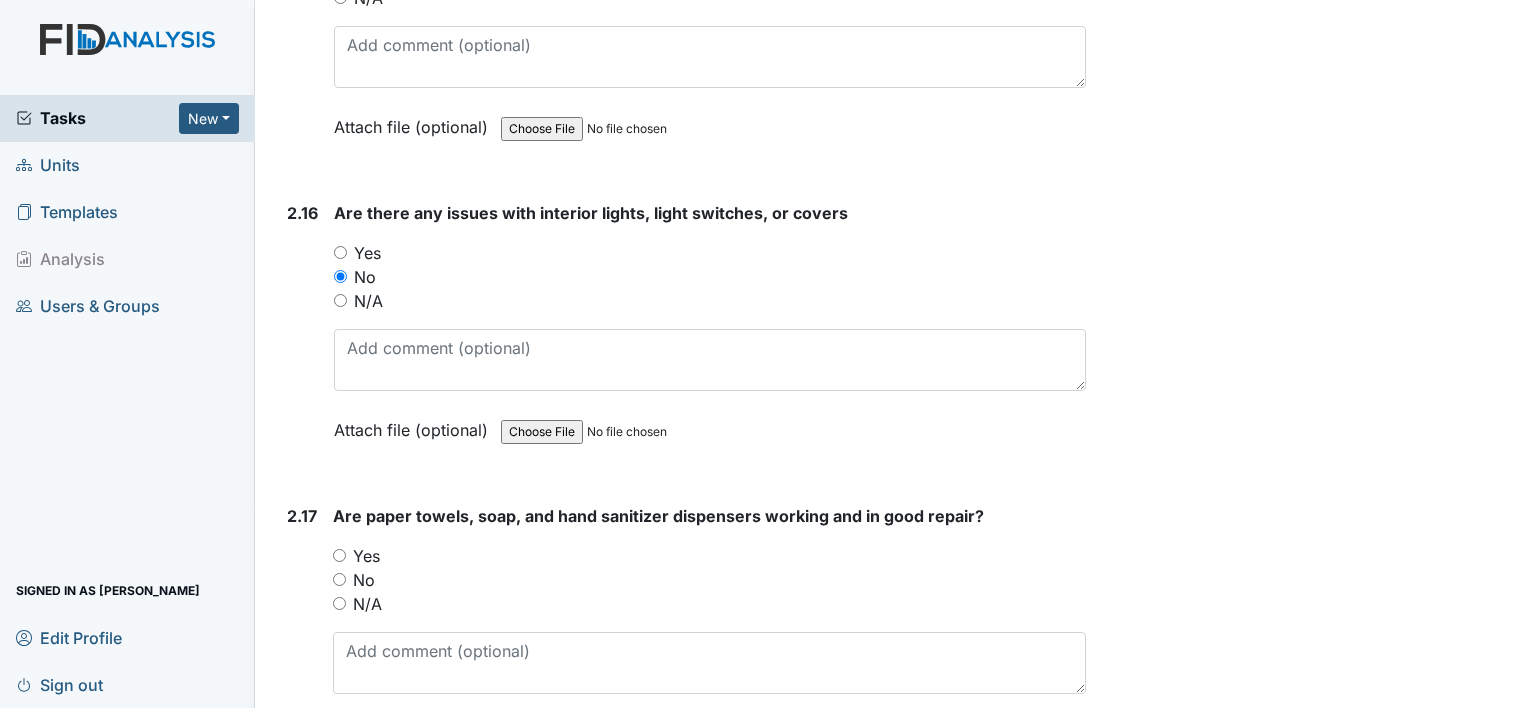 click on "Yes" at bounding box center [366, 556] 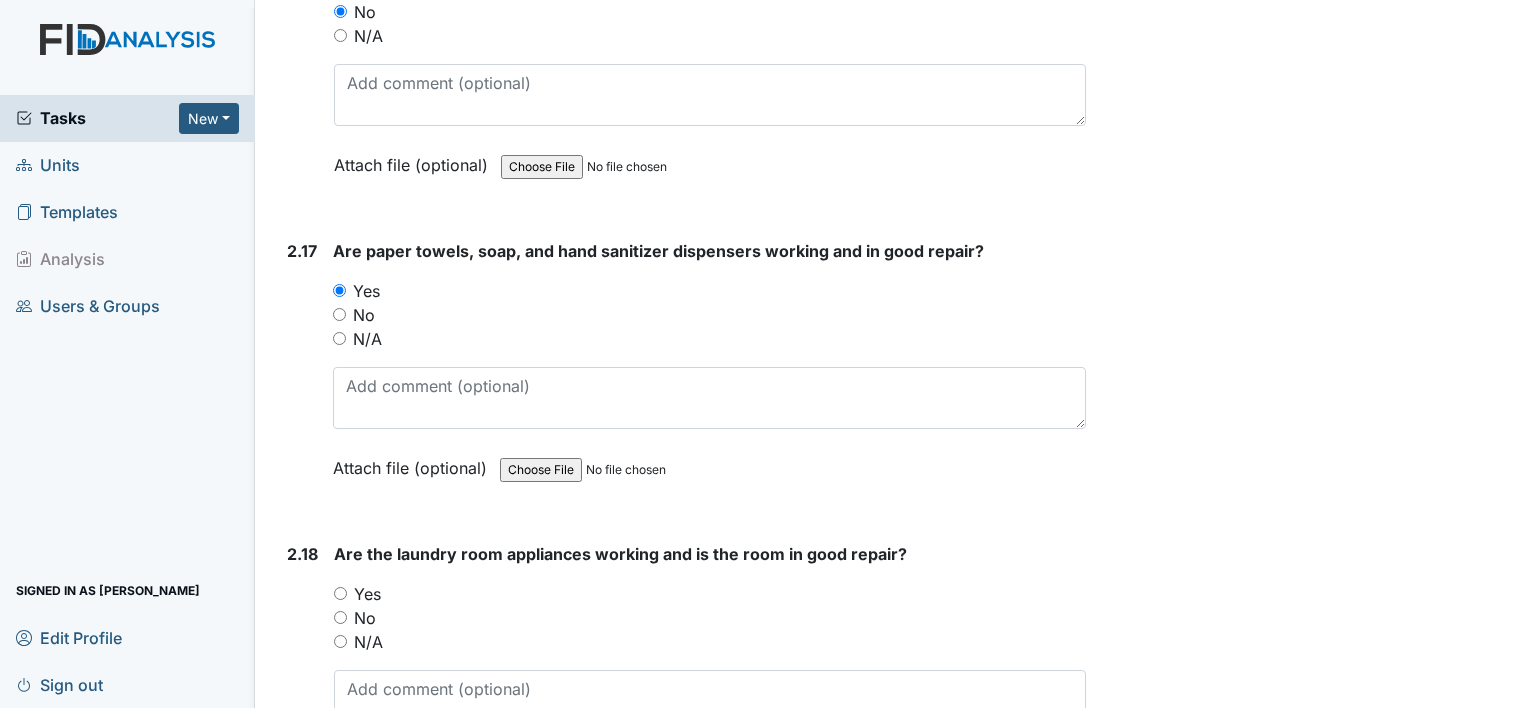 scroll, scrollTop: 8100, scrollLeft: 0, axis: vertical 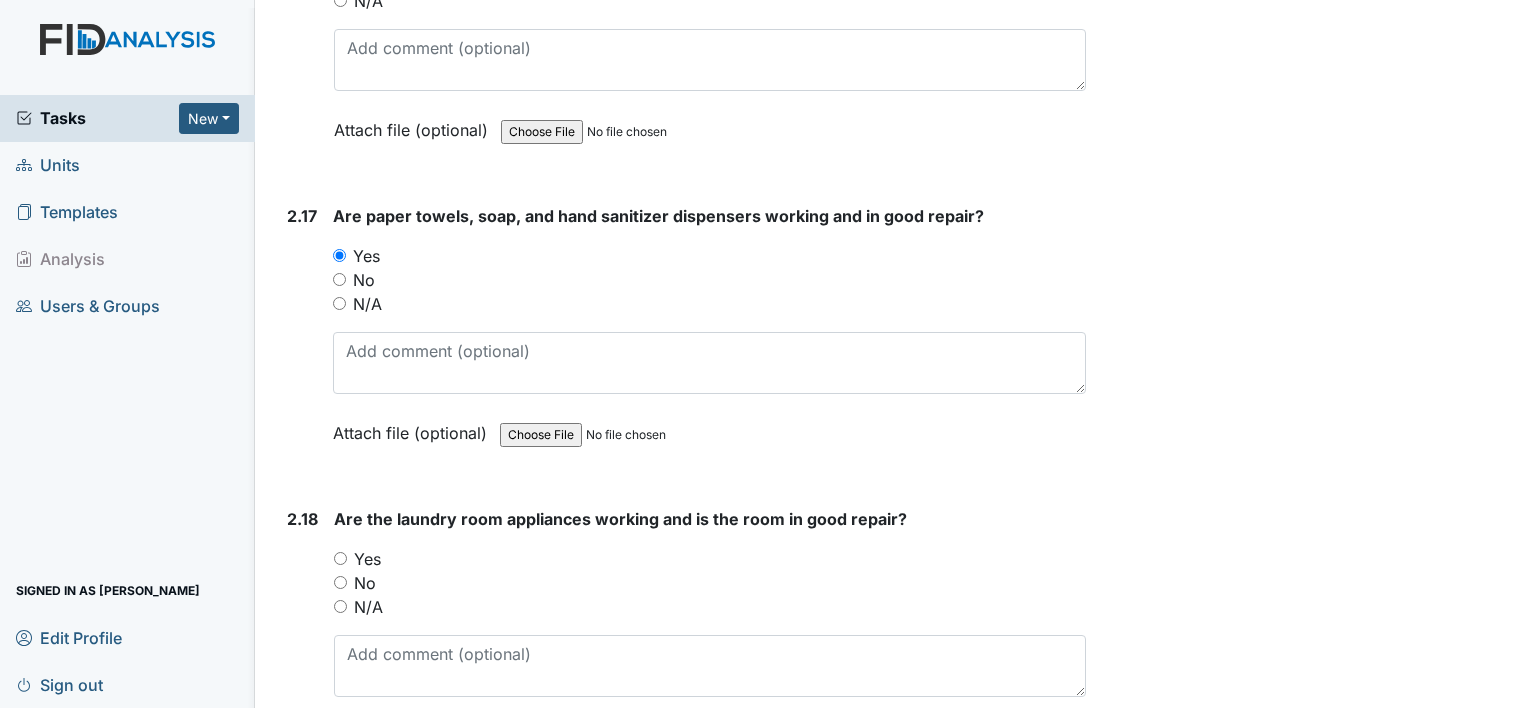 click on "Yes" at bounding box center [367, 559] 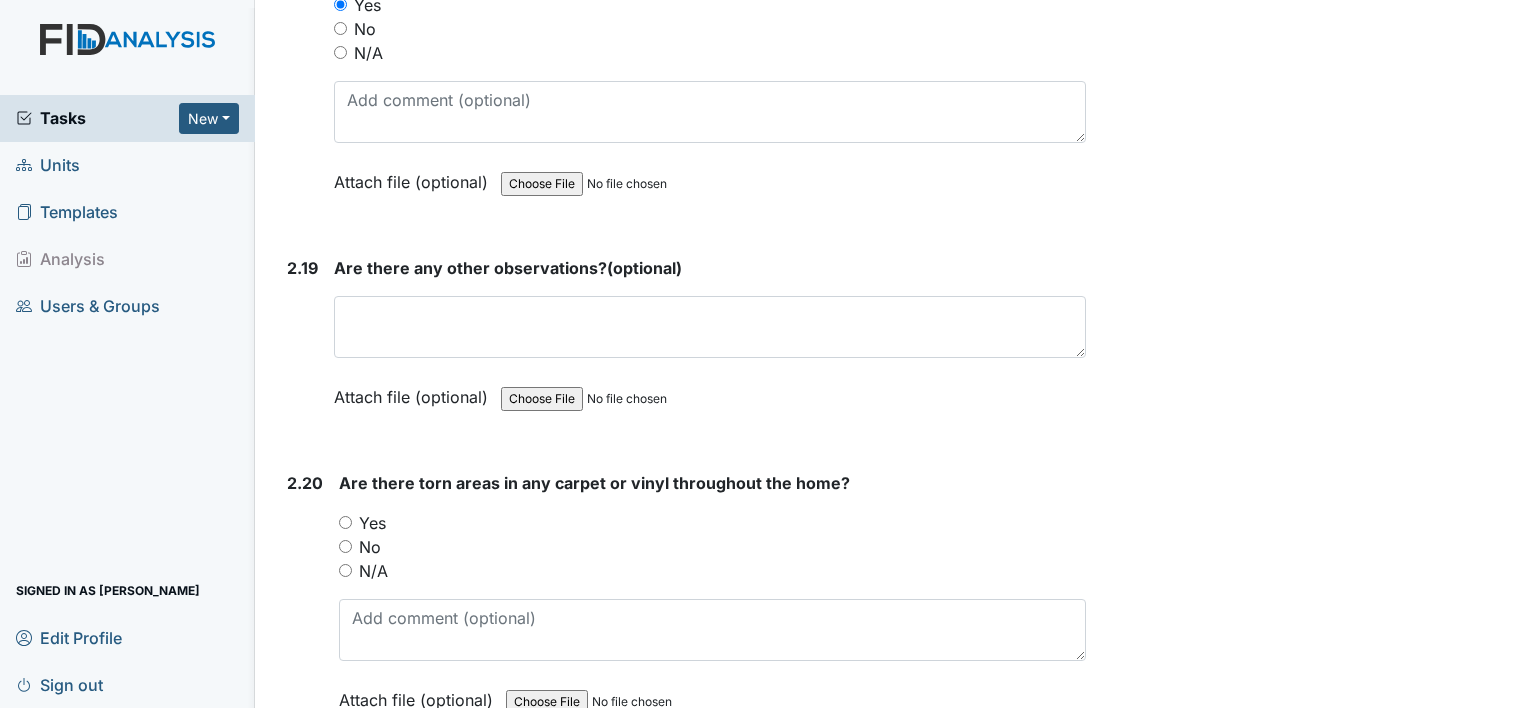scroll, scrollTop: 8700, scrollLeft: 0, axis: vertical 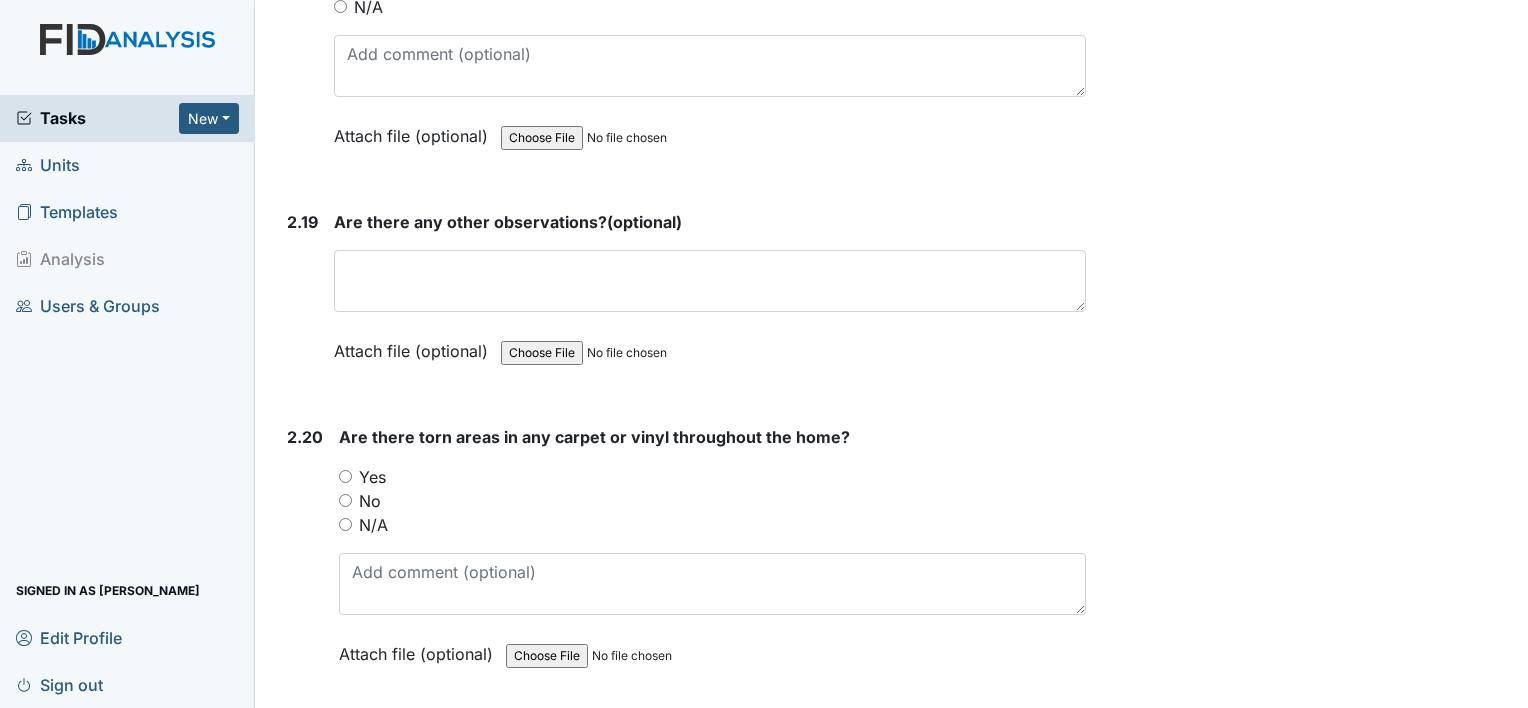 click on "No" at bounding box center [370, 501] 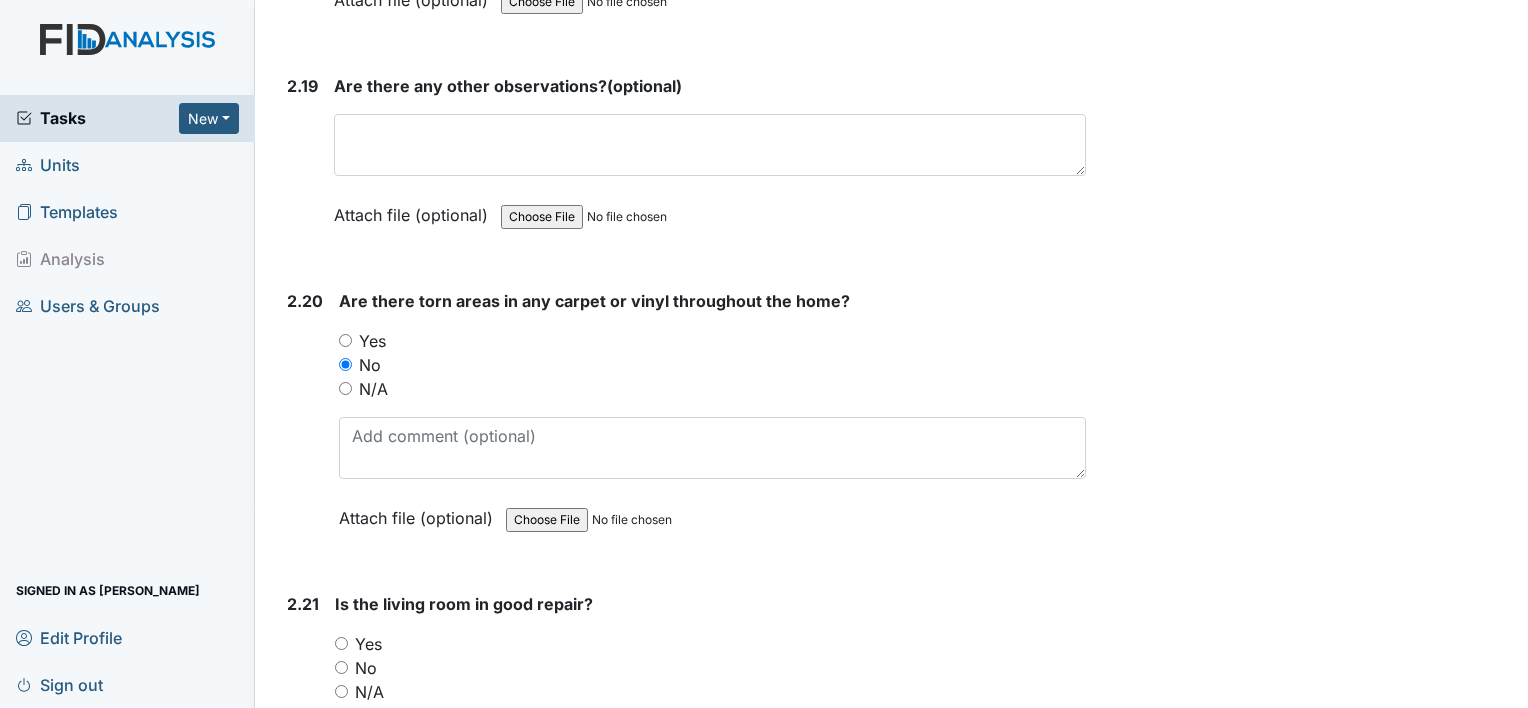 scroll, scrollTop: 8900, scrollLeft: 0, axis: vertical 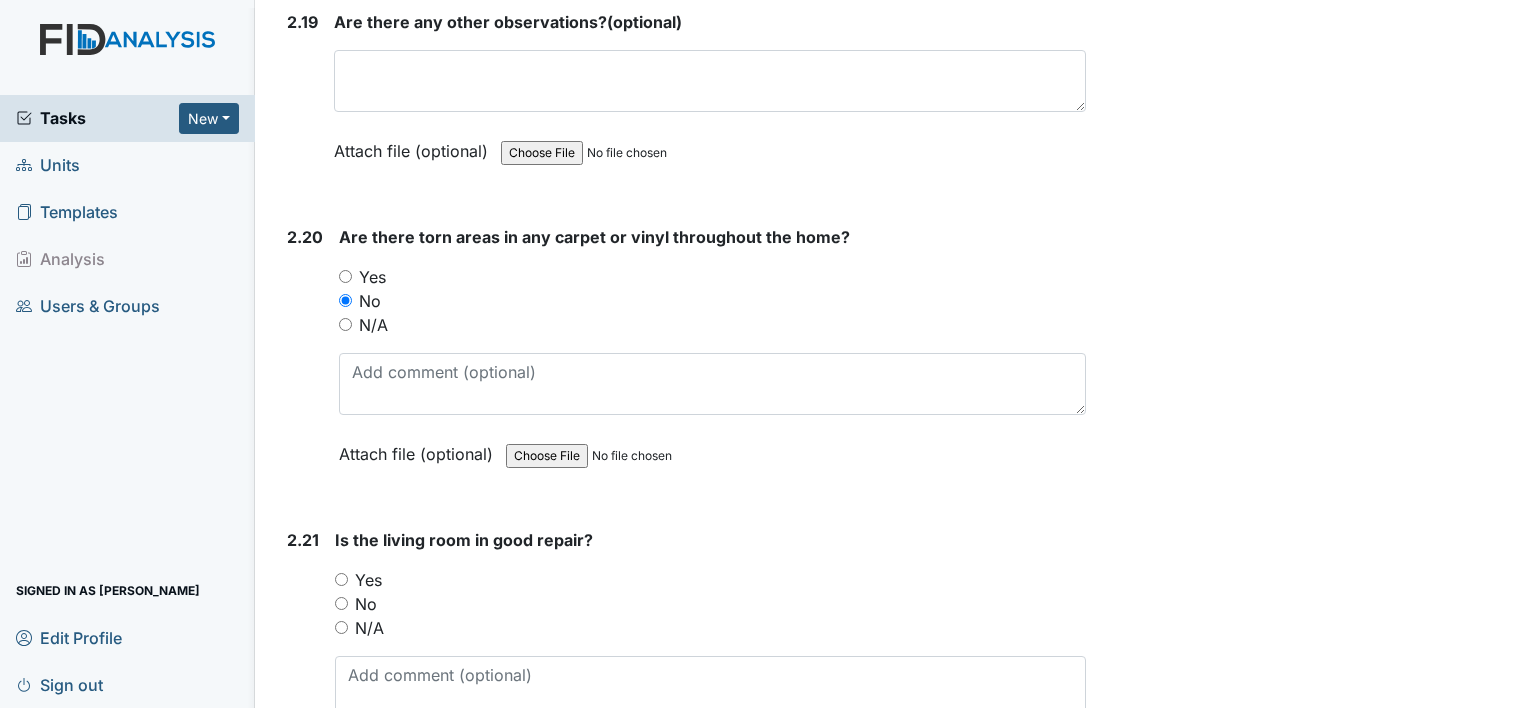 click on "Yes" at bounding box center [710, 580] 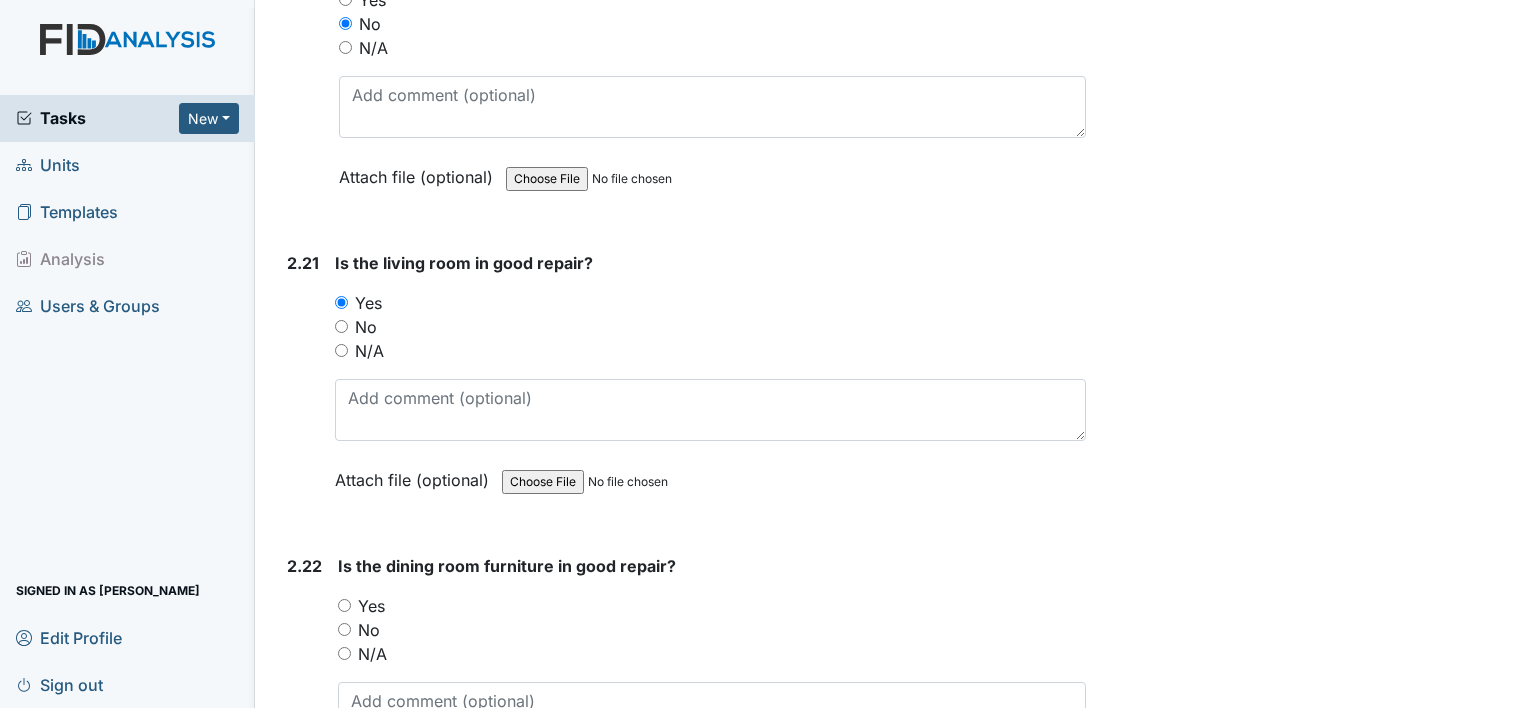 scroll, scrollTop: 9200, scrollLeft: 0, axis: vertical 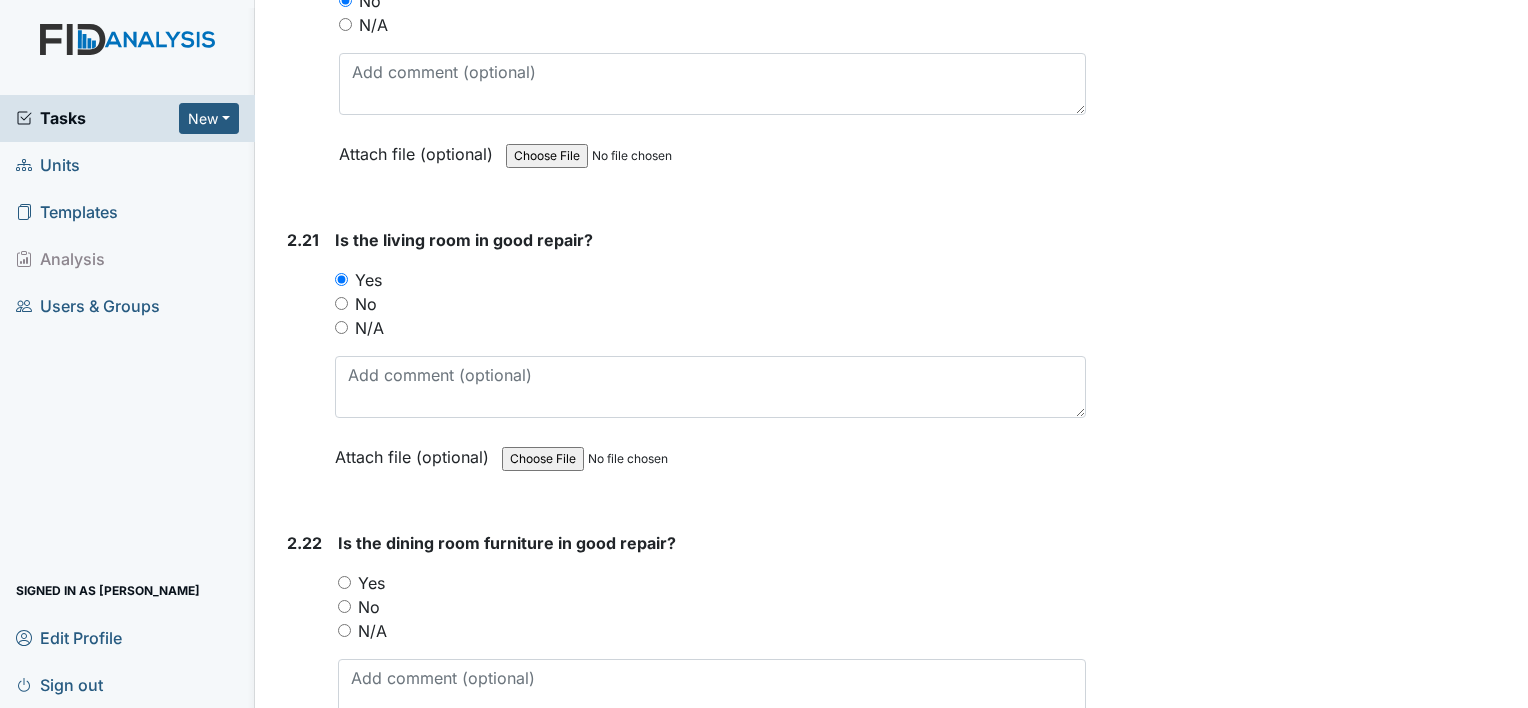 click on "Yes" at bounding box center [371, 583] 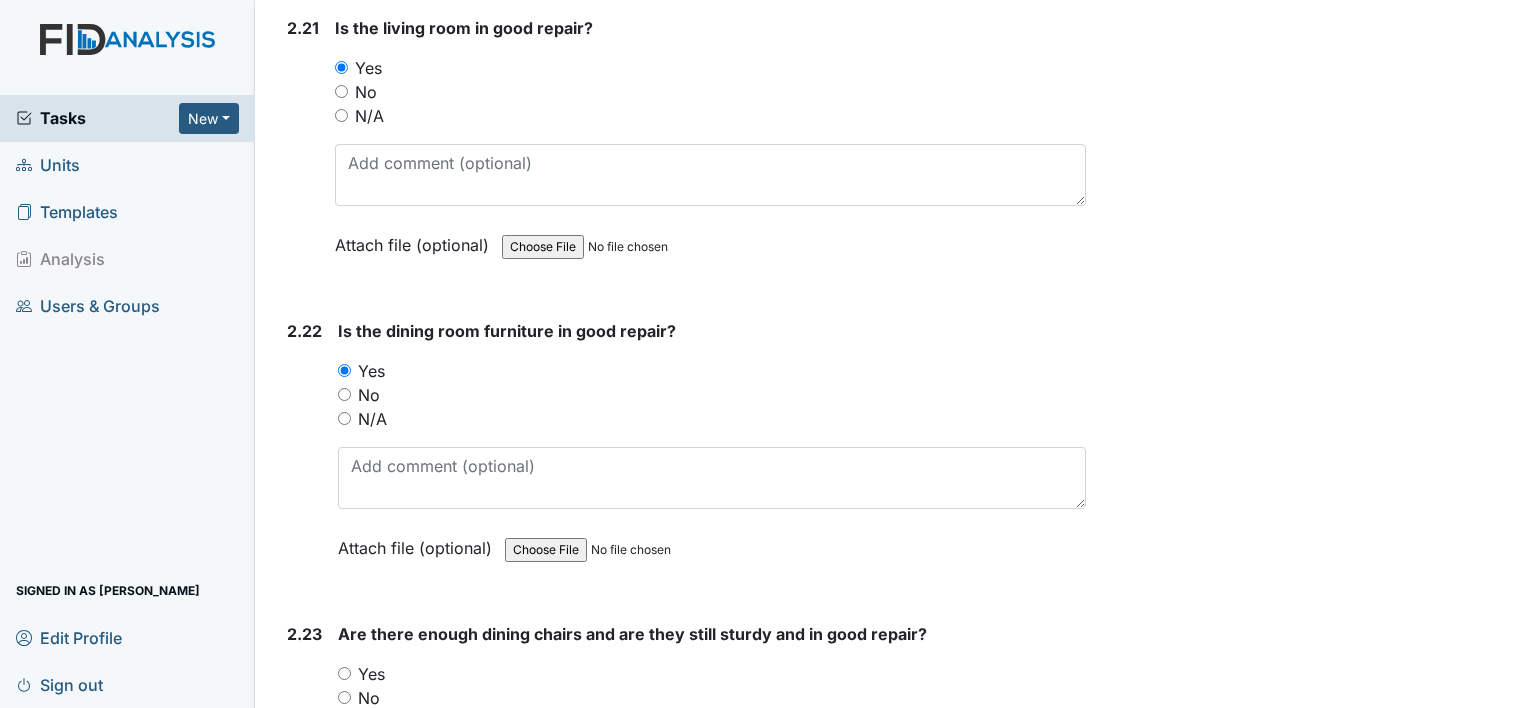 scroll, scrollTop: 9500, scrollLeft: 0, axis: vertical 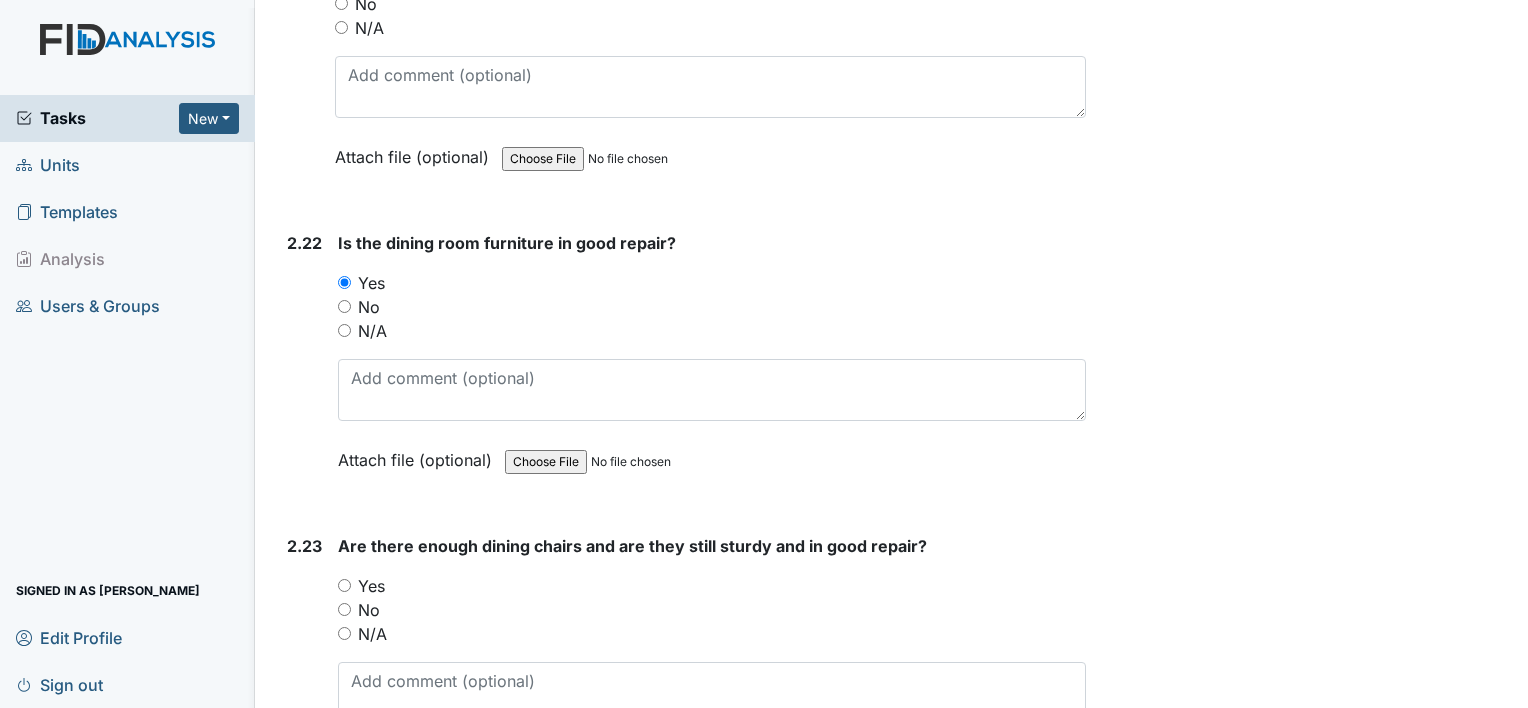 click on "Yes" at bounding box center [371, 586] 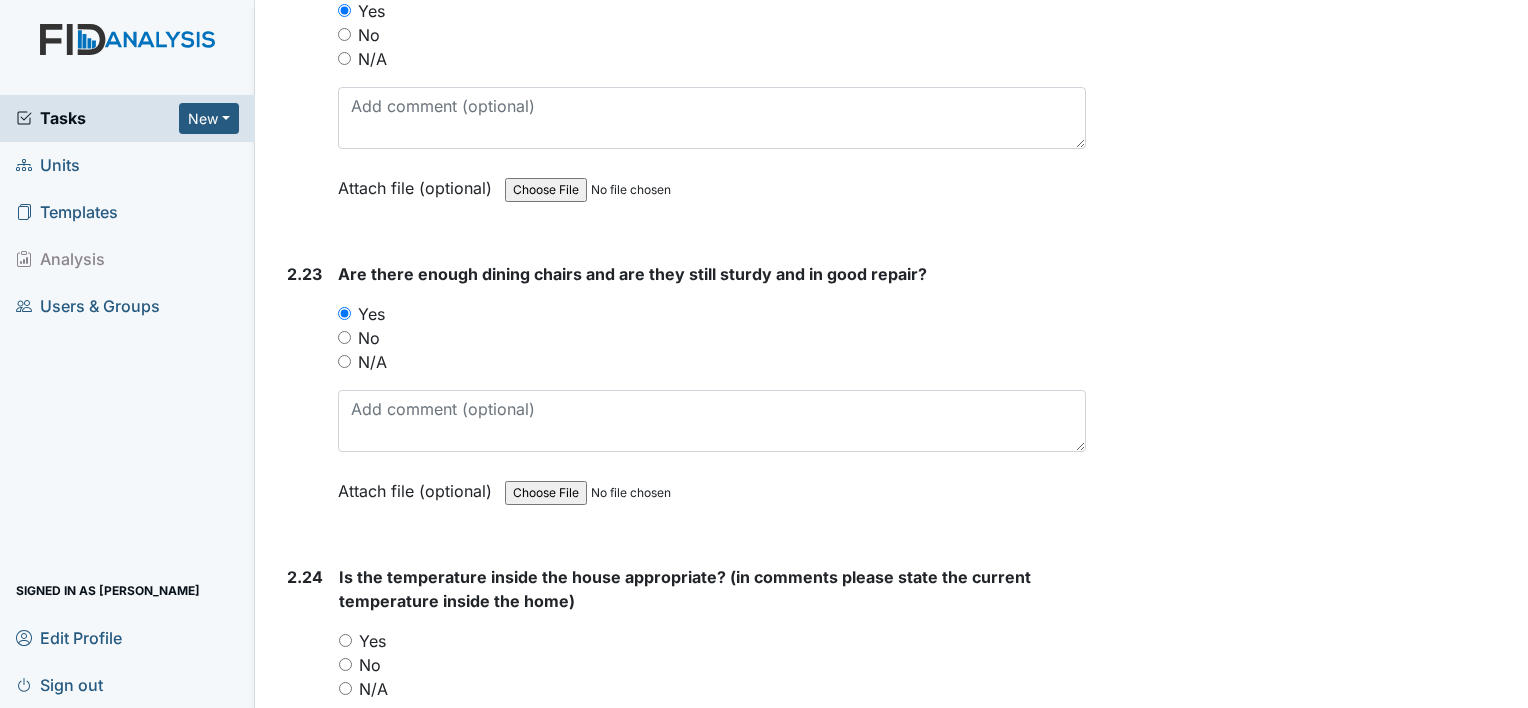 scroll, scrollTop: 9800, scrollLeft: 0, axis: vertical 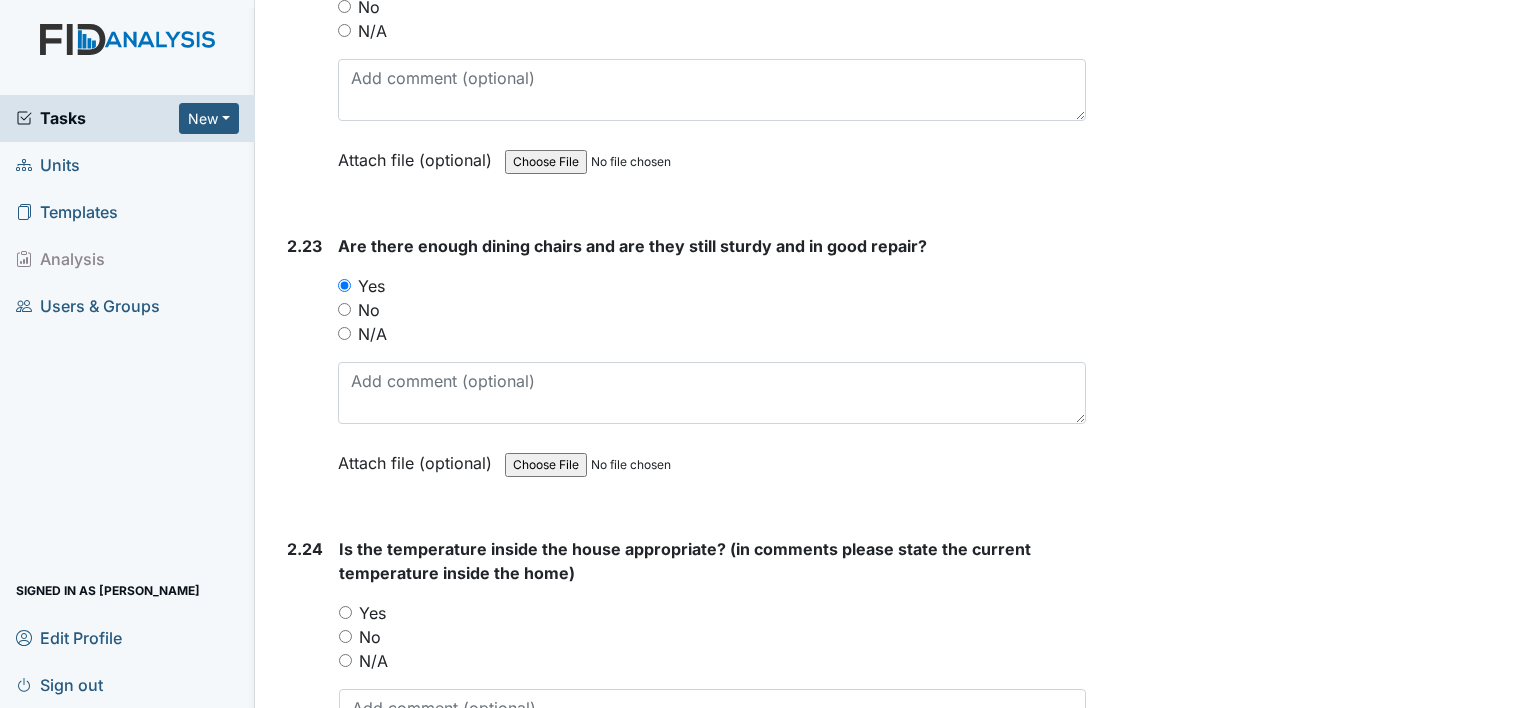 click on "Yes" at bounding box center [372, 613] 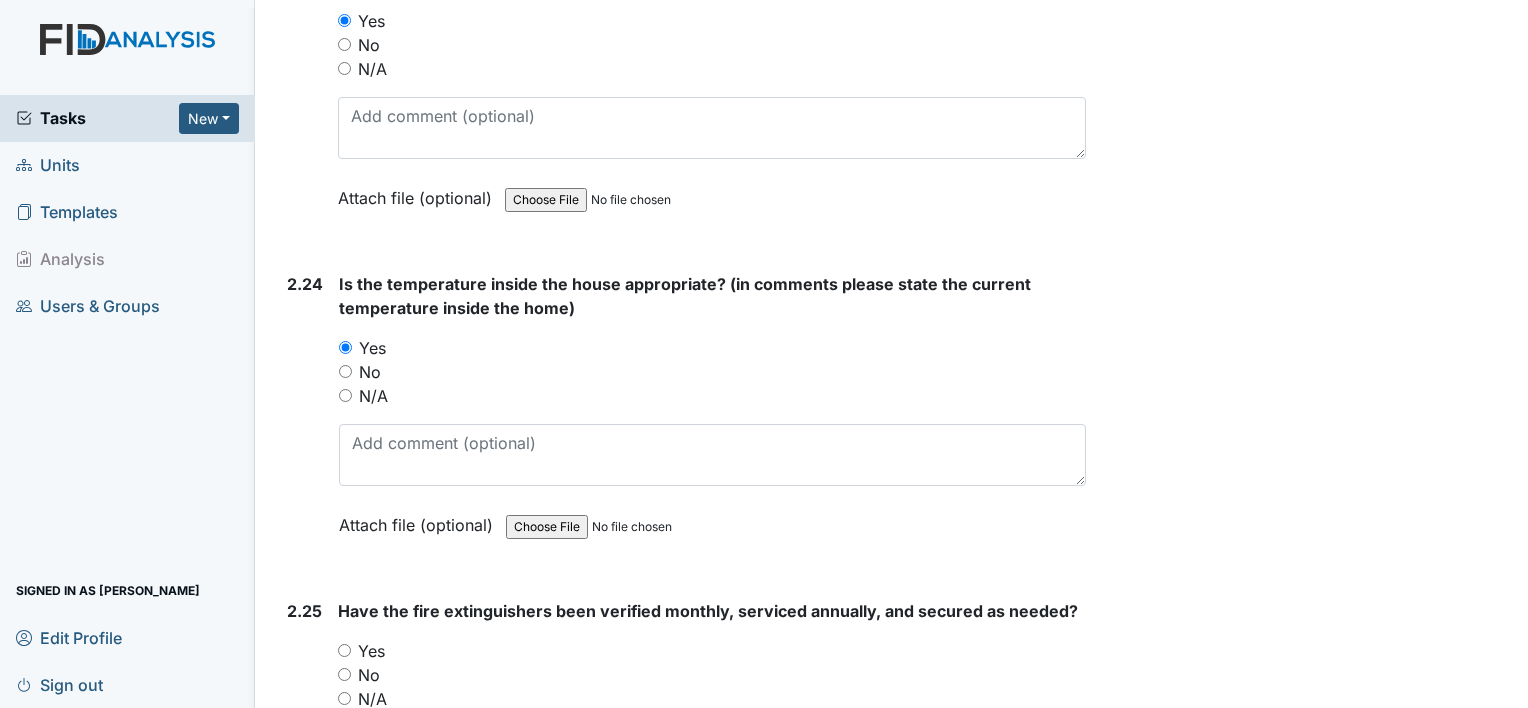 scroll, scrollTop: 10100, scrollLeft: 0, axis: vertical 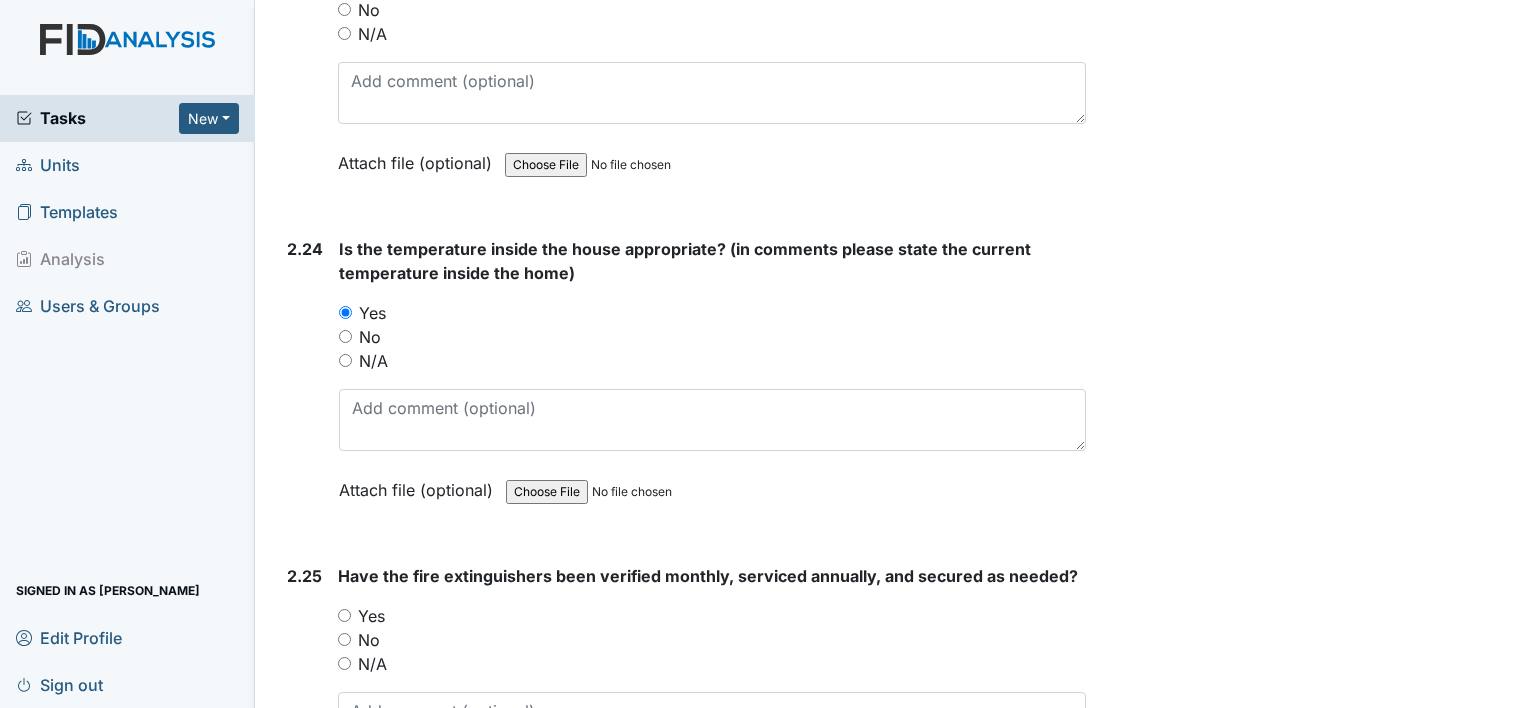 click on "Yes" at bounding box center [371, 616] 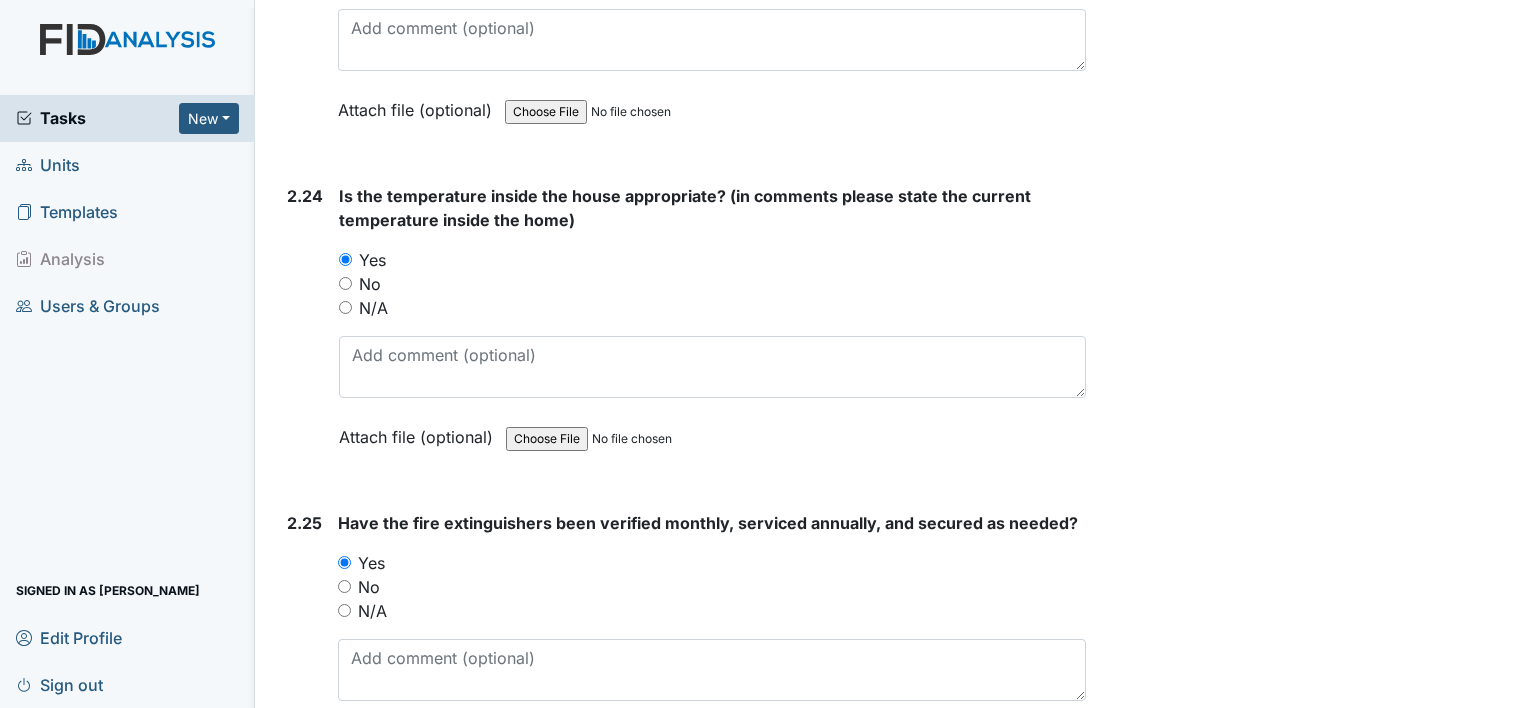 scroll, scrollTop: 10277, scrollLeft: 0, axis: vertical 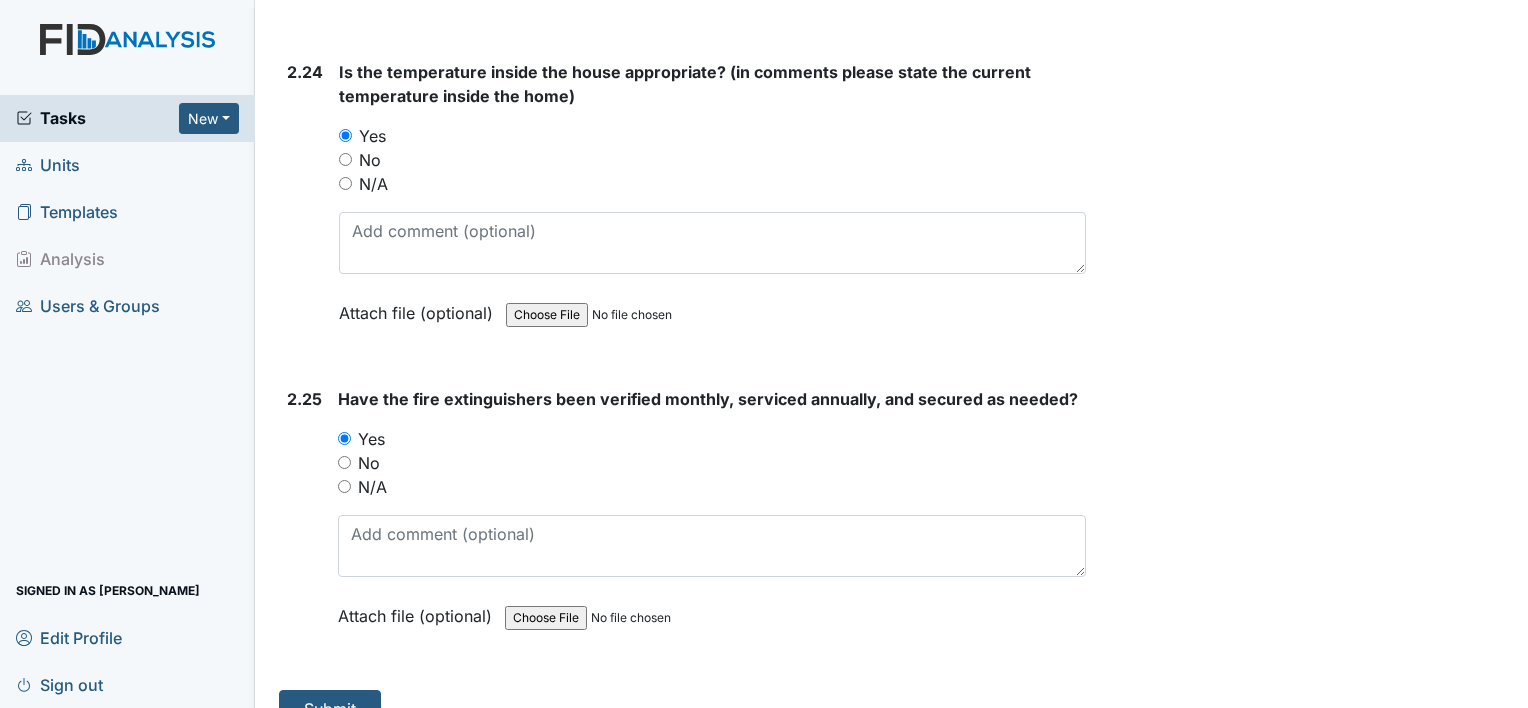 click on "1. Environmental/Outside
1.1
Are the gutters free of debris?
You must select one of the below options.
Yes
No
N/A
Attach file (optional)
You can upload .pdf, .txt, .jpg, .jpeg, .png, .csv, .xls, or .doc files under 100MB.
1.2
Are all outside lights operational?
You must select one of the below options.
Yes
No
N/A
Attach file (optional)
You can upload .pdf, .txt, .jpg, .jpeg, .png, .csv, .xls, or .doc files under 100MB.
1.3
Is the lawn well kept, including shrubbery, mulch, pine straw, etc?
You must select one of the below options.
Yes
No
N/A
Attach file (optional)
You can upload .pdf, .txt, .jpg, .jpeg, .png, .csv, .xls, or .doc files under 100MB.
1.4
Are there any visible problems with the shingles?
You must select one of the below options." at bounding box center [682, -4640] 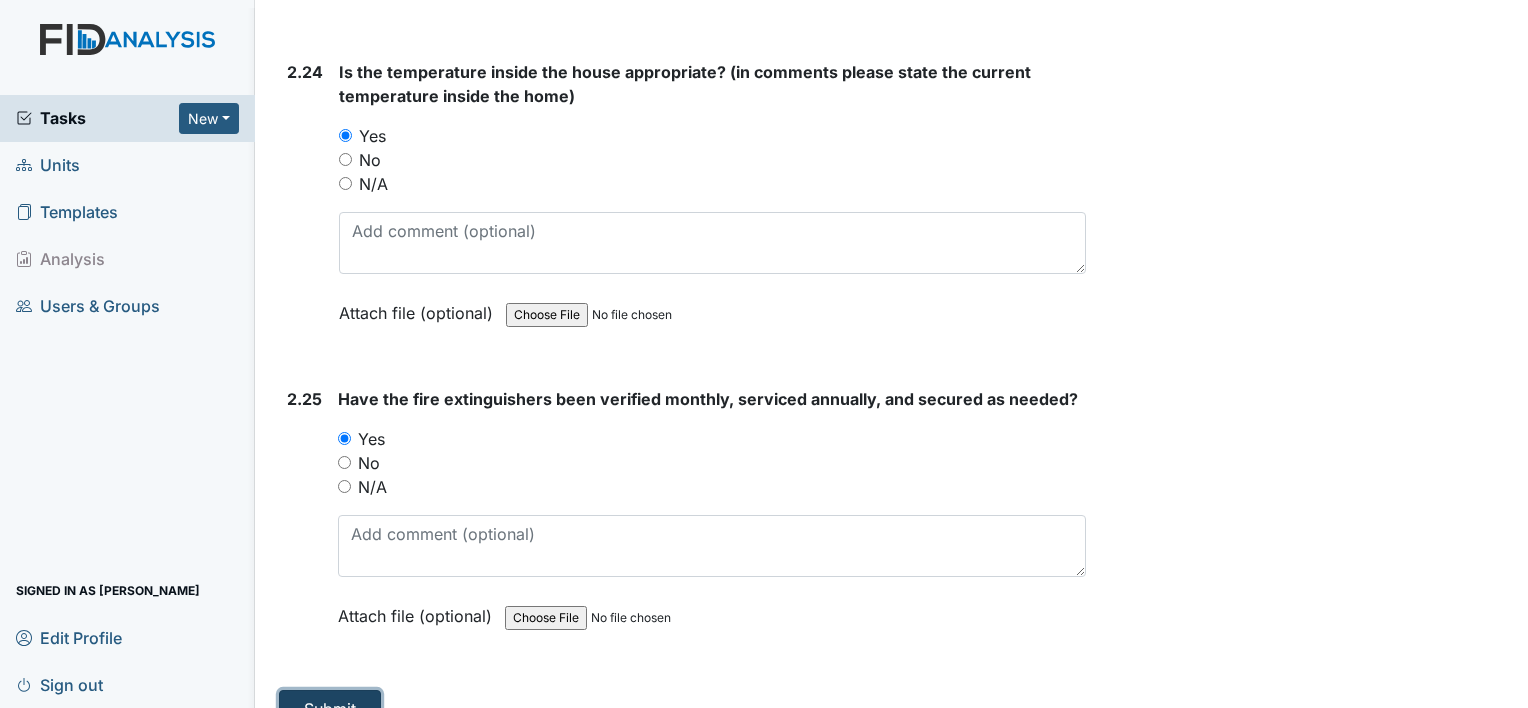 click on "Submit" at bounding box center [330, 709] 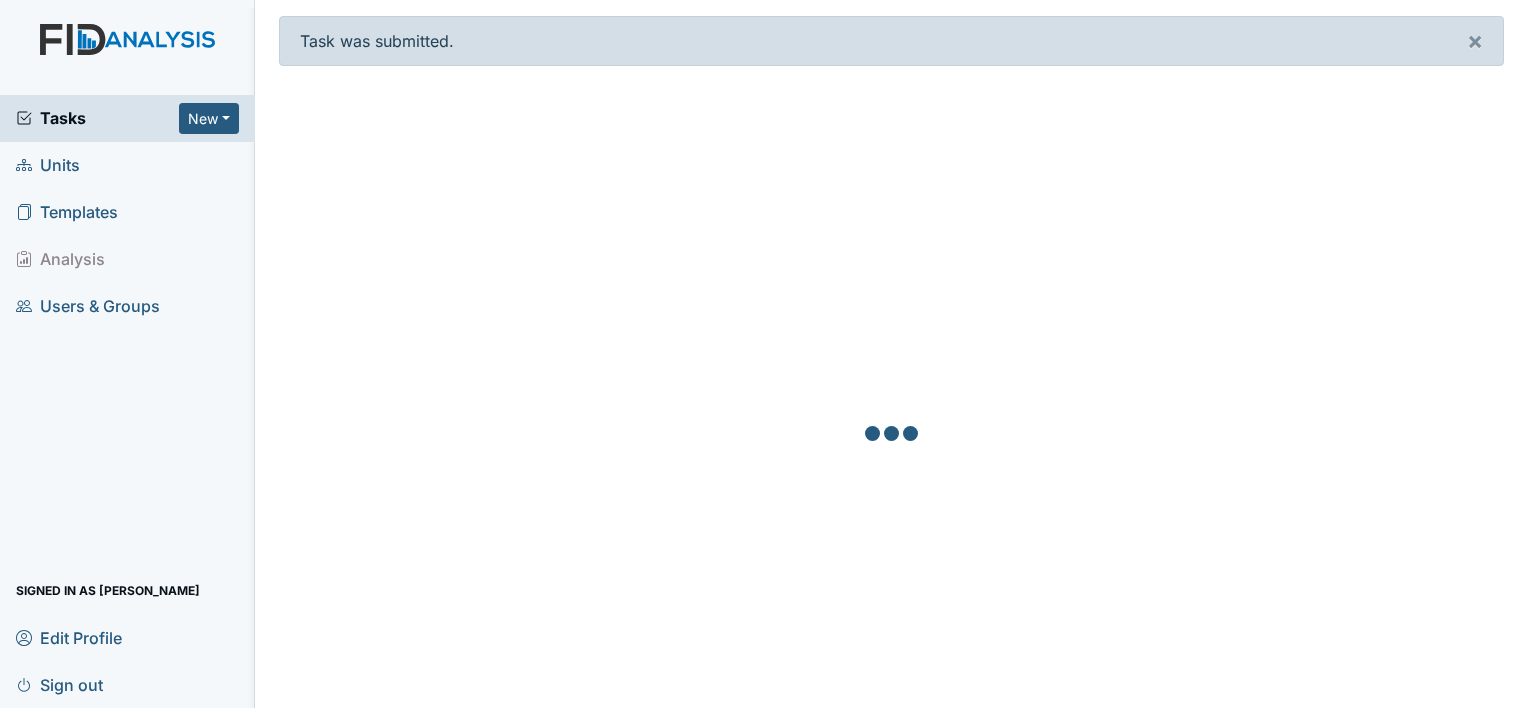 scroll, scrollTop: 0, scrollLeft: 0, axis: both 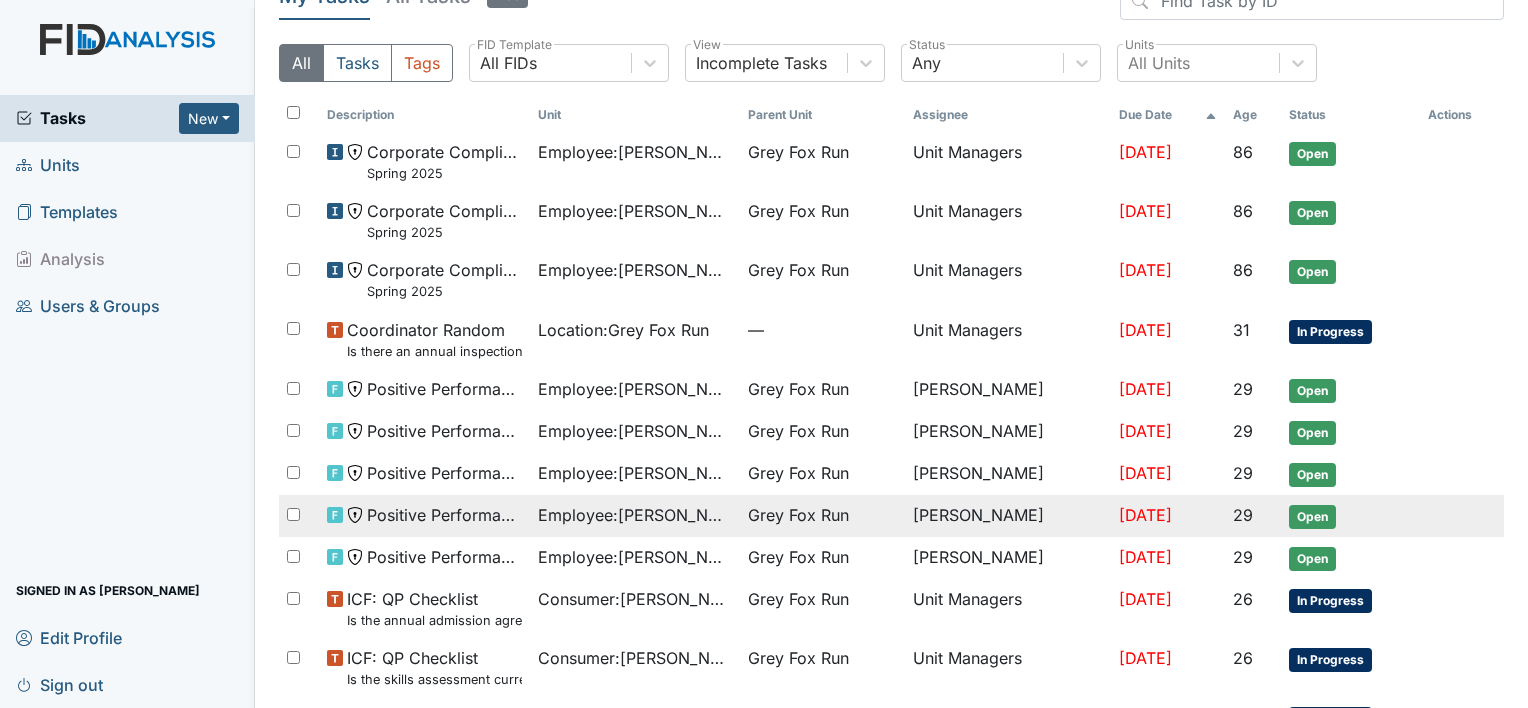 click on "Grey Fox Run" at bounding box center [822, 516] 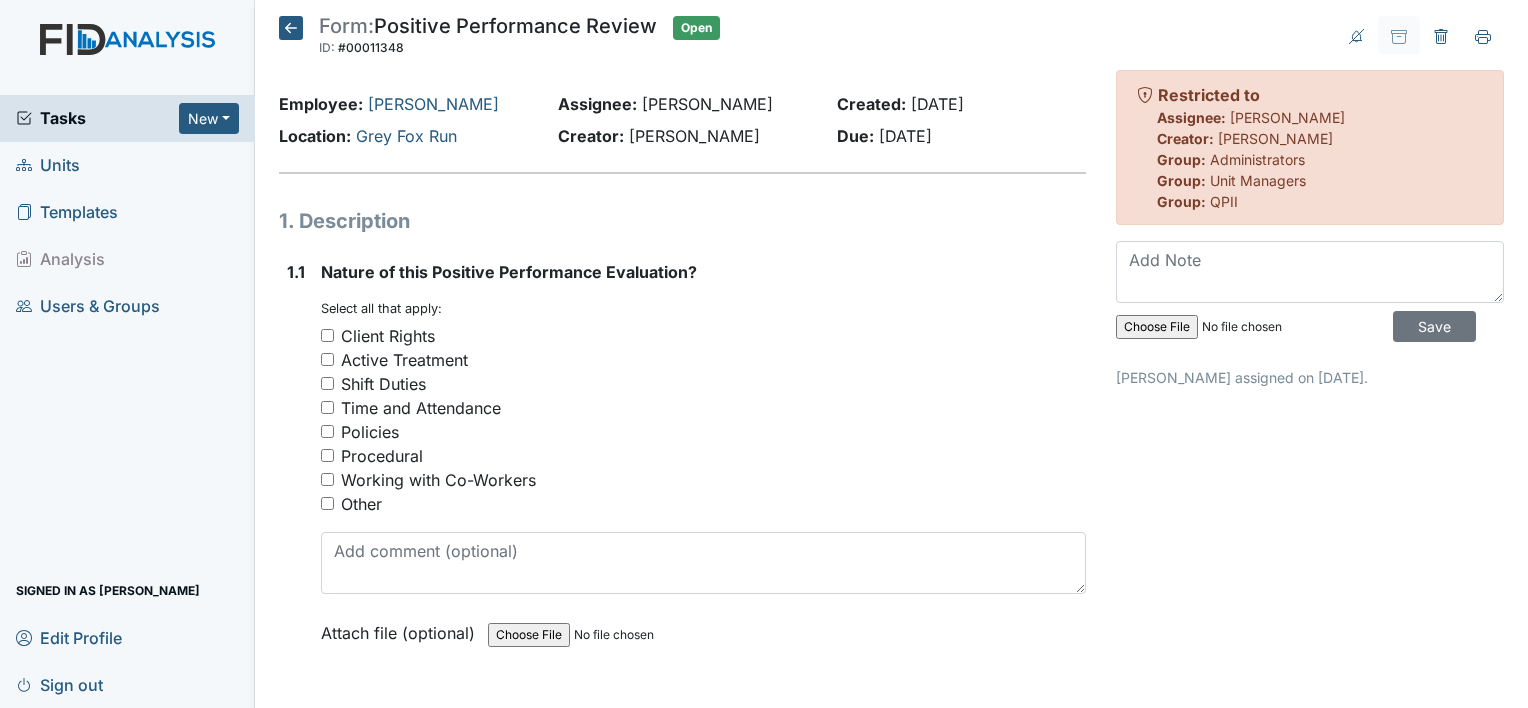 scroll, scrollTop: 0, scrollLeft: 0, axis: both 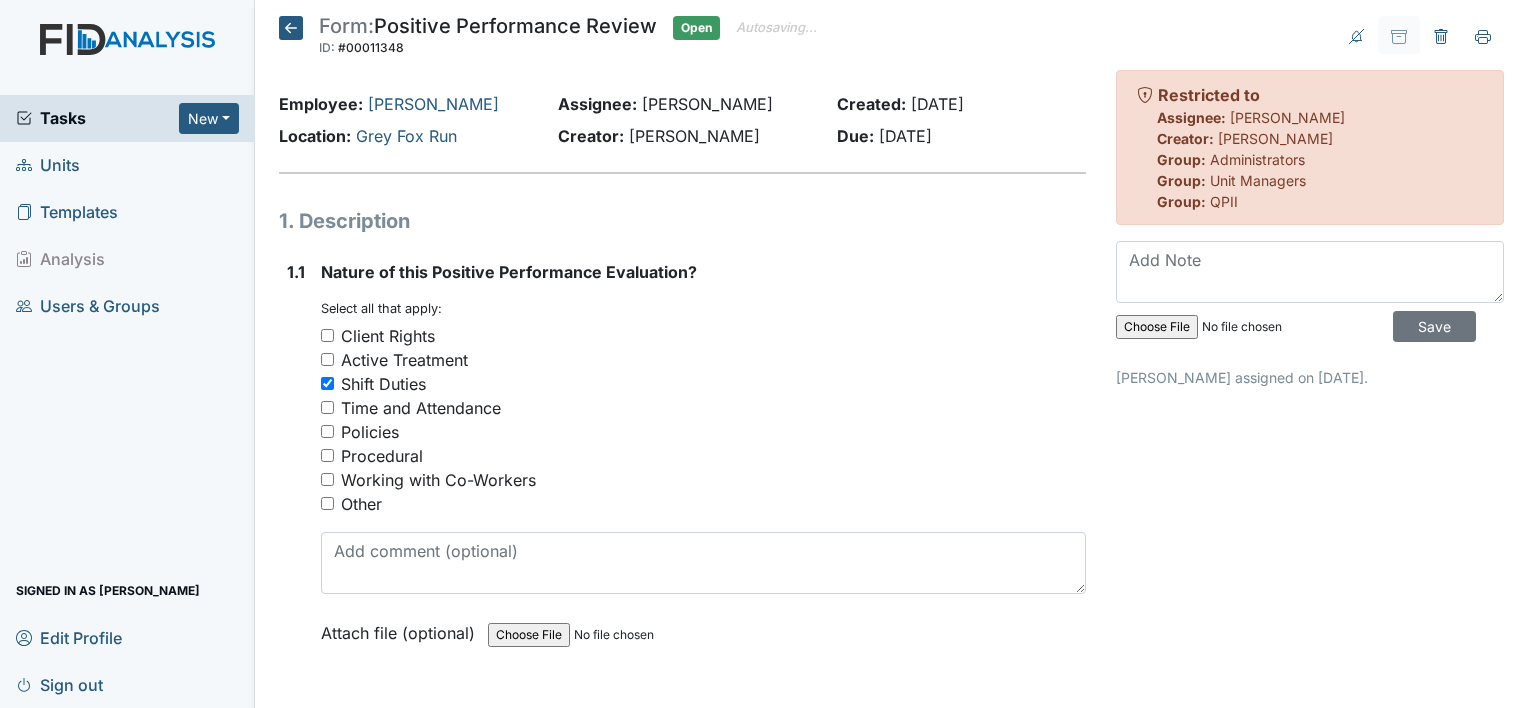click on "Time and Attendance" at bounding box center (421, 408) 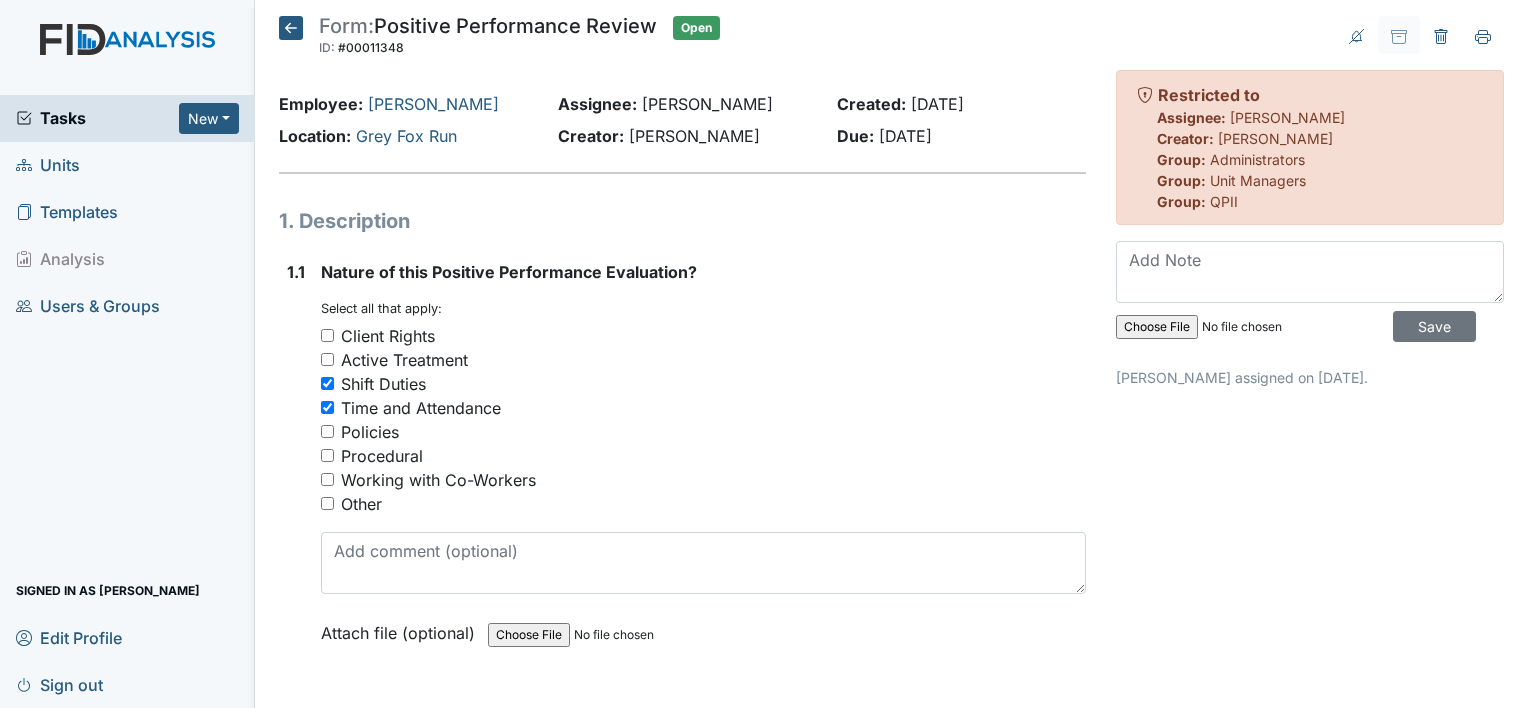 click on "Working with Co-Workers" at bounding box center (438, 480) 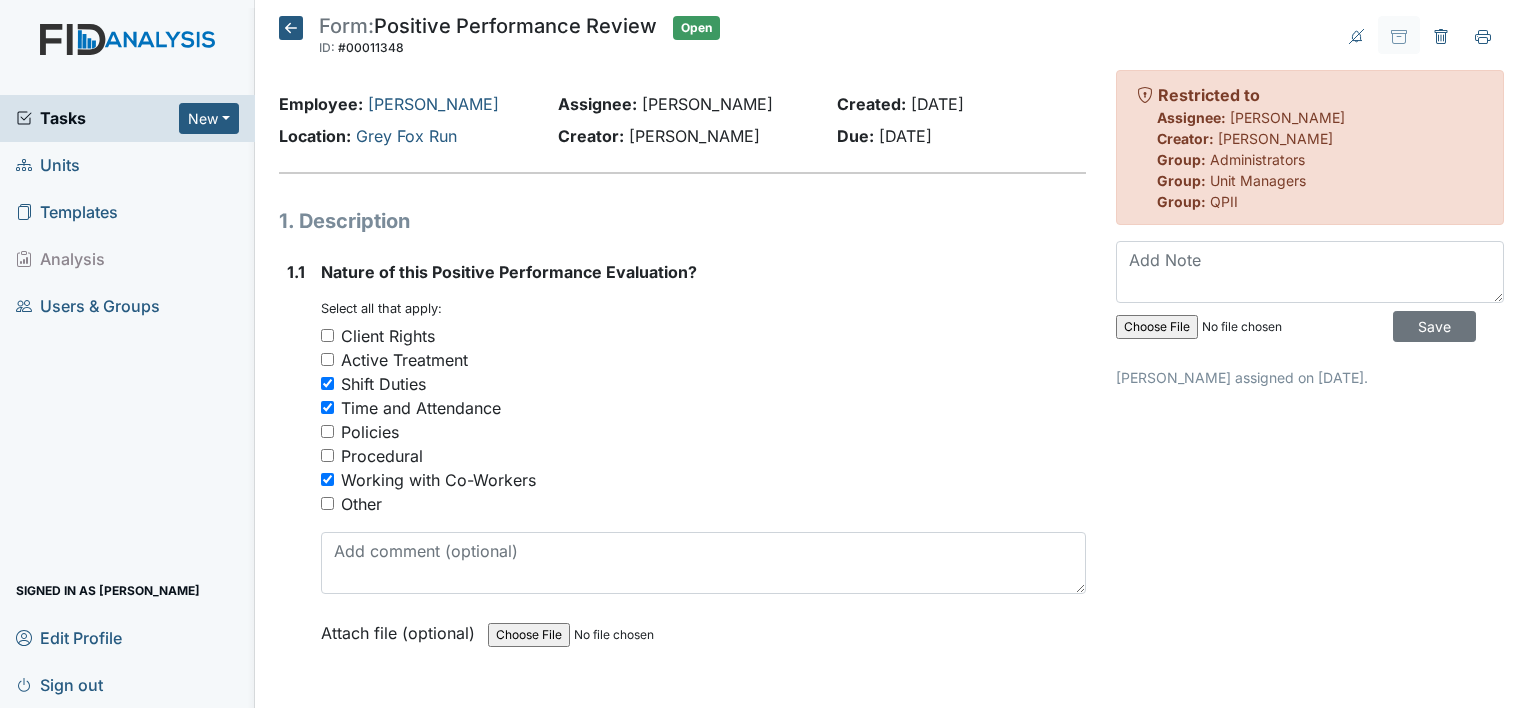 click on "Active Treatment" at bounding box center (404, 360) 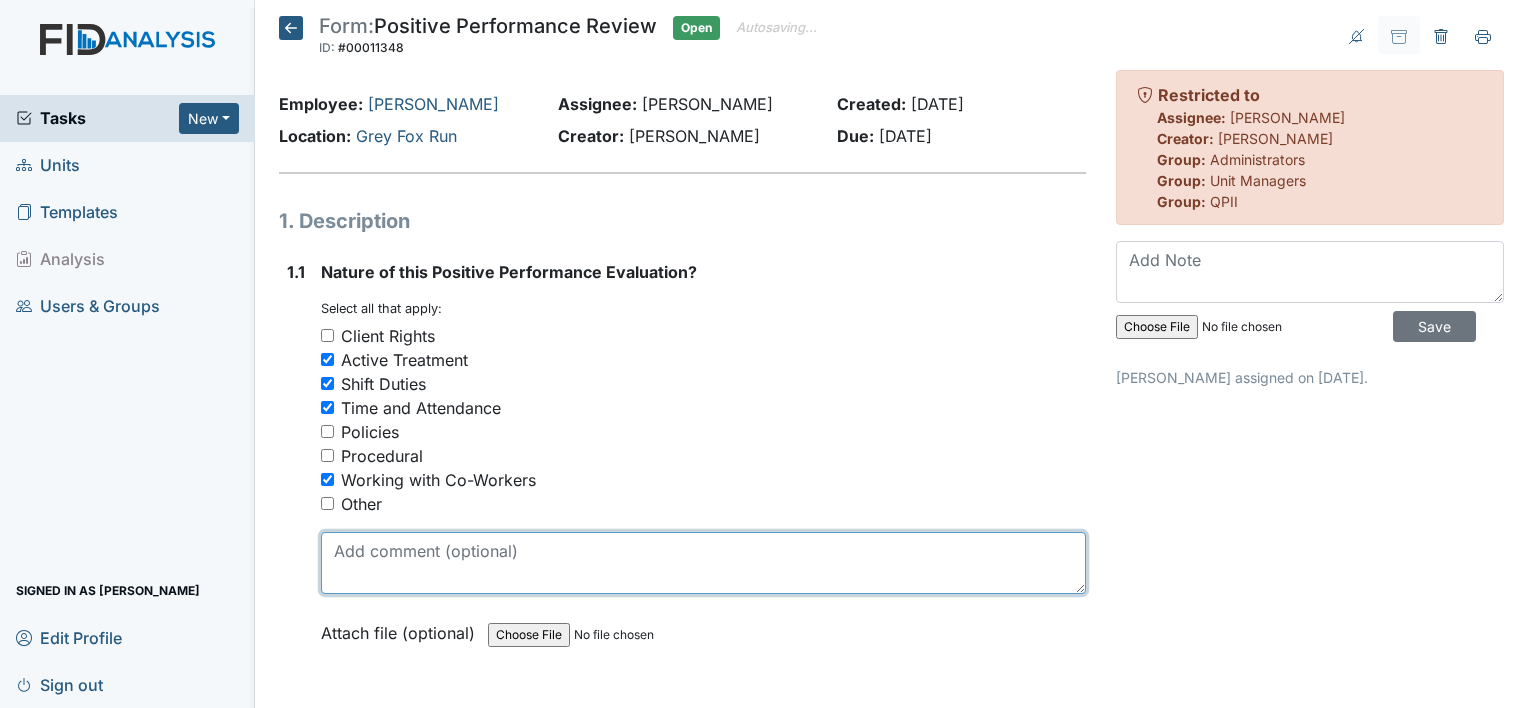click at bounding box center (703, 563) 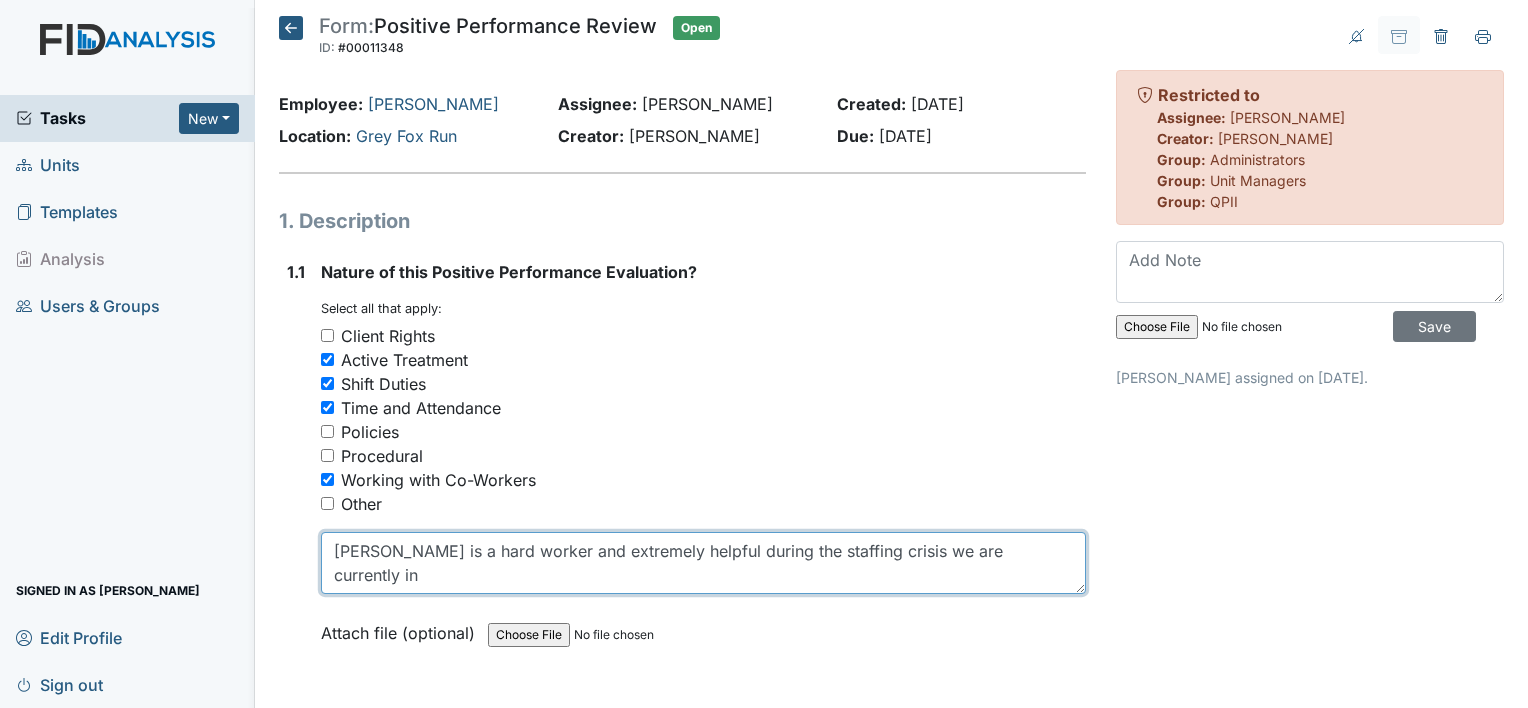 type on "noah is a hard worker and extremely helpful during the staffing crisis we are currently in" 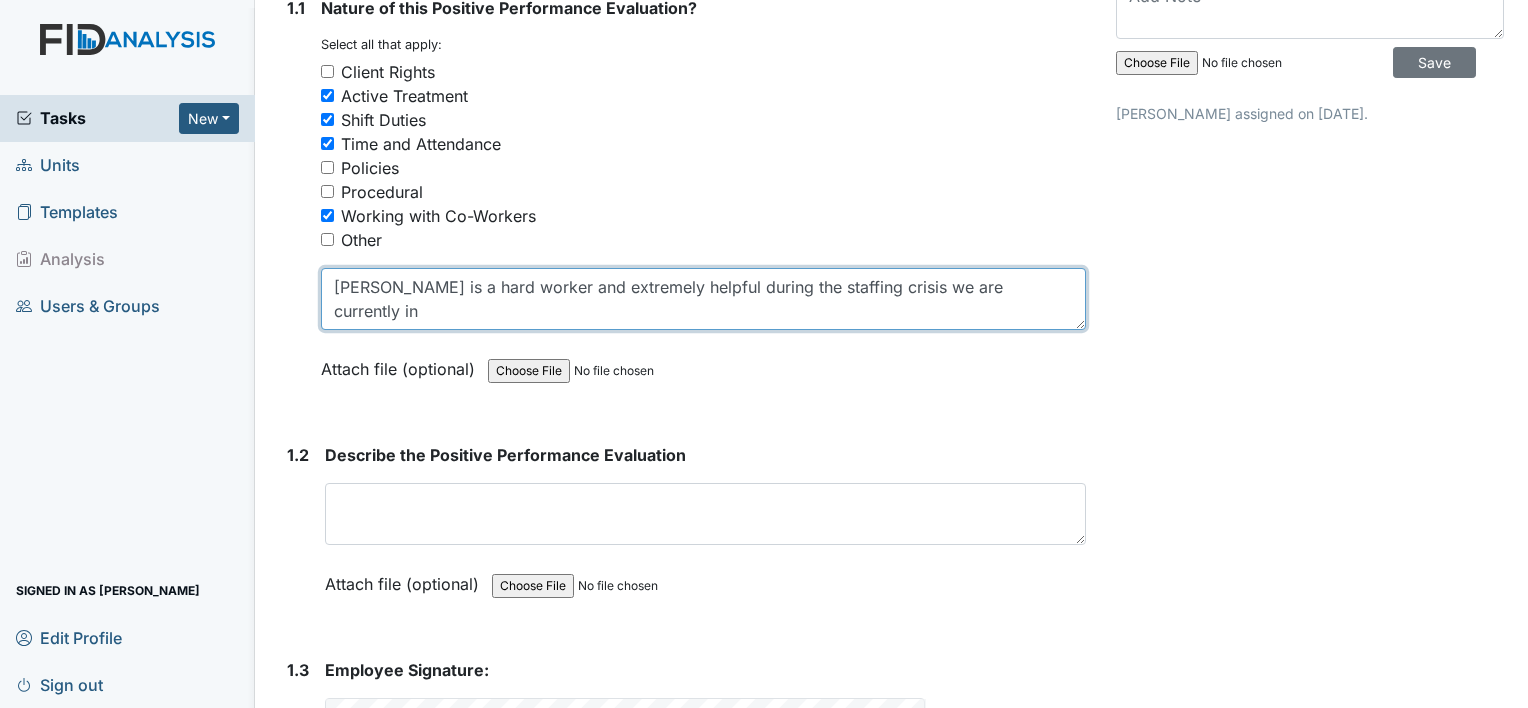scroll, scrollTop: 300, scrollLeft: 0, axis: vertical 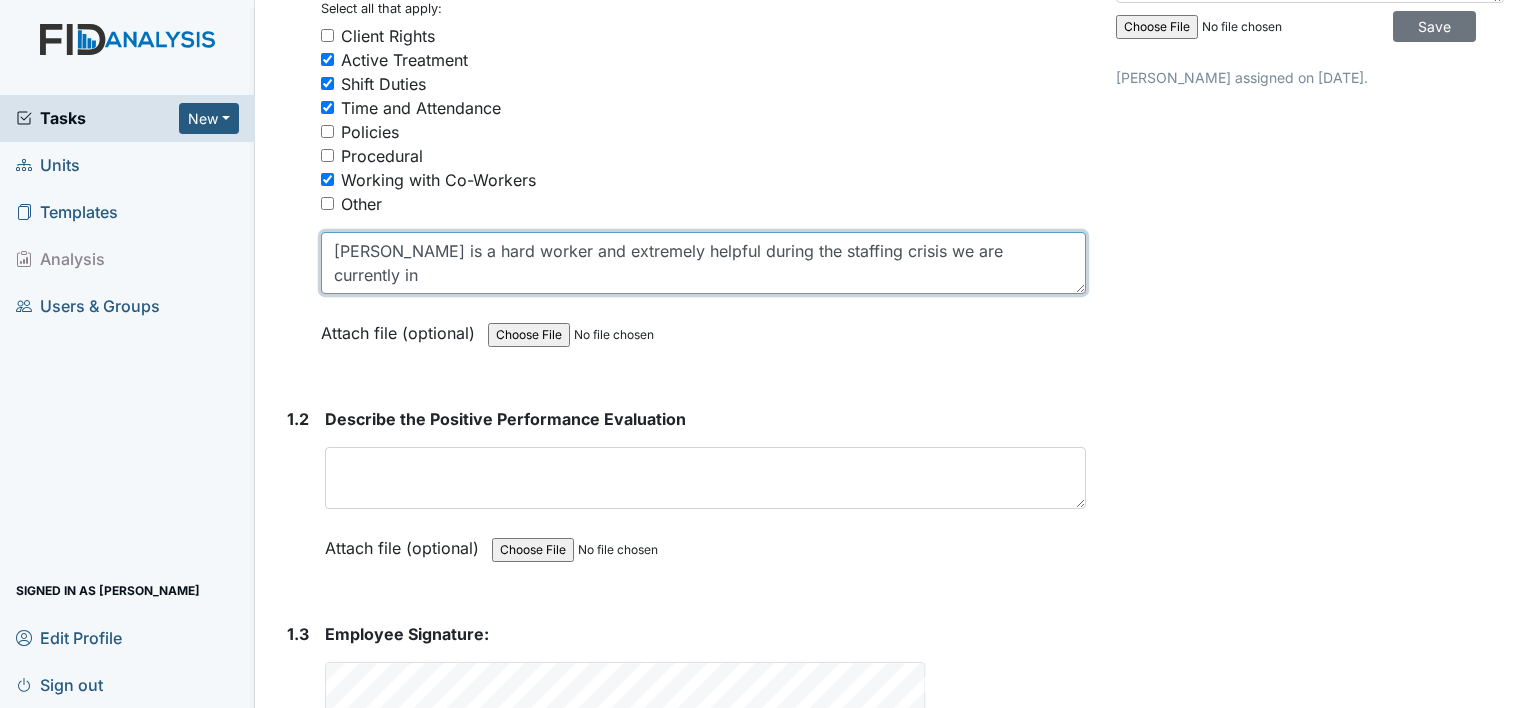 click on "noah is a hard worker and extremely helpful during the staffing crisis we are currently in" at bounding box center (703, 263) 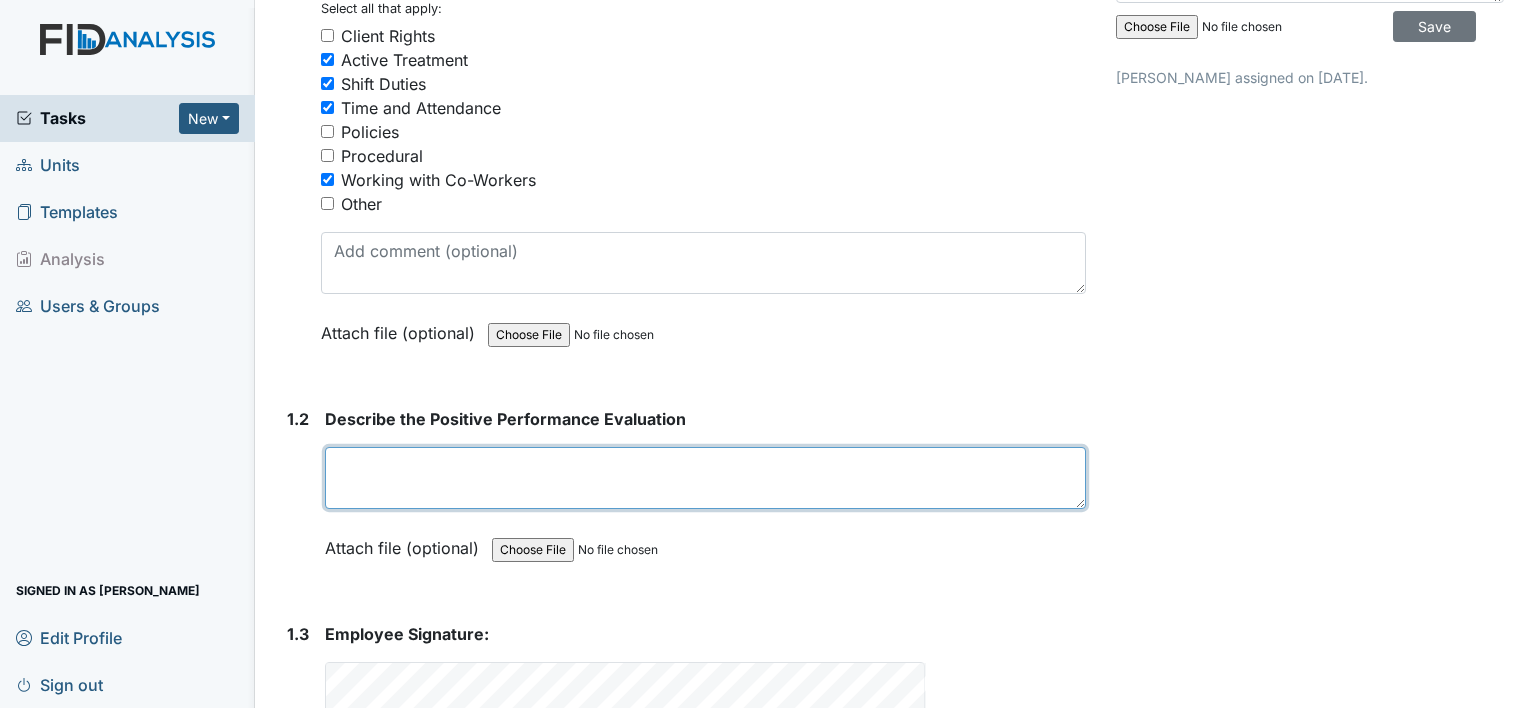 click at bounding box center (705, 478) 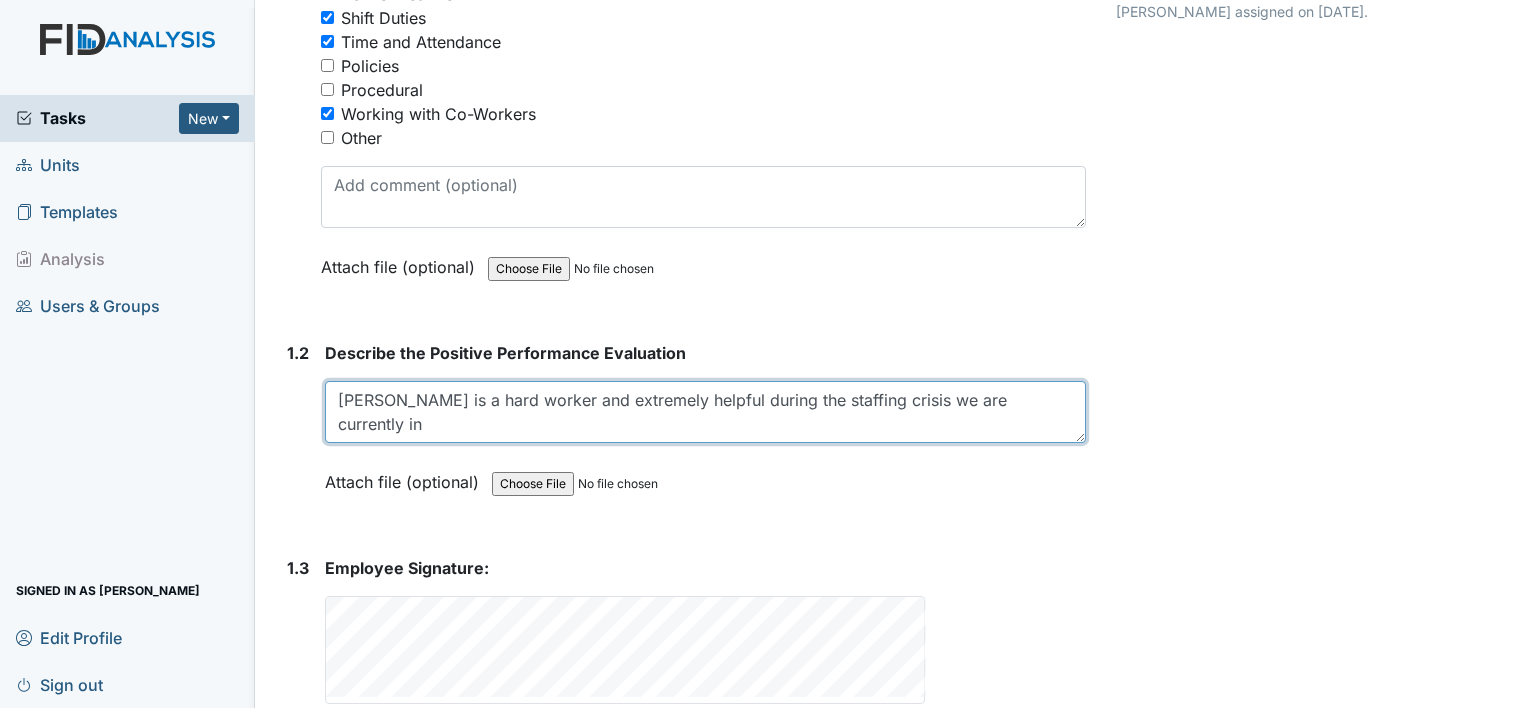 scroll, scrollTop: 472, scrollLeft: 0, axis: vertical 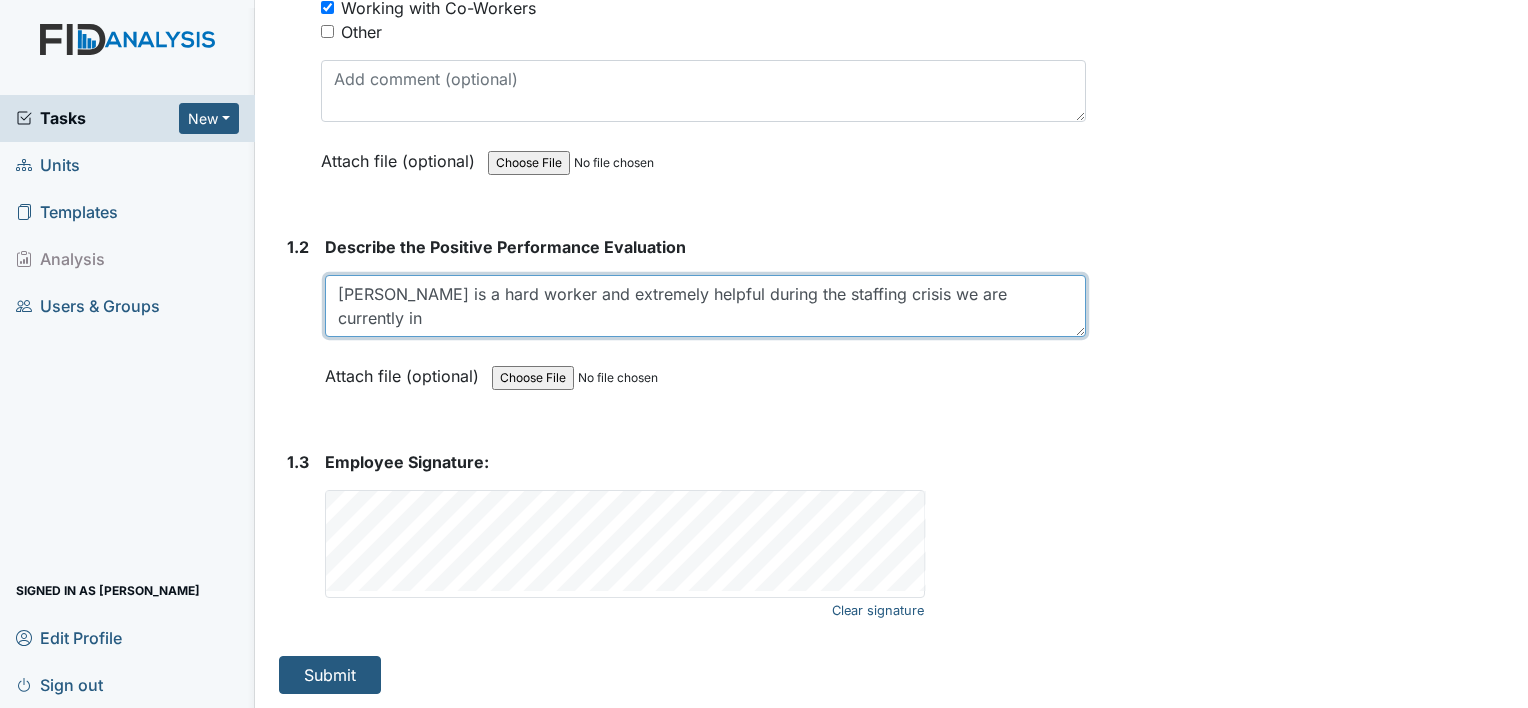 click on "Noah is a hard worker and extremely helpful during the staffing crisis we are currently in" at bounding box center (705, 306) 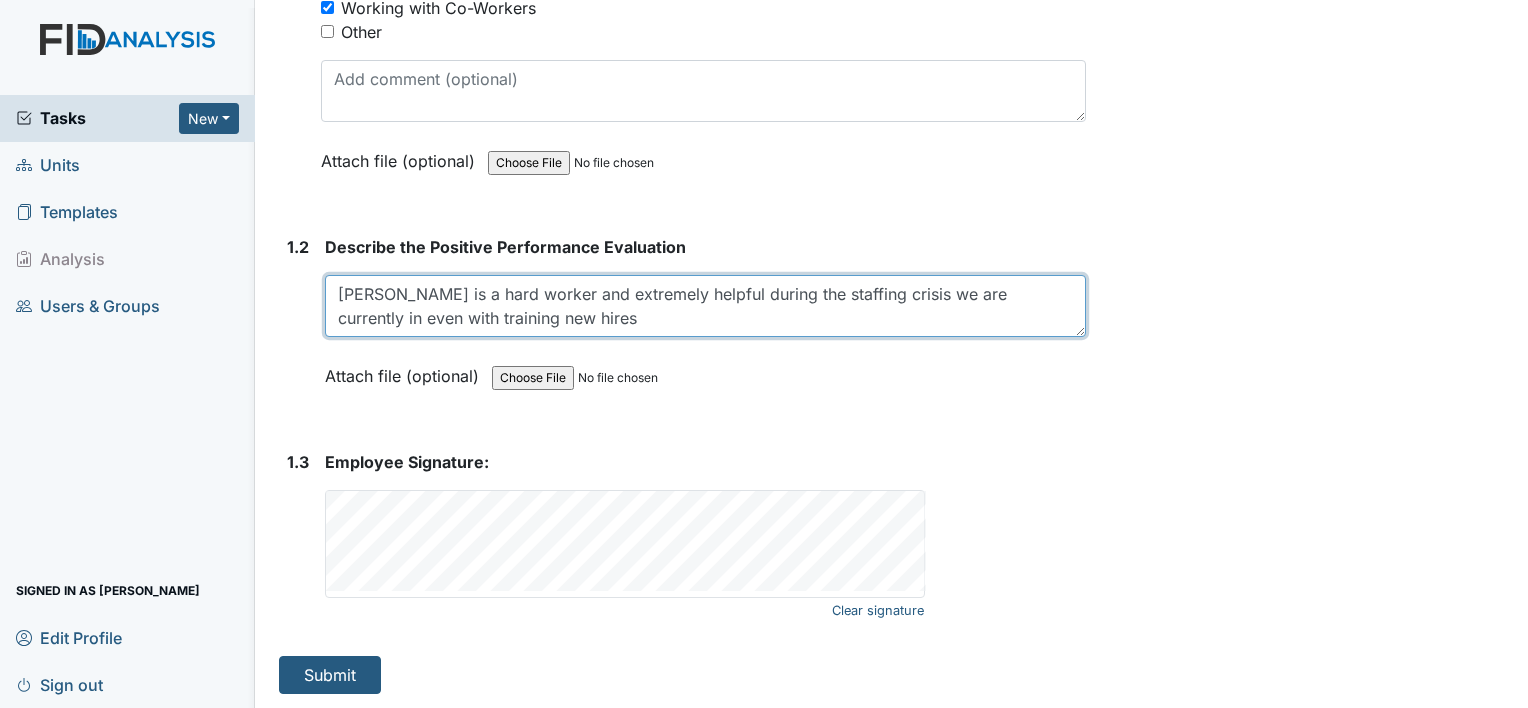 click on "Noah is a hard worker and extremely helpful during the staffing crisis we are currently in even with training new hires" at bounding box center [705, 306] 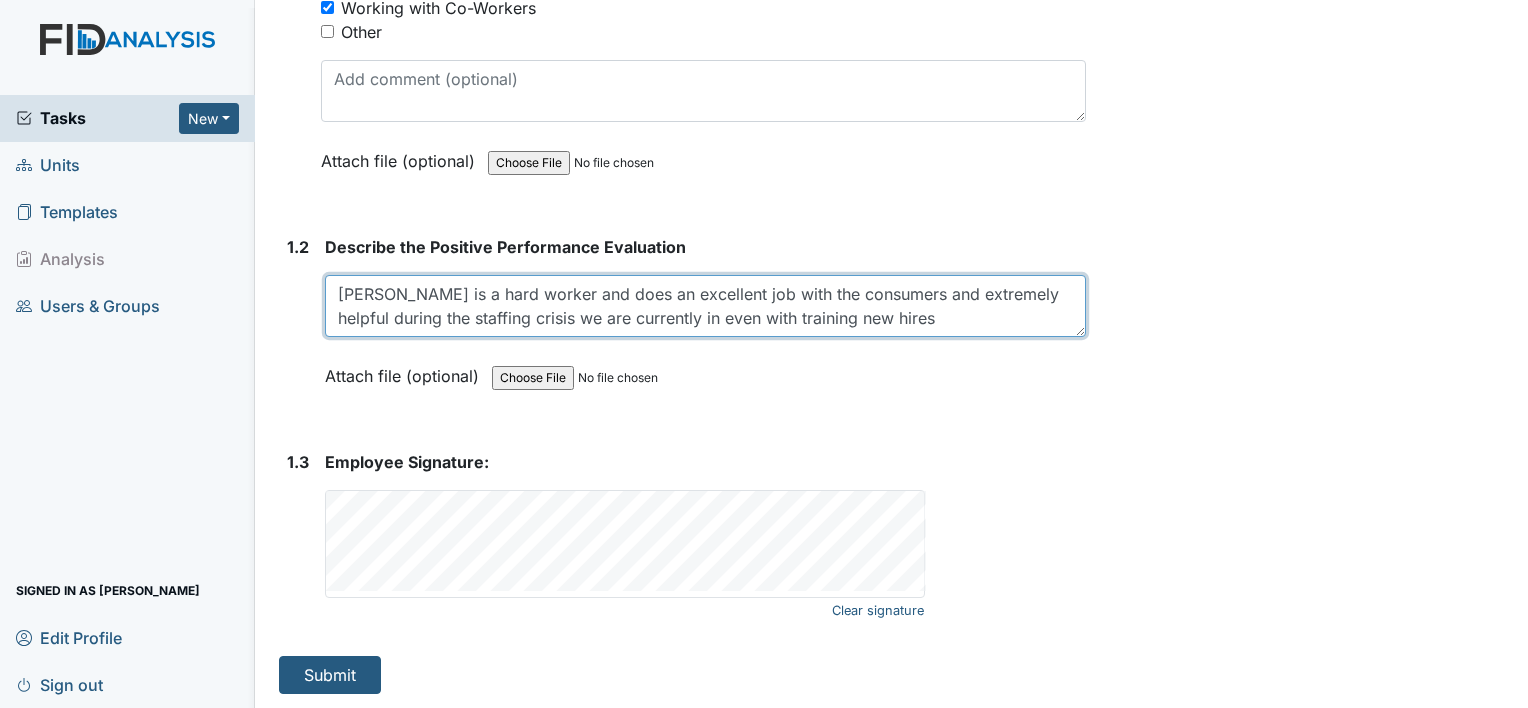 type on "Noah is a hard worker and does an excellent job with the consumers and extremely helpful during the staffing crisis we are currently in even with training new hires" 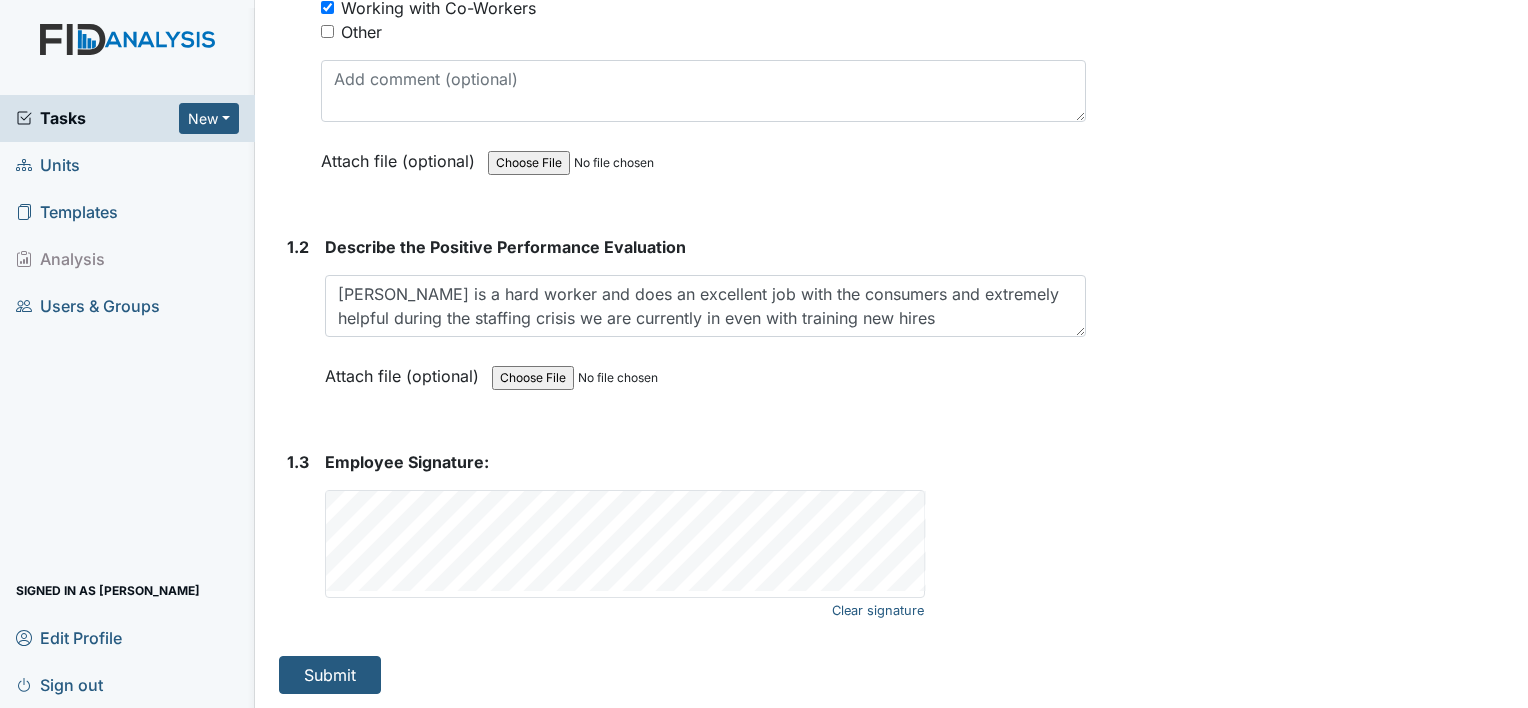 click on "Archive Task
×
Are you sure you want to archive this task? It will appear as incomplete on reports.
Archive
Delete Task
×
Are you sure you want to delete this task?
Delete
Restricted to
Assignee:
Gaetano Cappiello
Creator:
Gaetano Cappiello
Group:
Administrators
Group:
Unit Managers
Group:
QPII
Save
Gaetano Cappiello assigned on Jun 26, 2025." at bounding box center (1310, 119) 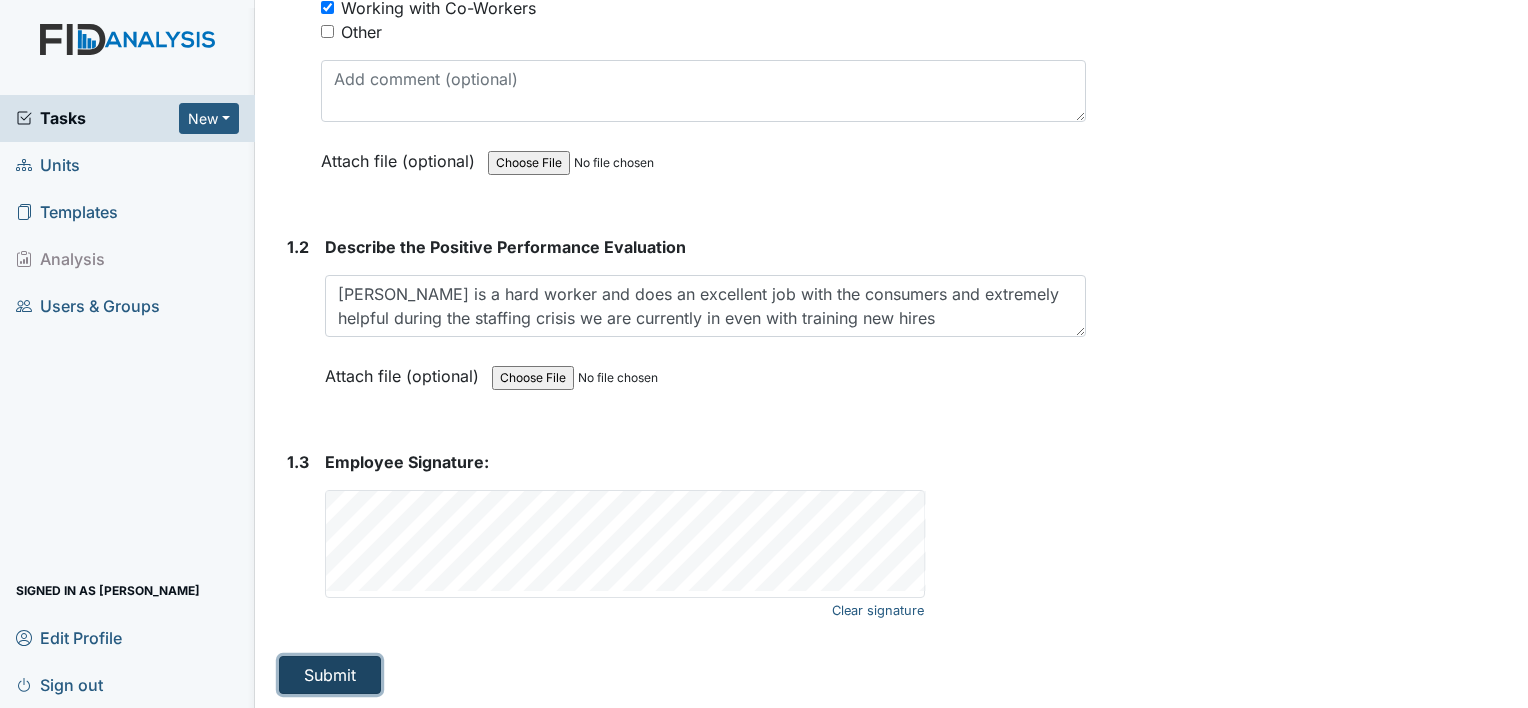 click on "Submit" at bounding box center [330, 675] 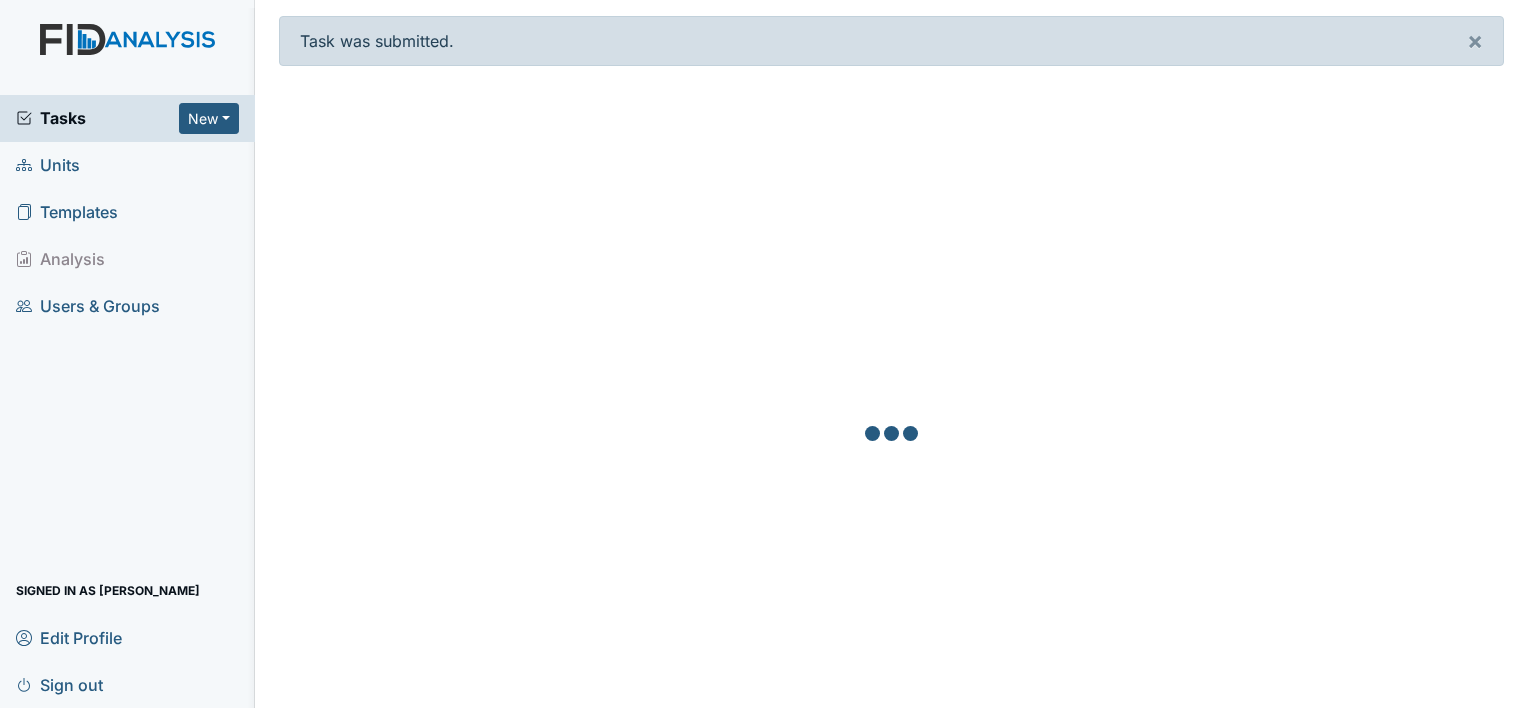 scroll, scrollTop: 0, scrollLeft: 0, axis: both 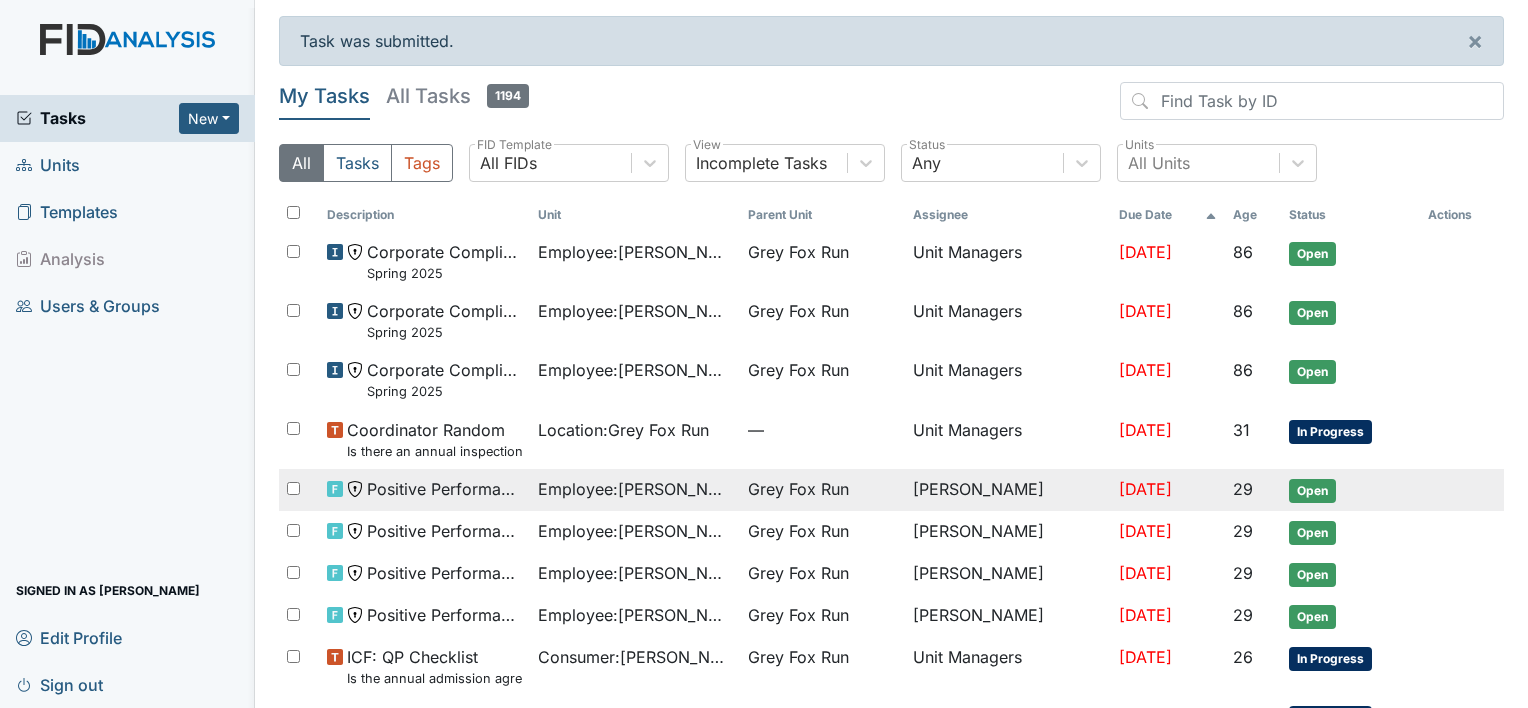 click on "[DATE]" at bounding box center (1145, 489) 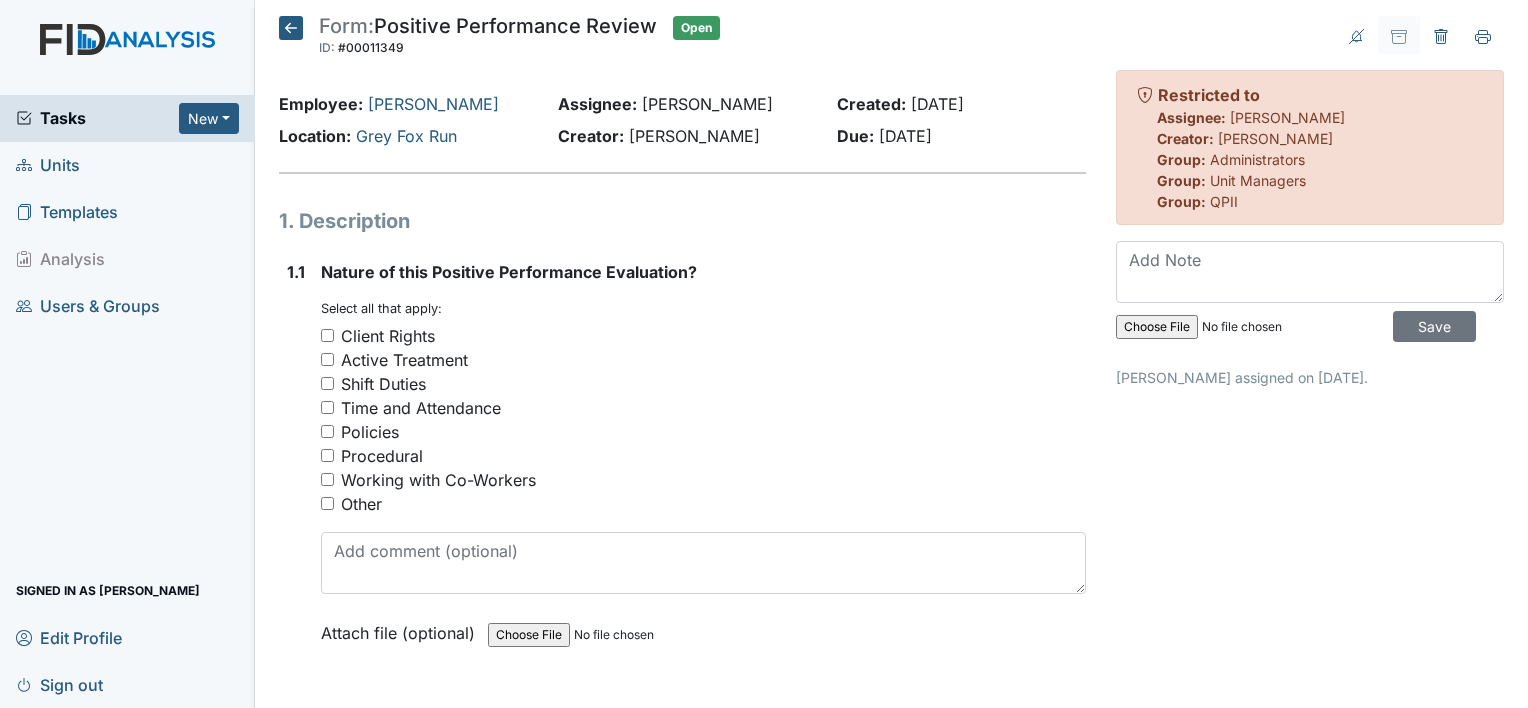 scroll, scrollTop: 0, scrollLeft: 0, axis: both 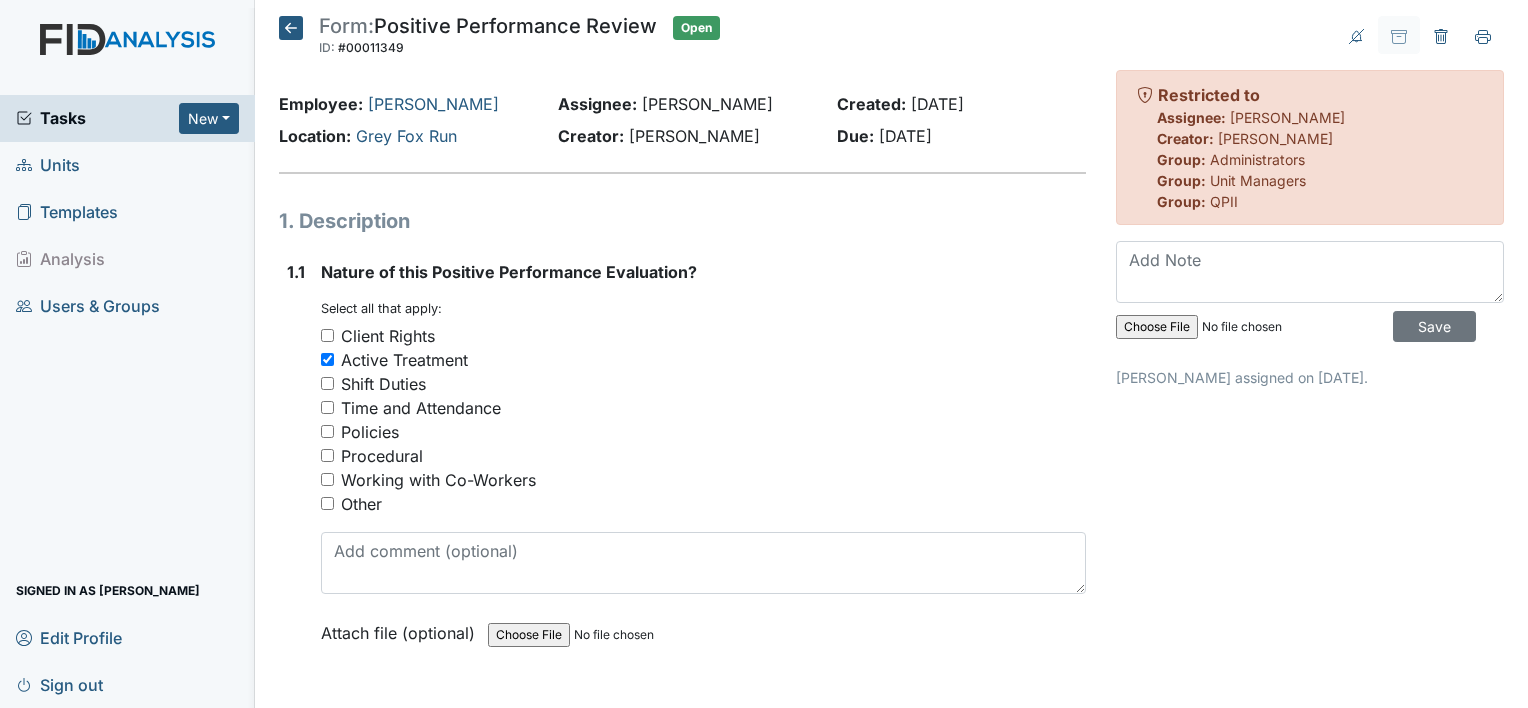 click on "Time and Attendance" at bounding box center (421, 408) 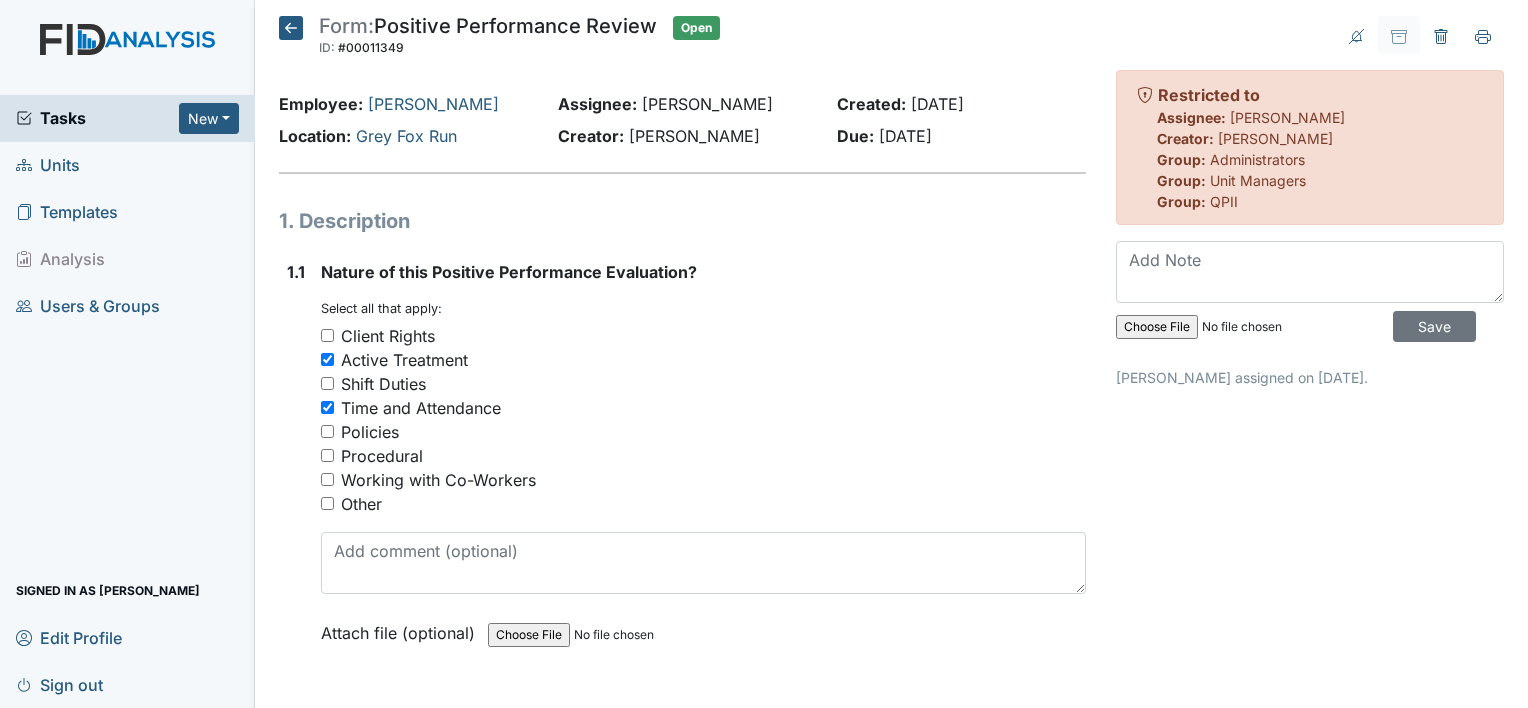 click on "Working with Co-Workers" at bounding box center (438, 480) 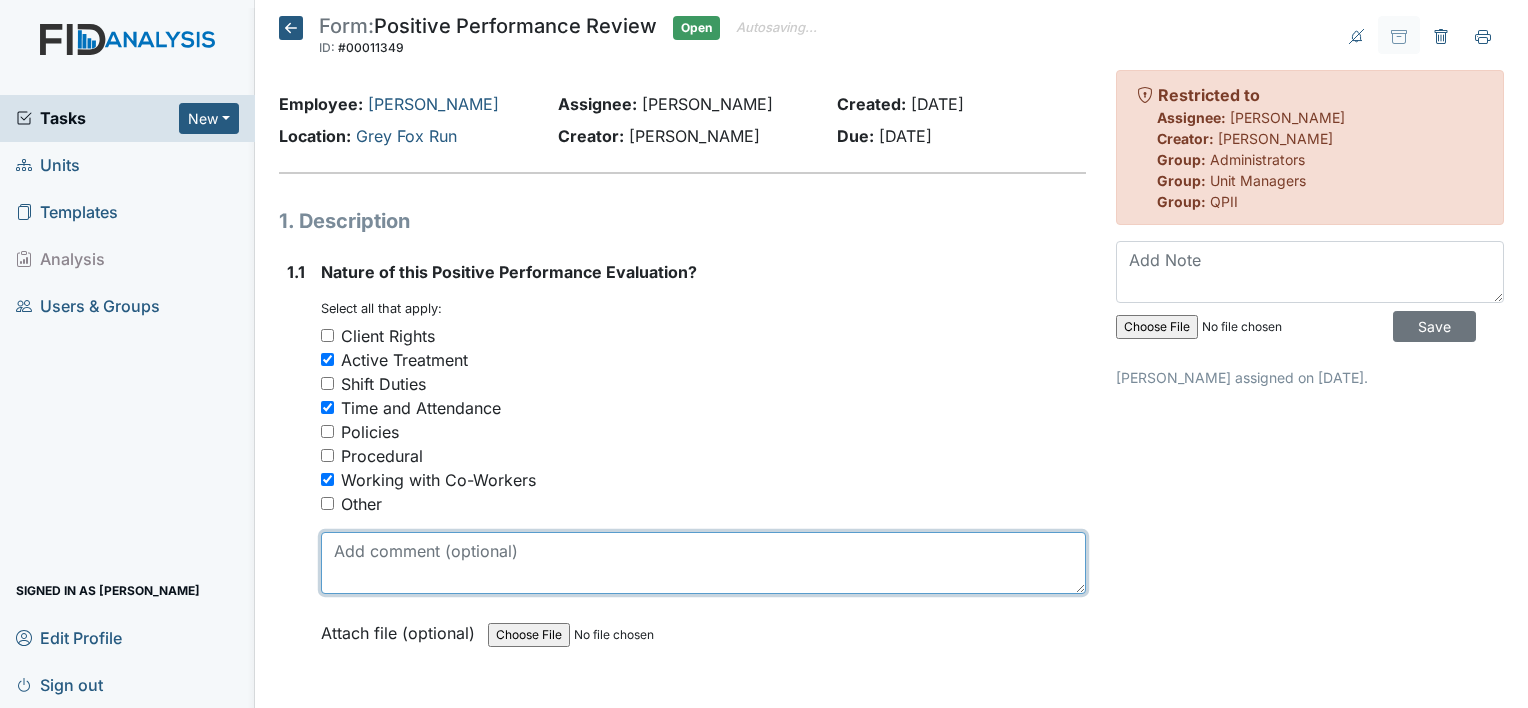 click at bounding box center (703, 563) 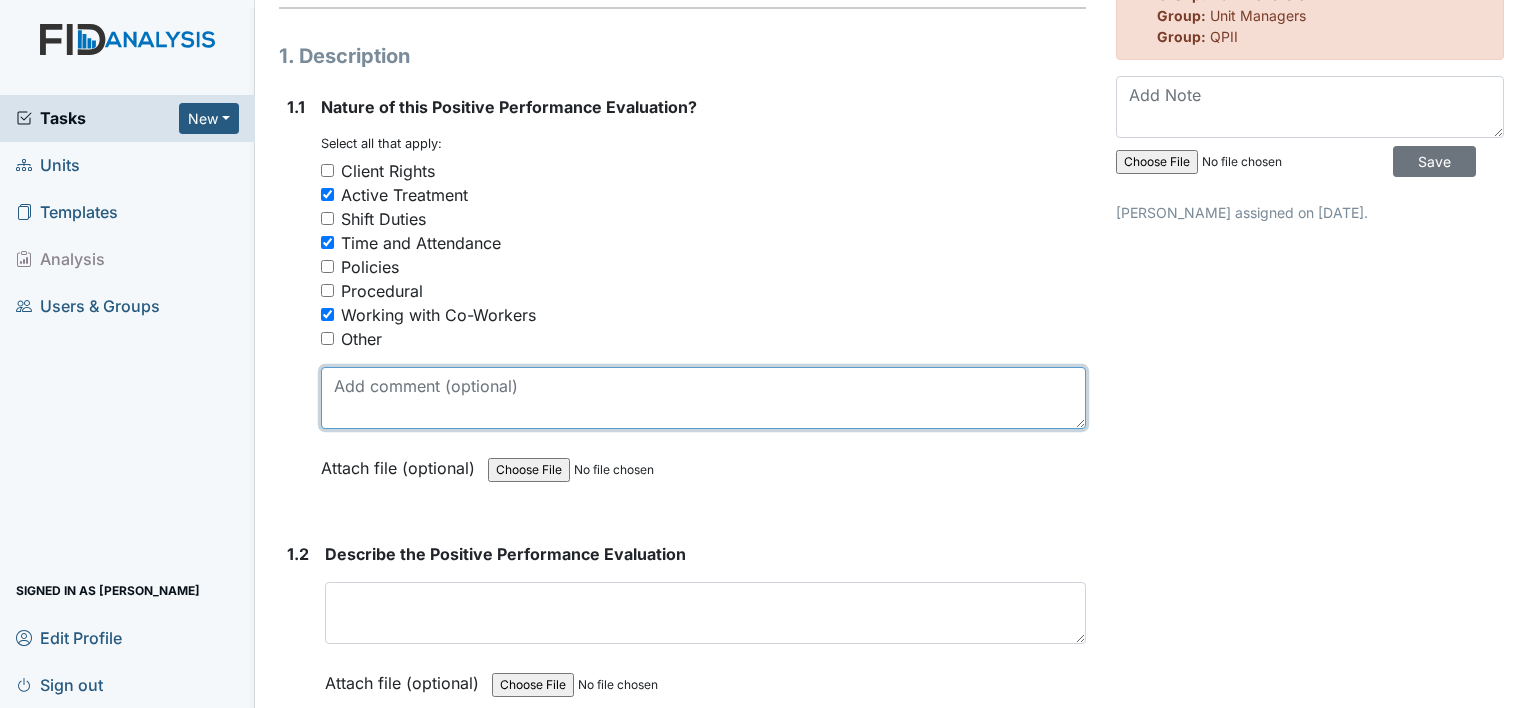 scroll, scrollTop: 200, scrollLeft: 0, axis: vertical 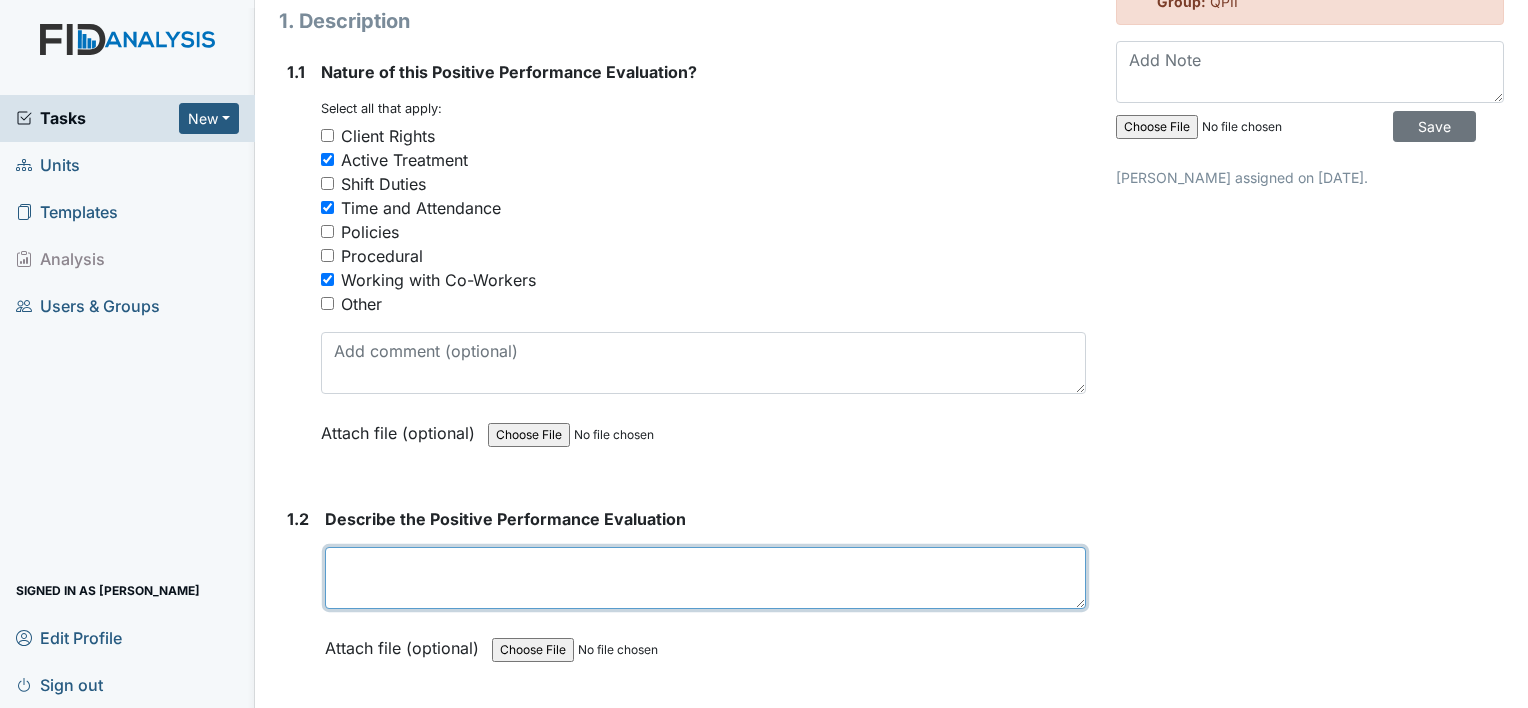 click at bounding box center [705, 578] 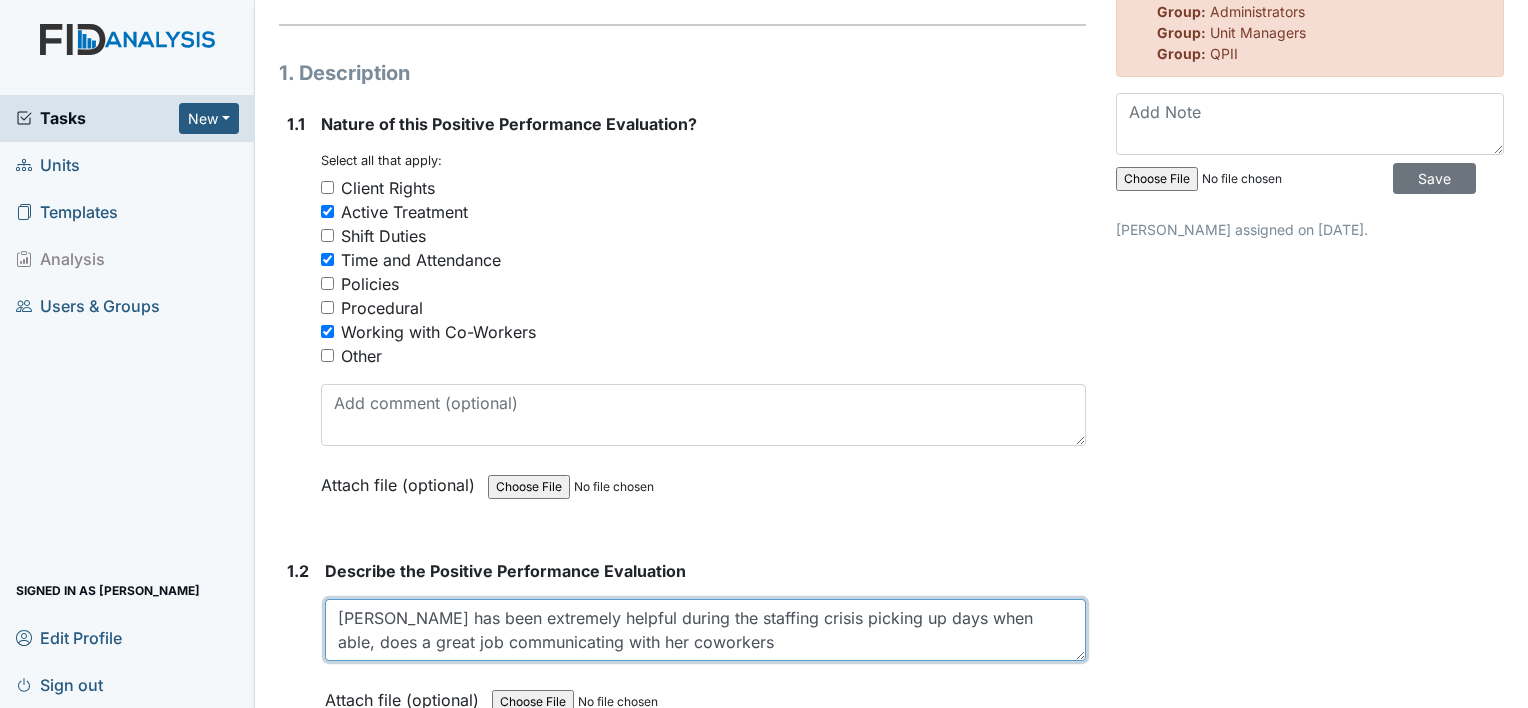 scroll, scrollTop: 300, scrollLeft: 0, axis: vertical 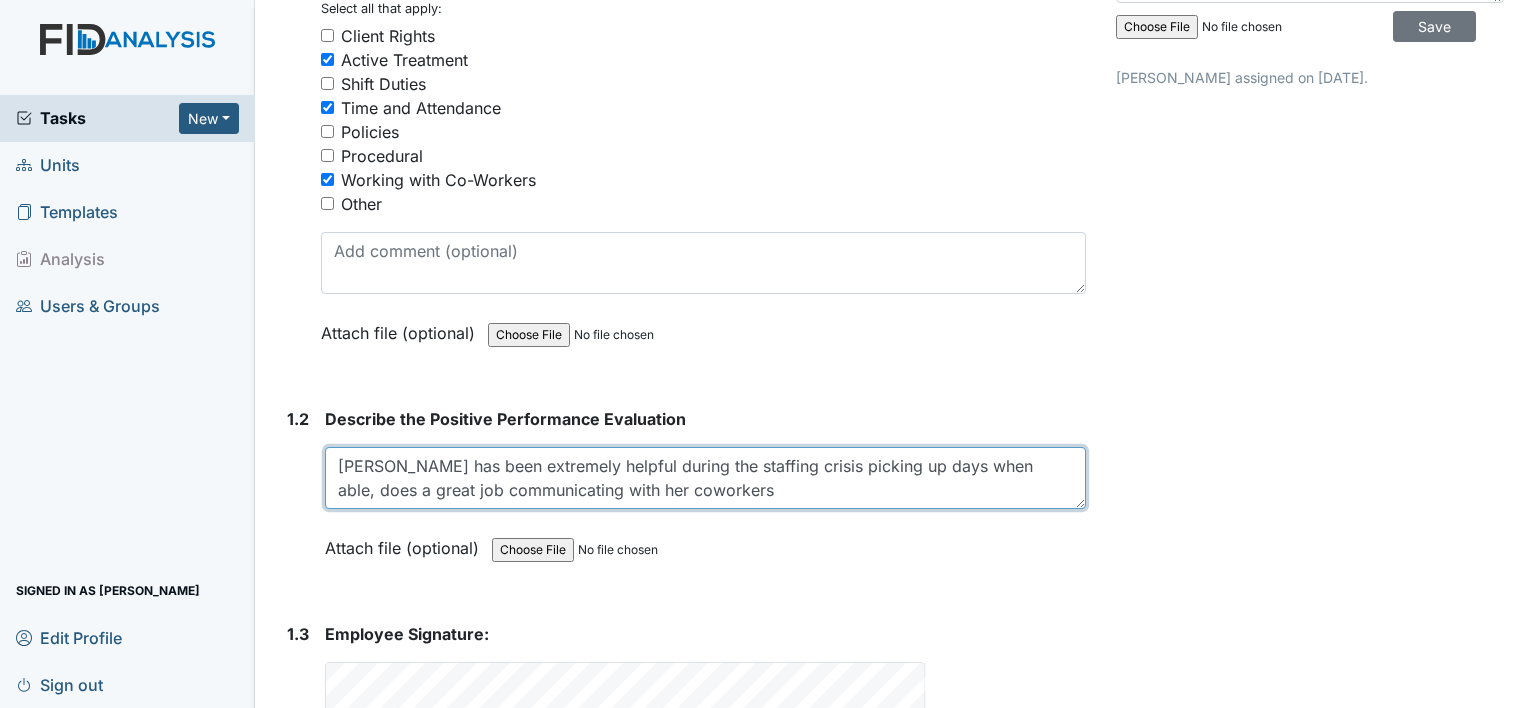 click on "[PERSON_NAME] has been extremely helpful during the staffing crisis picking up days when able, does a great job communicating with her coworkers" at bounding box center [705, 478] 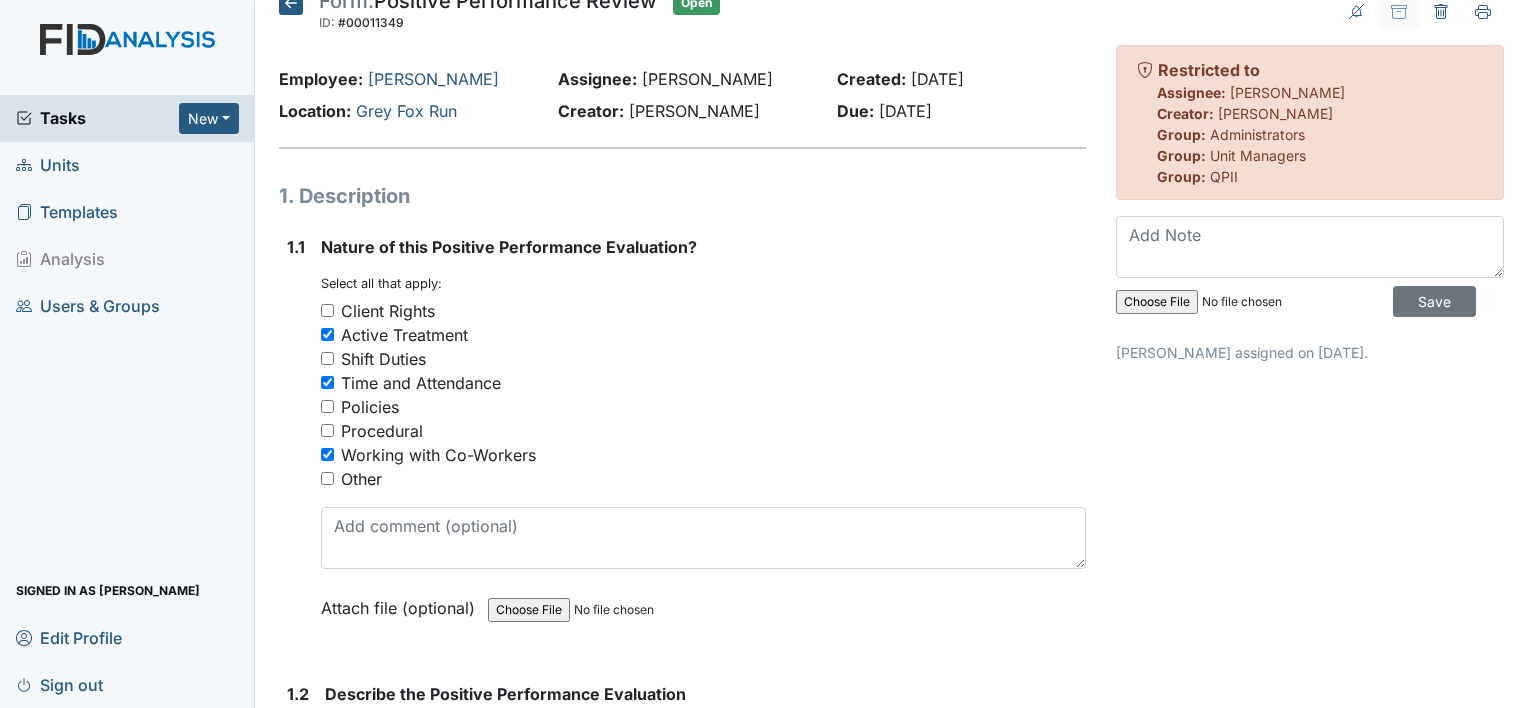 scroll, scrollTop: 0, scrollLeft: 0, axis: both 